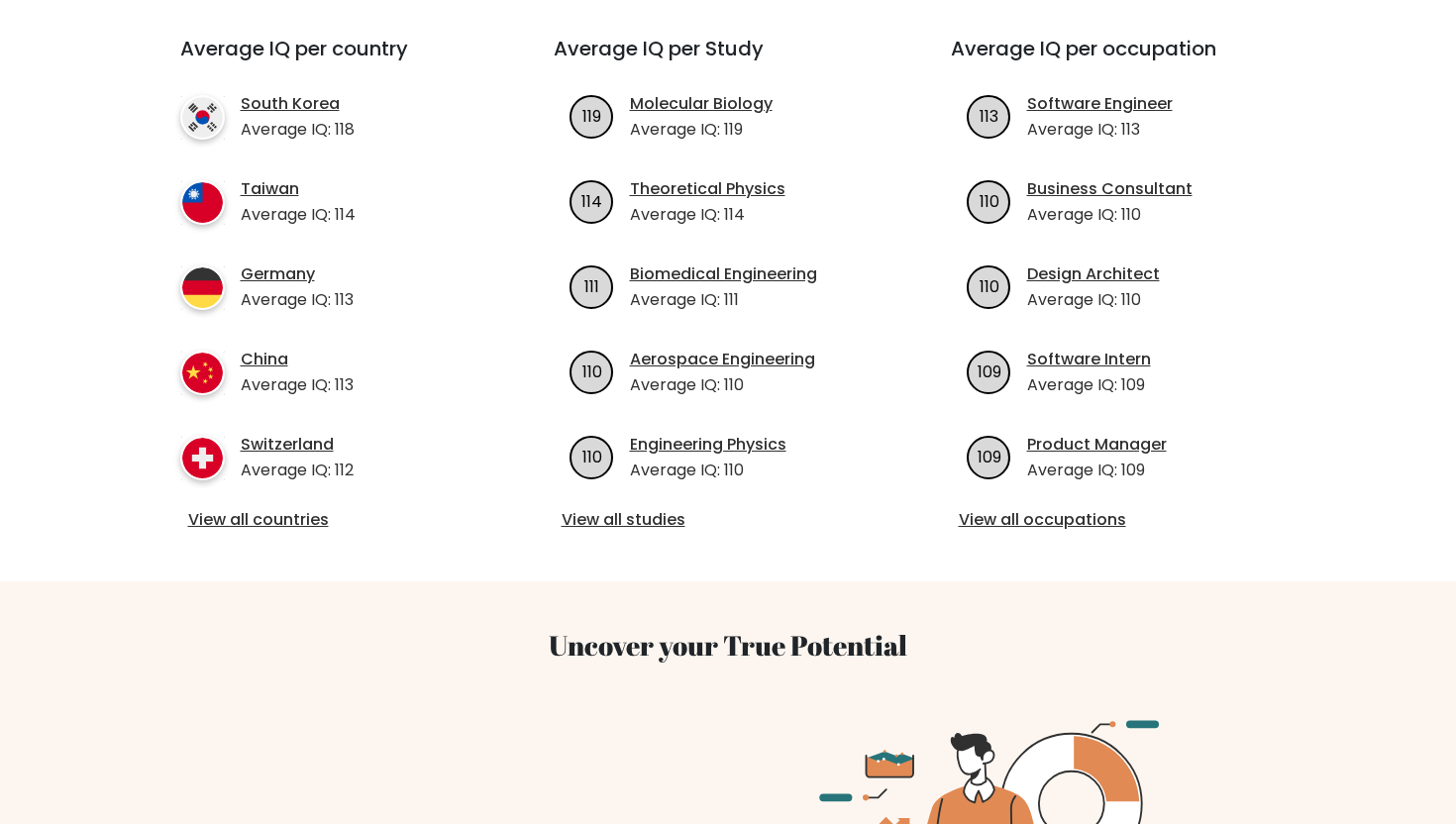 scroll, scrollTop: 52, scrollLeft: 0, axis: vertical 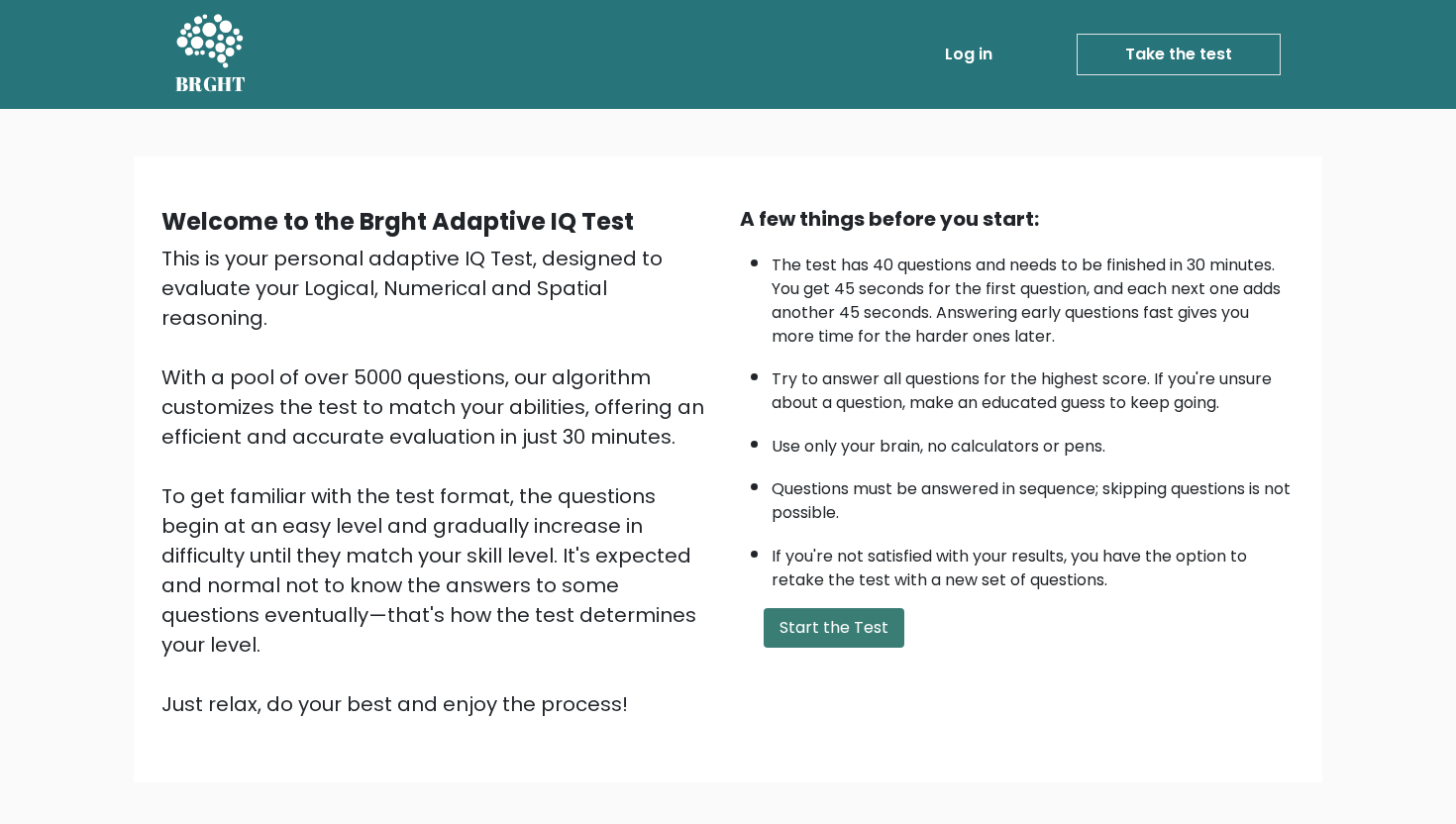 click on "Start the Test" at bounding box center [834, 628] 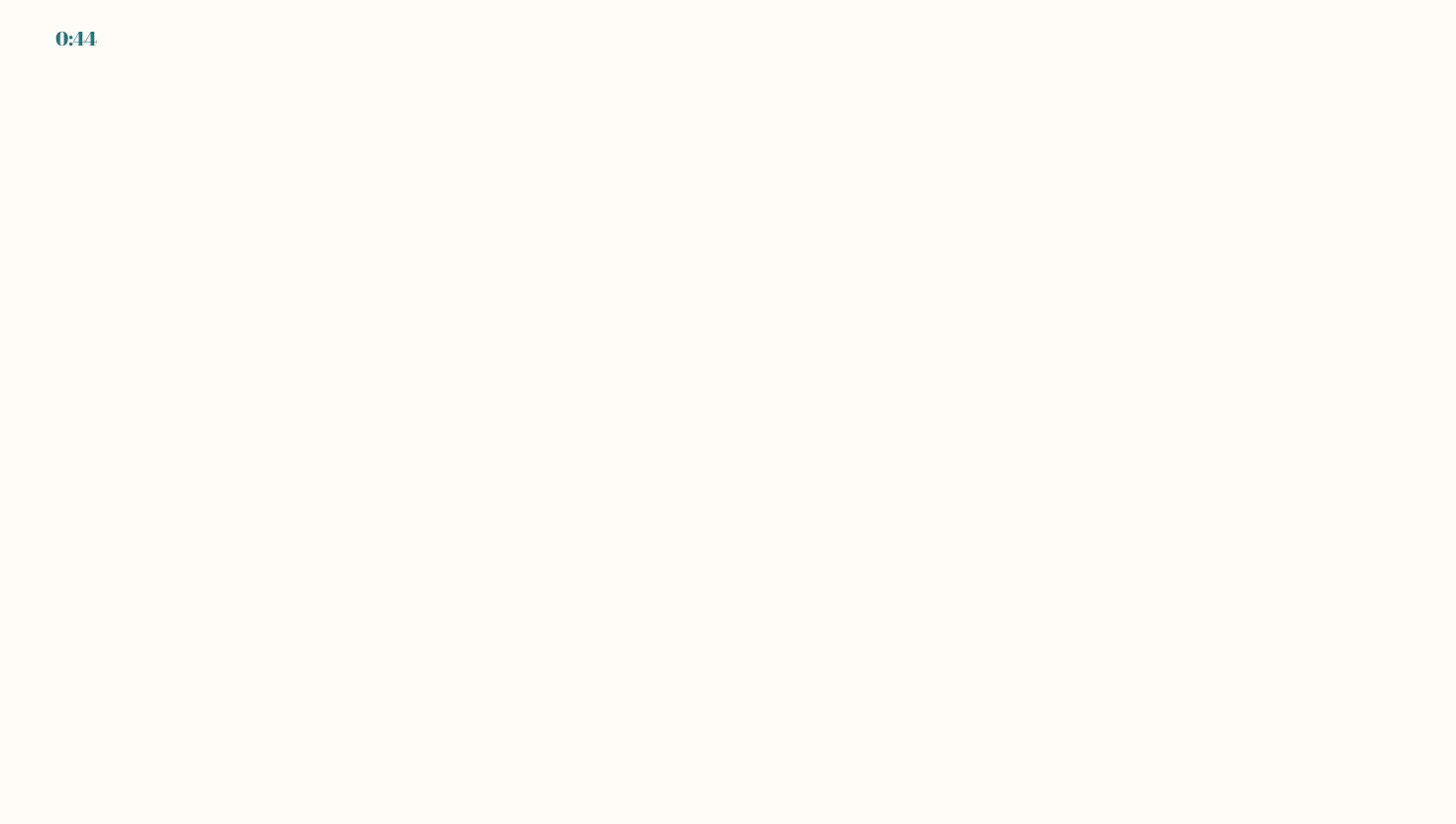 scroll, scrollTop: 0, scrollLeft: 0, axis: both 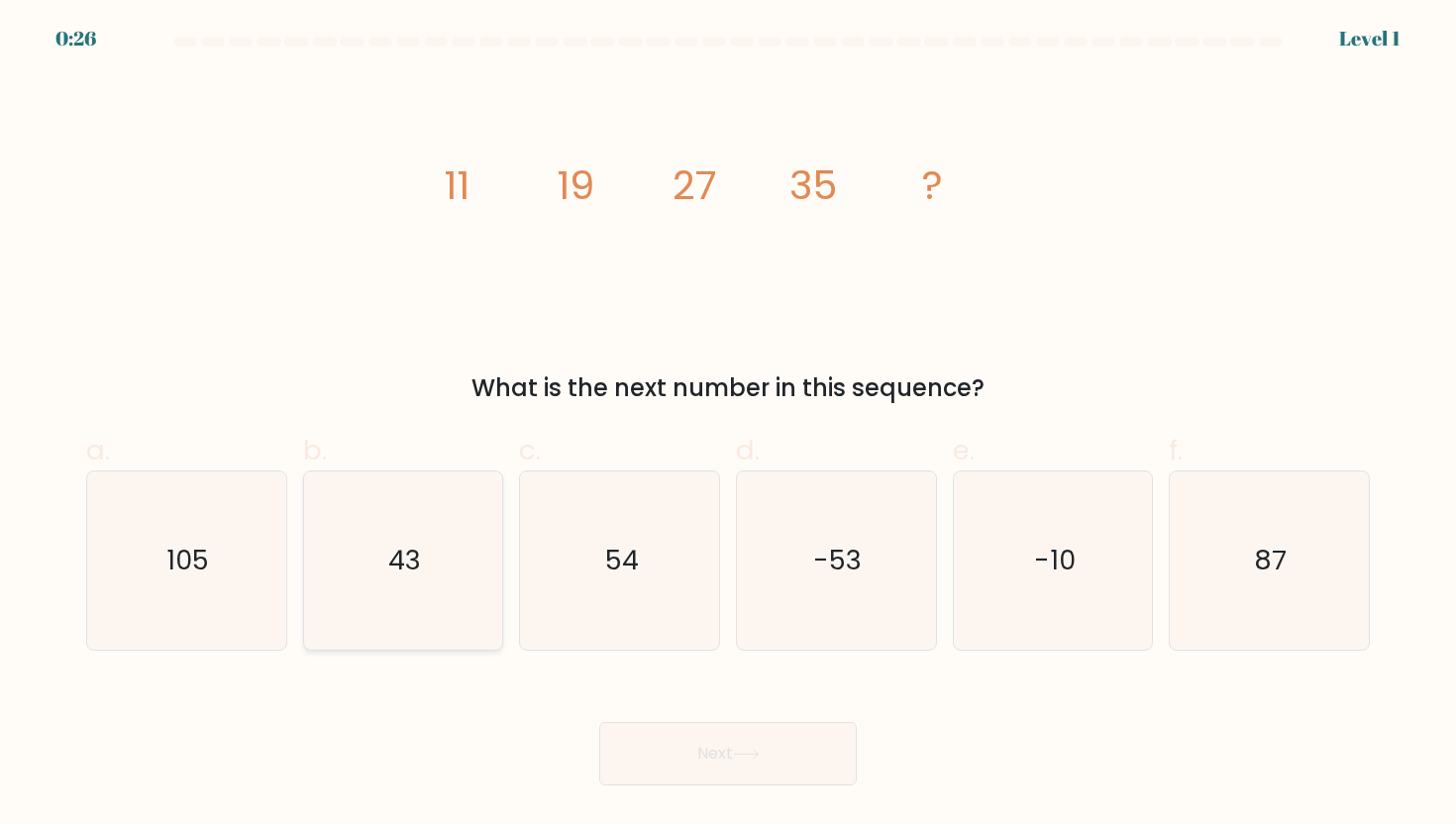 click on "b.
43" at bounding box center (728, 418) 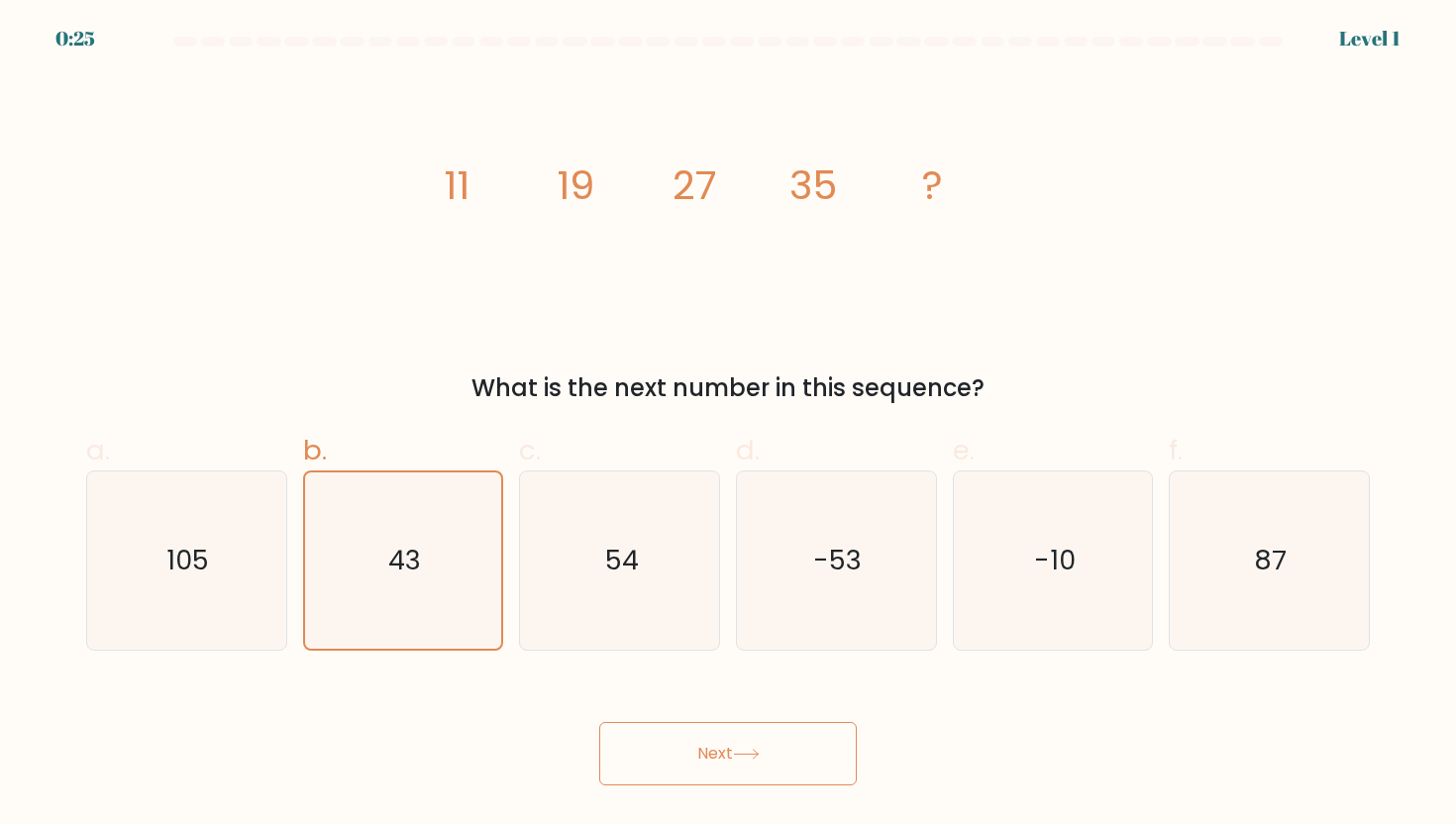 click on "Next" at bounding box center (728, 754) 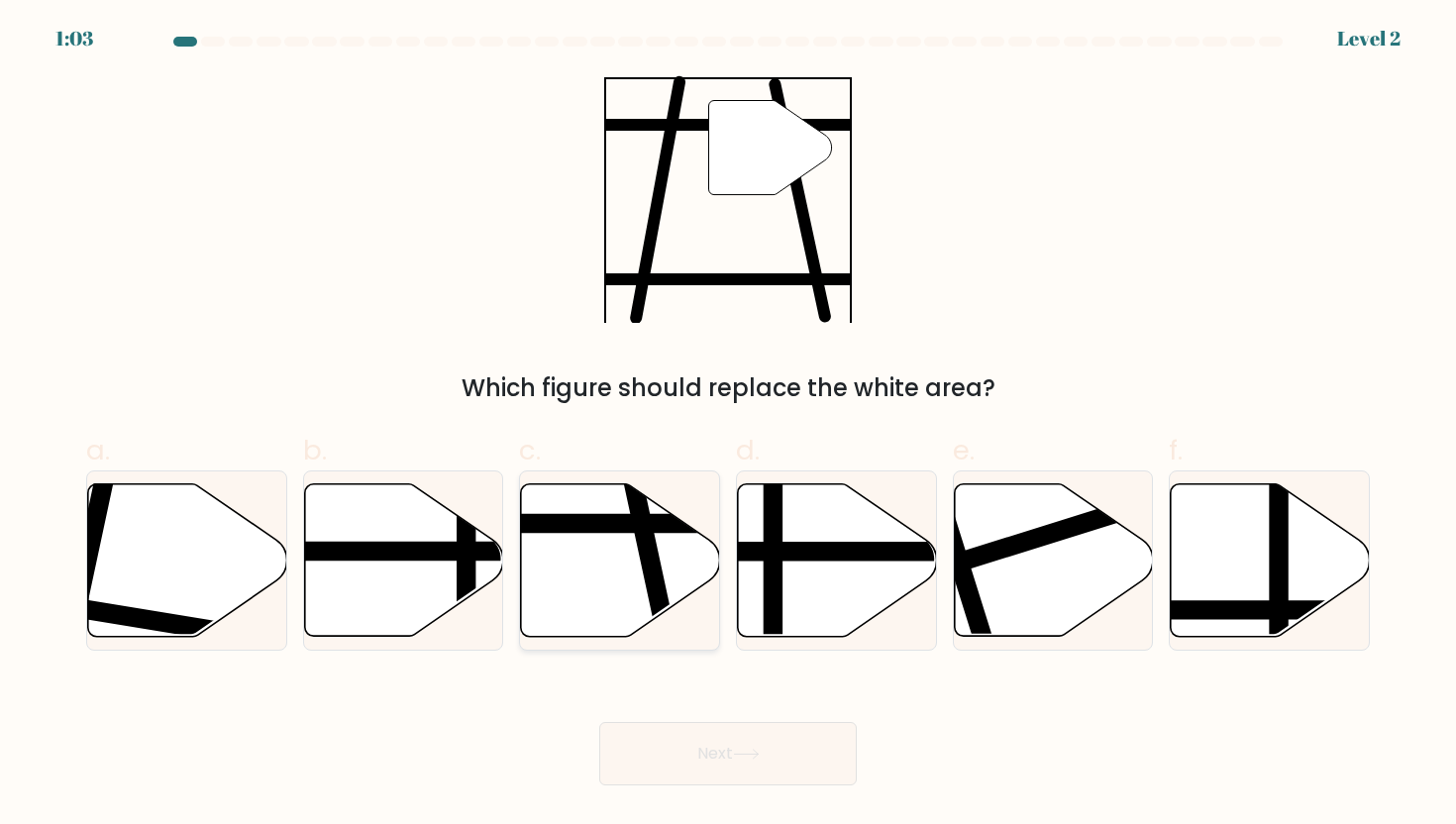 click at bounding box center (620, 560) 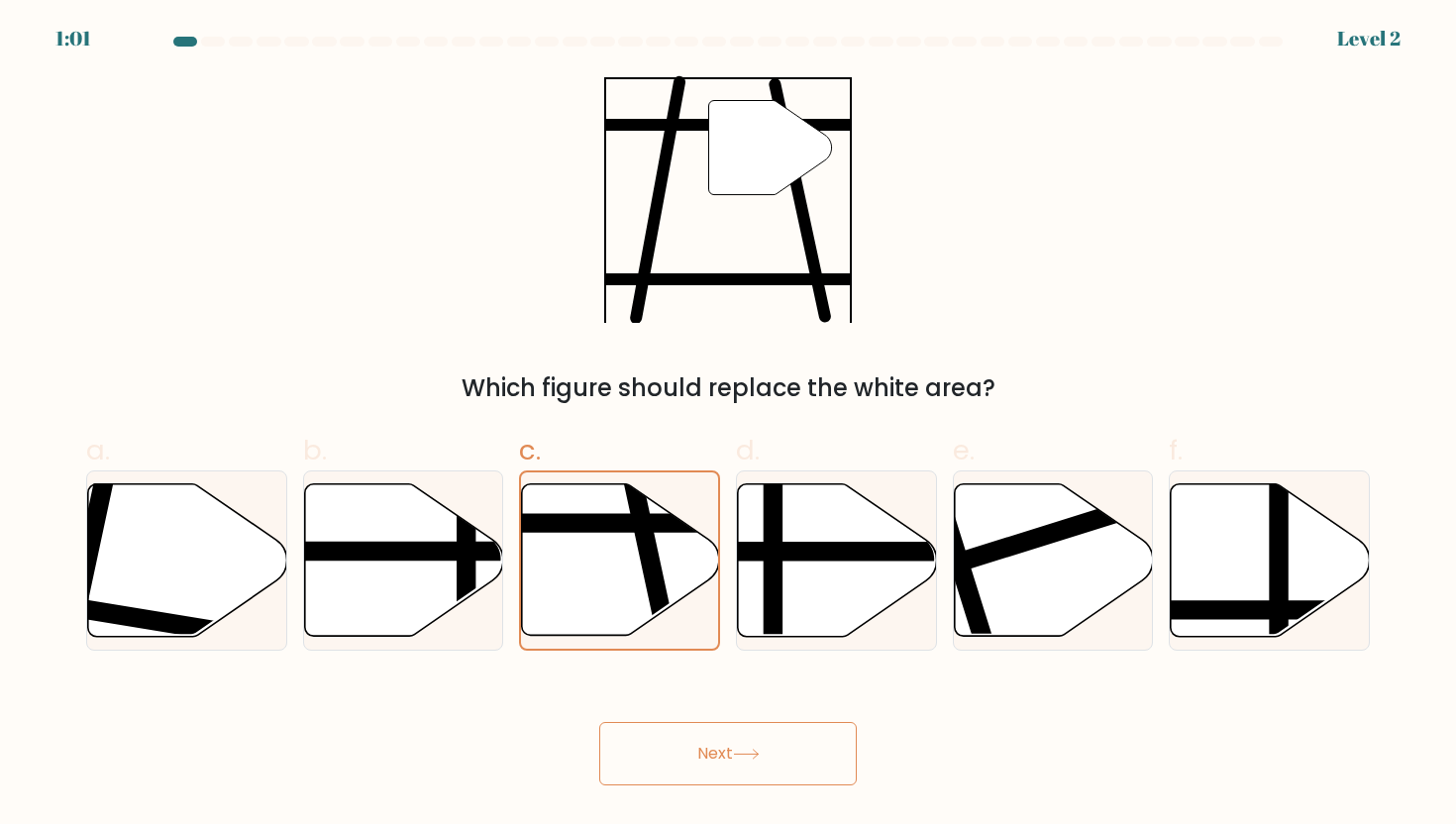 click on "Next" at bounding box center (728, 754) 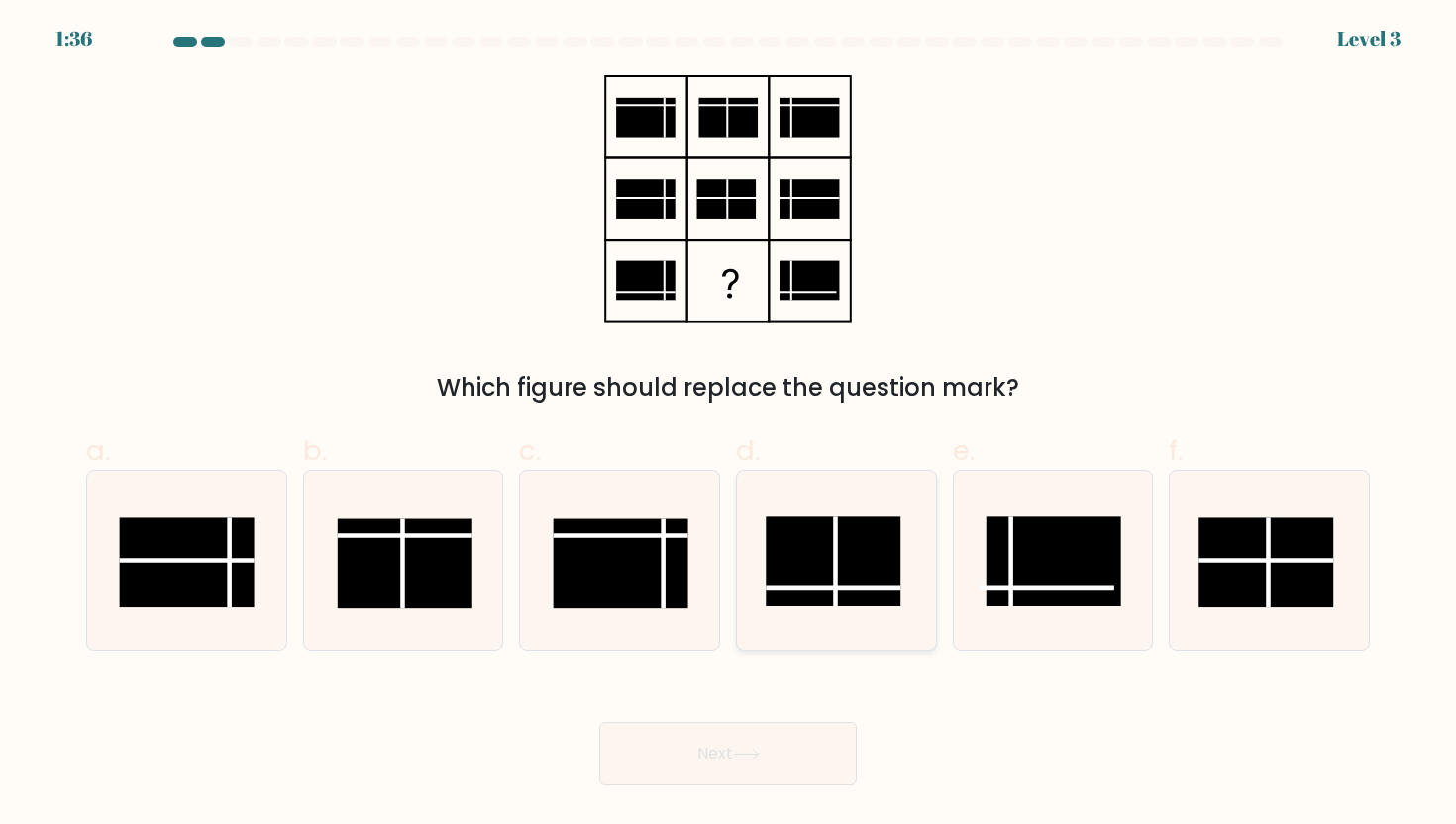 click at bounding box center (833, 561) 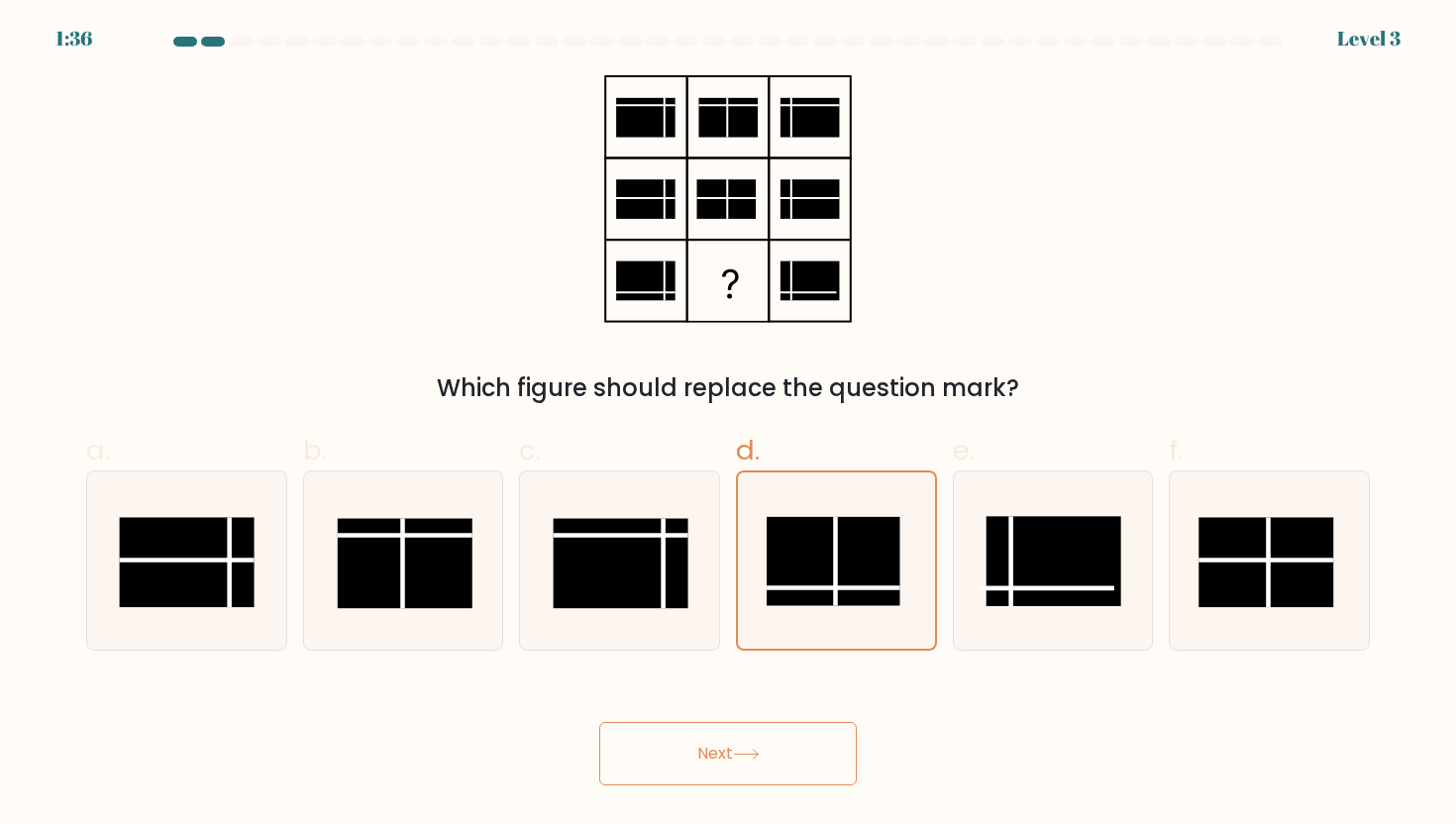 click on "Next" at bounding box center [728, 754] 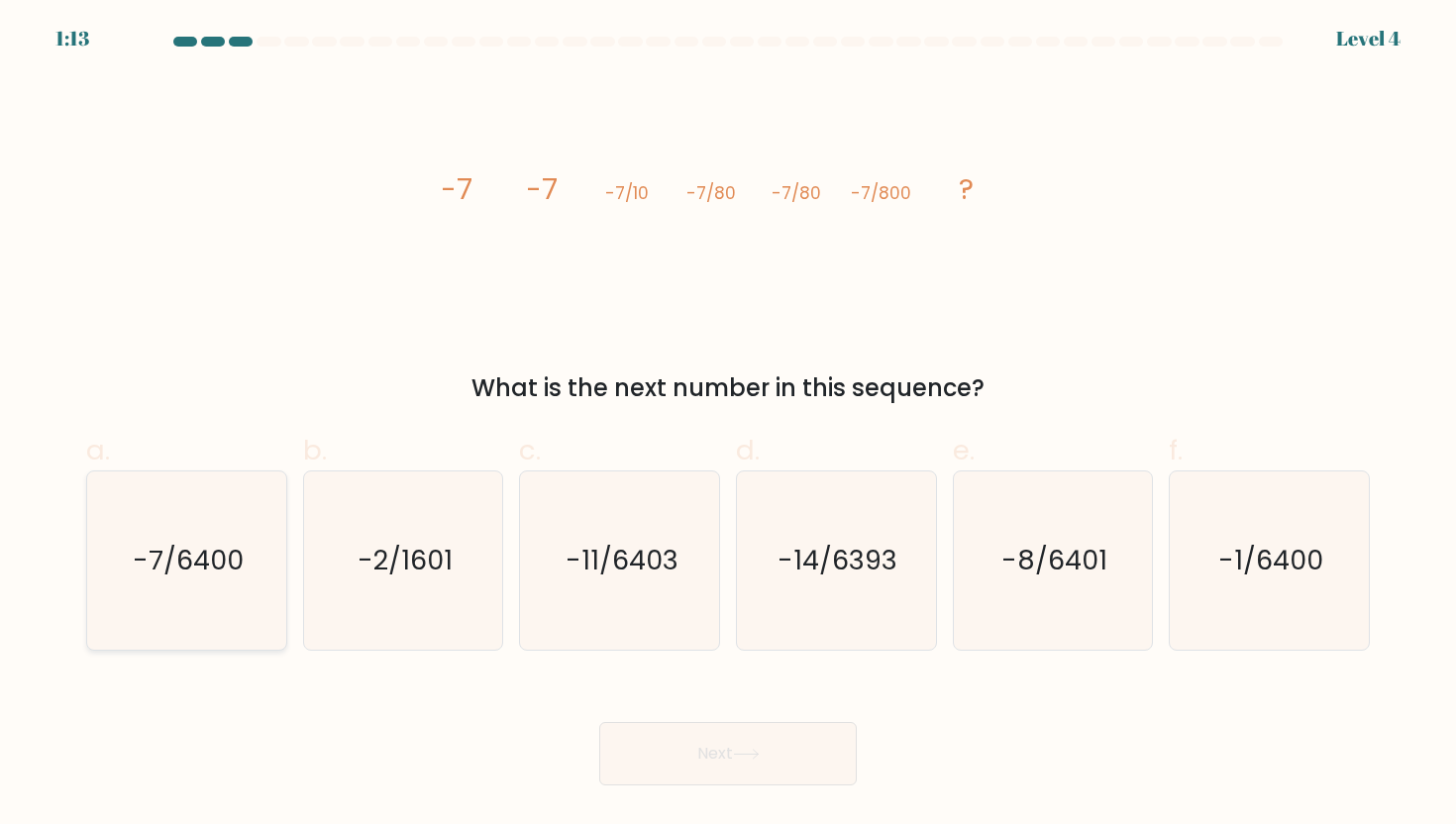 click on "-7/6400" at bounding box center [186, 561] 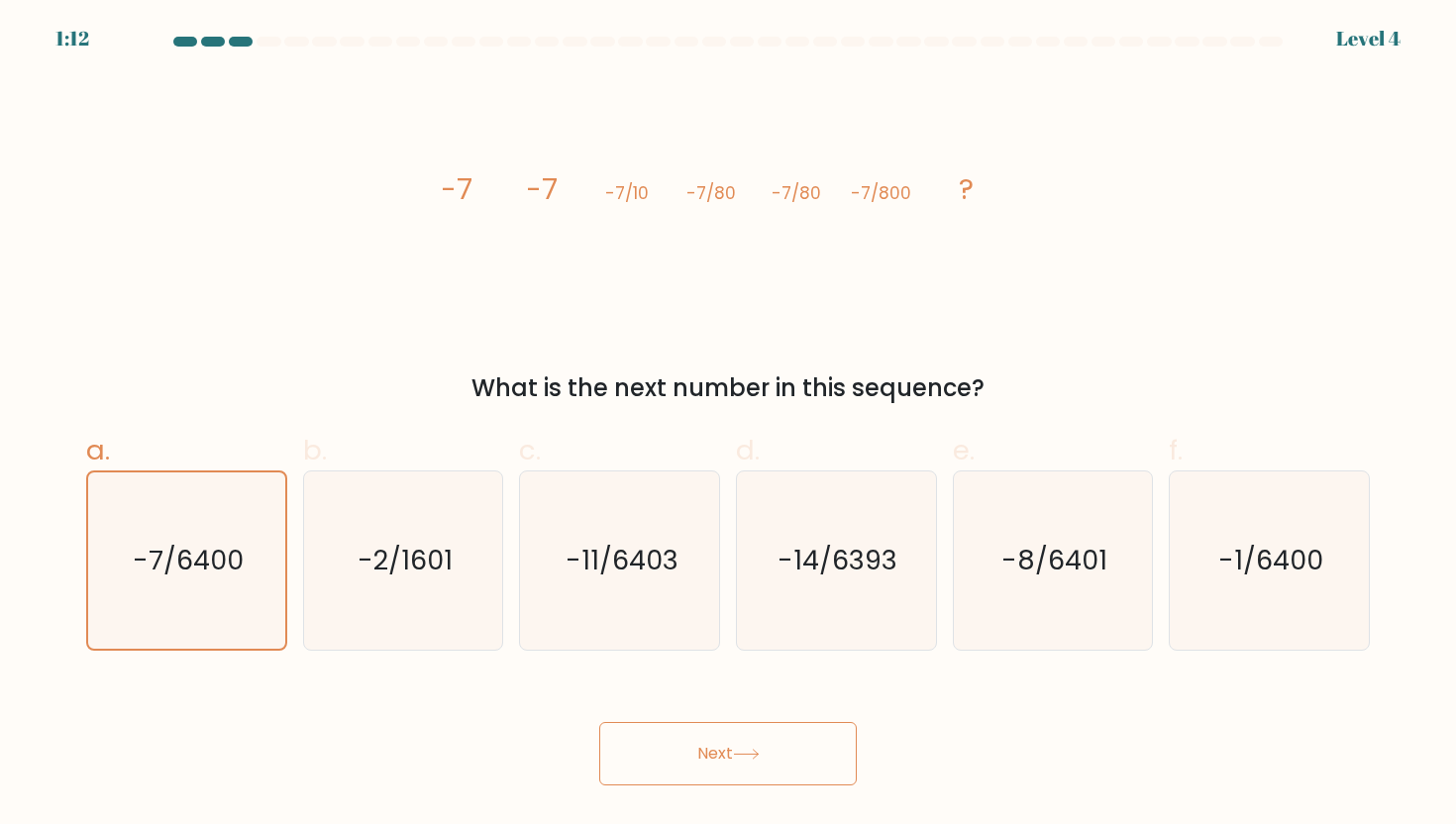 click on "Next" at bounding box center (728, 754) 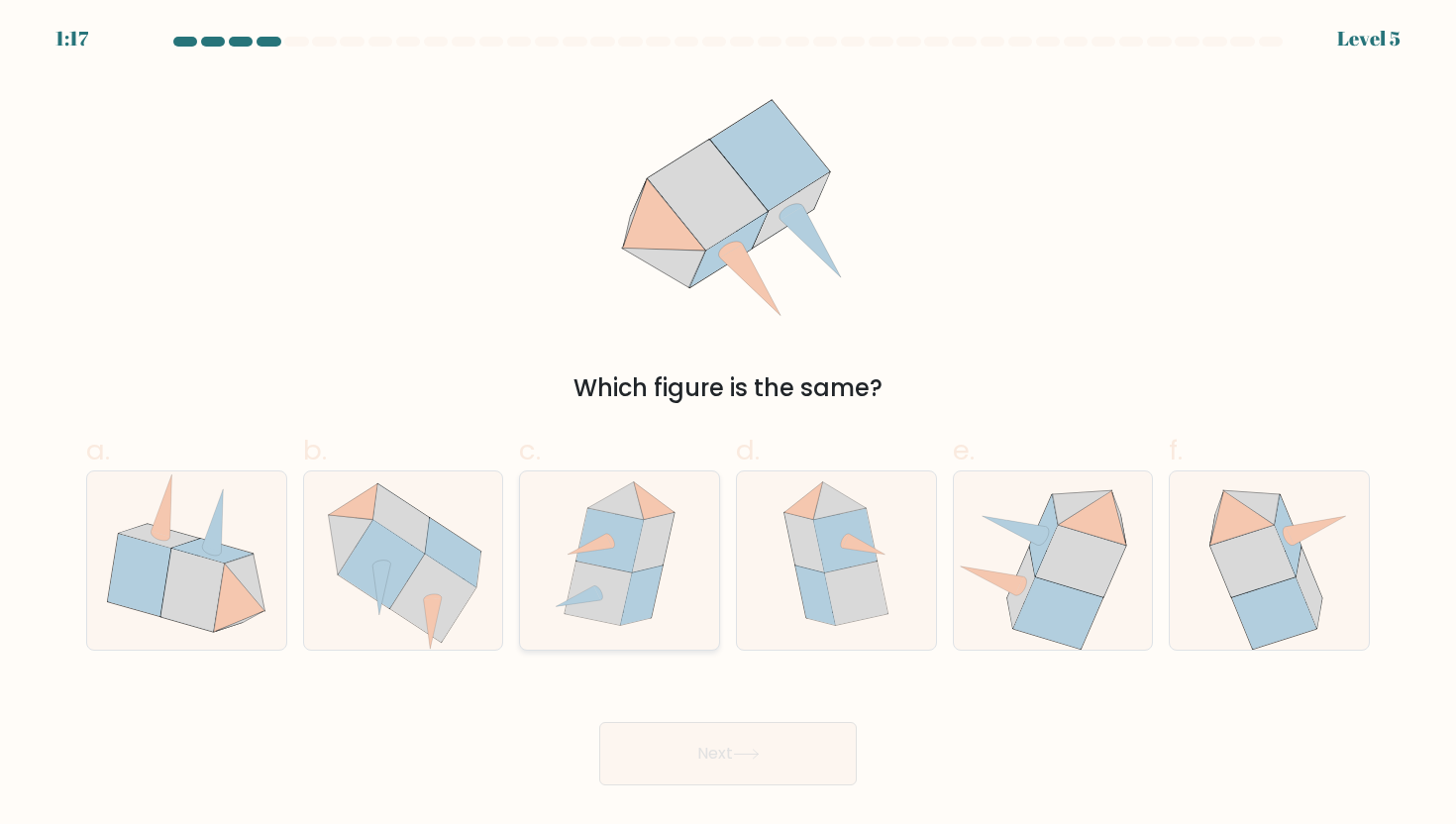 click at bounding box center [619, 561] 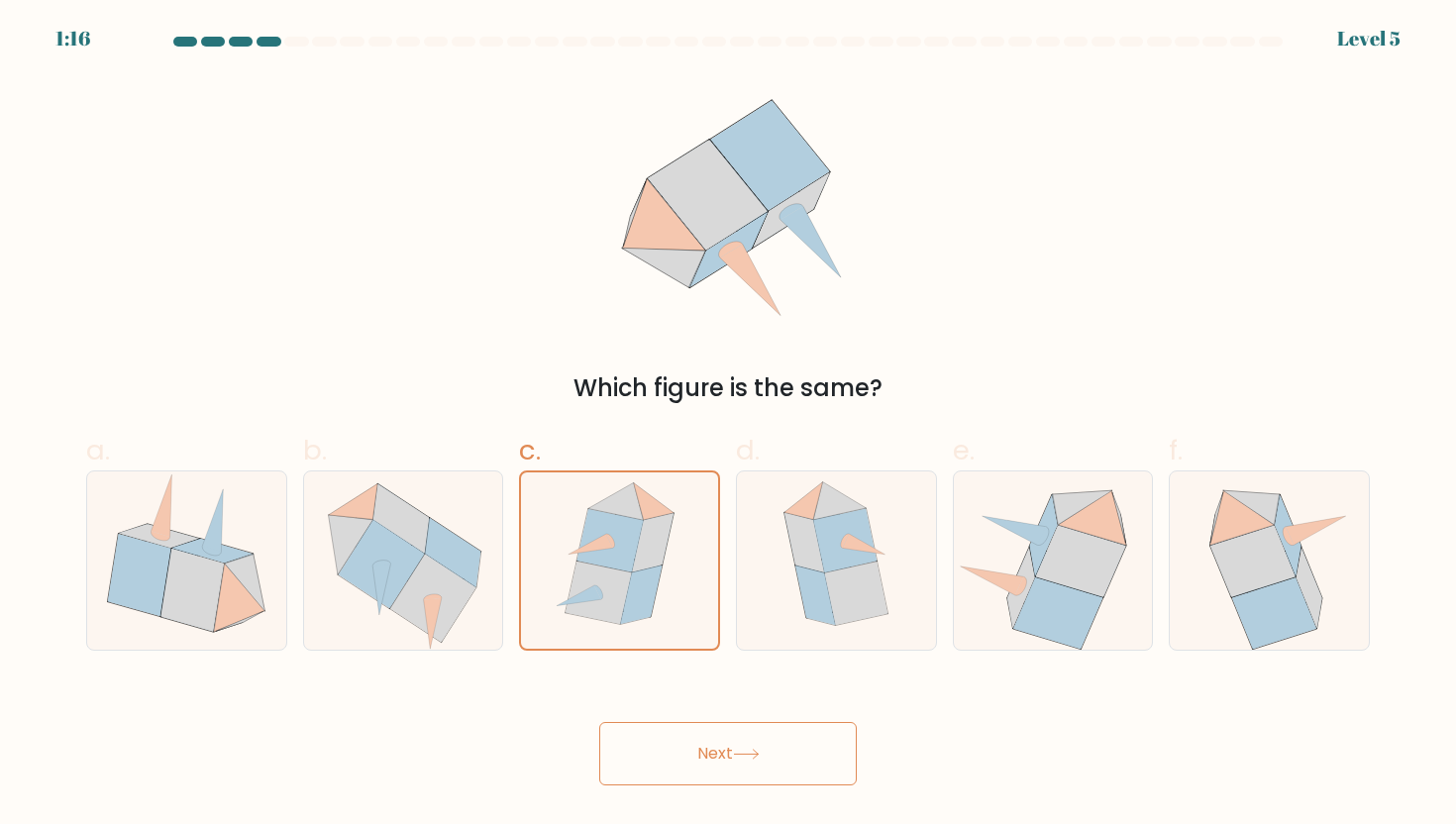 click on "Next" at bounding box center (728, 754) 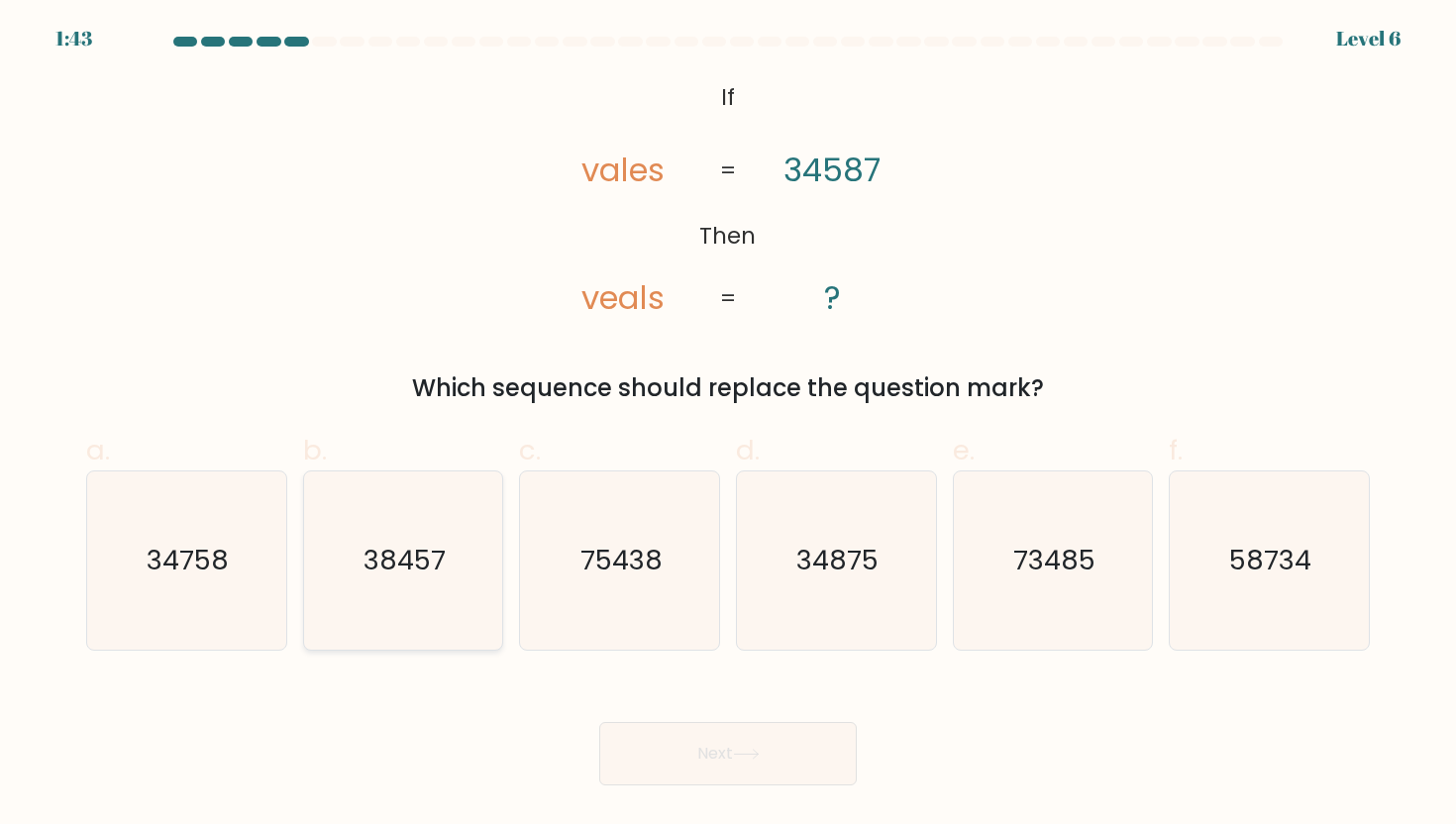click on "38457" at bounding box center [403, 561] 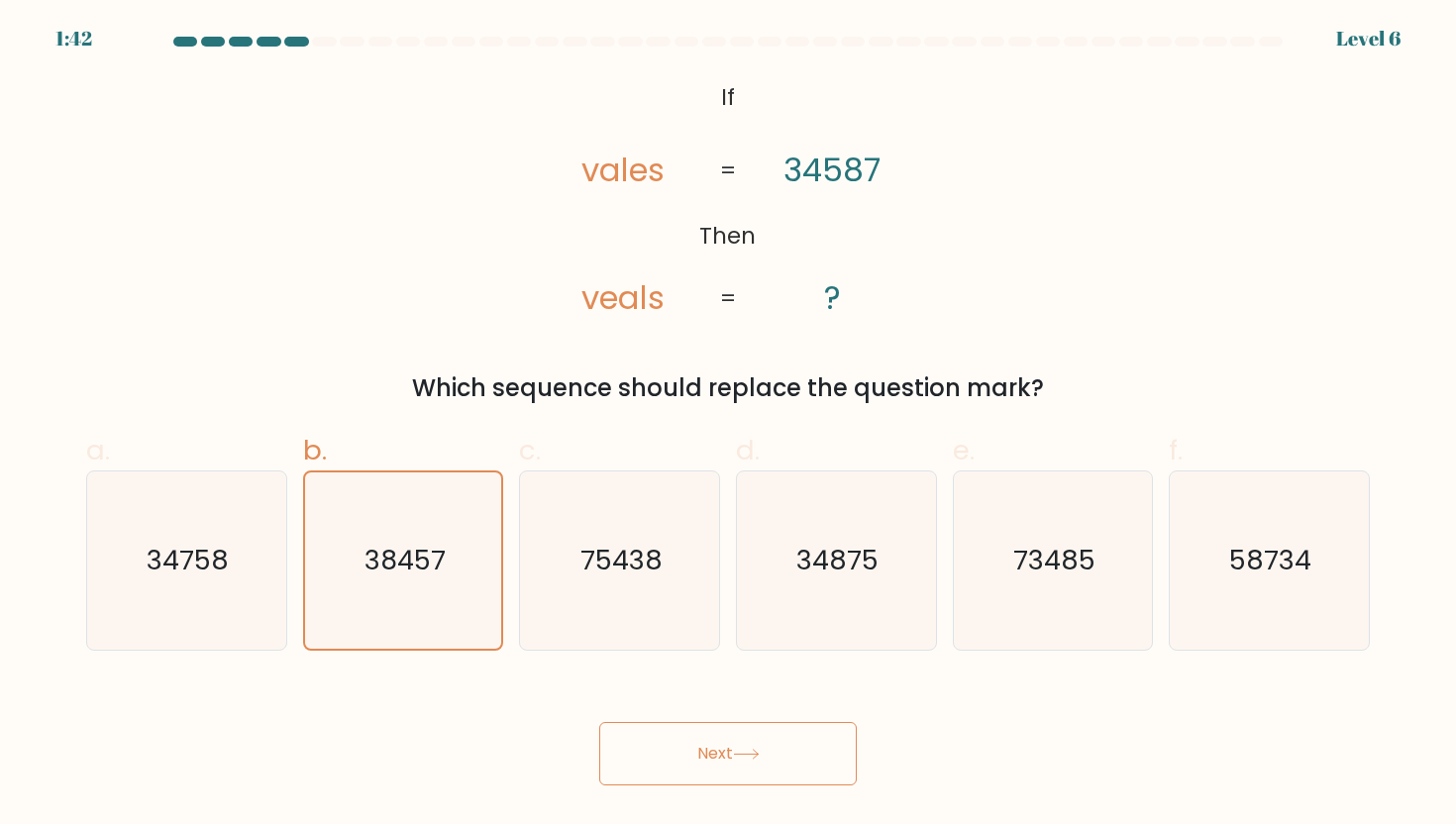 click on "Next" at bounding box center (728, 730) 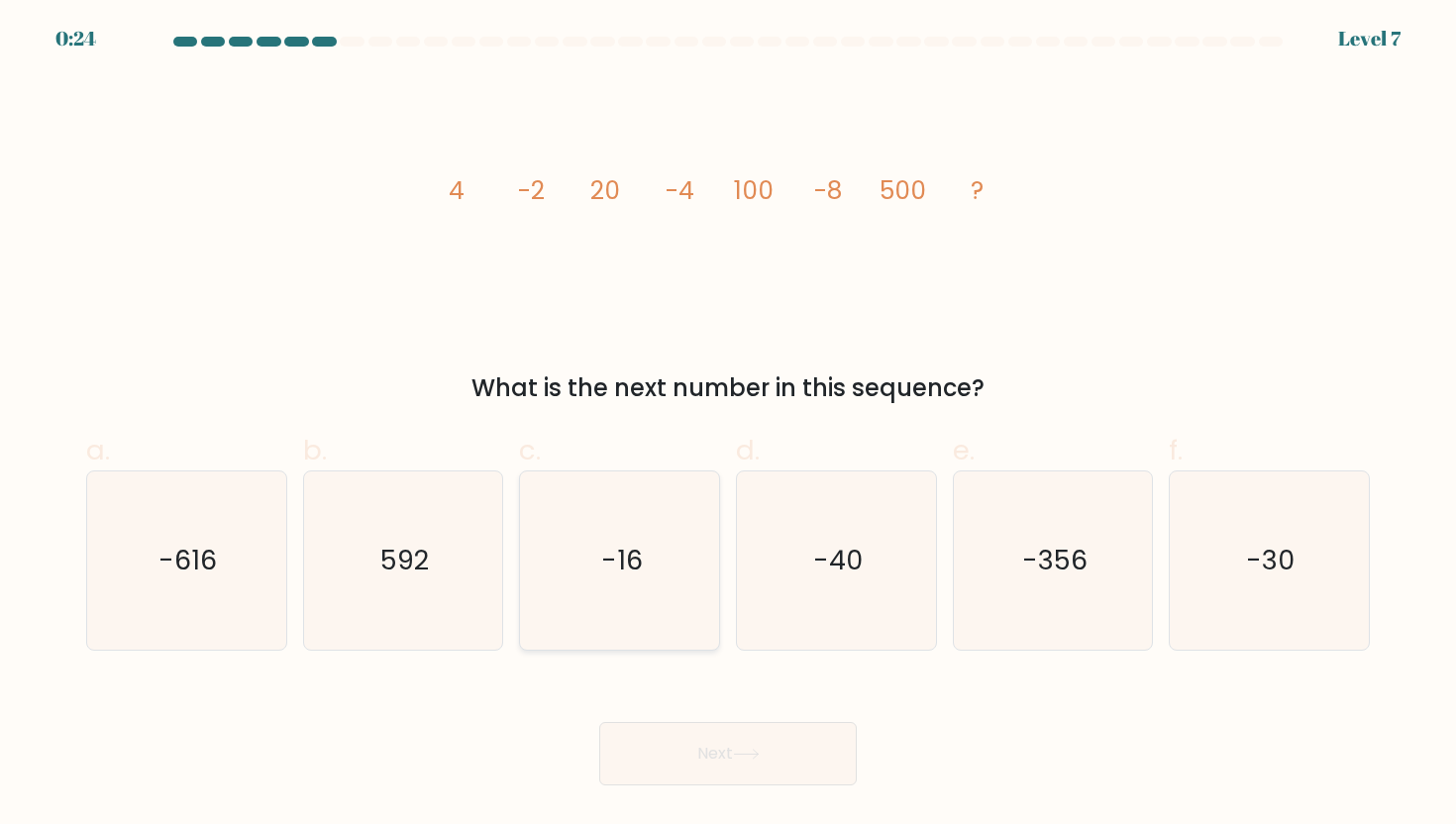 click on "-16" at bounding box center (620, 561) 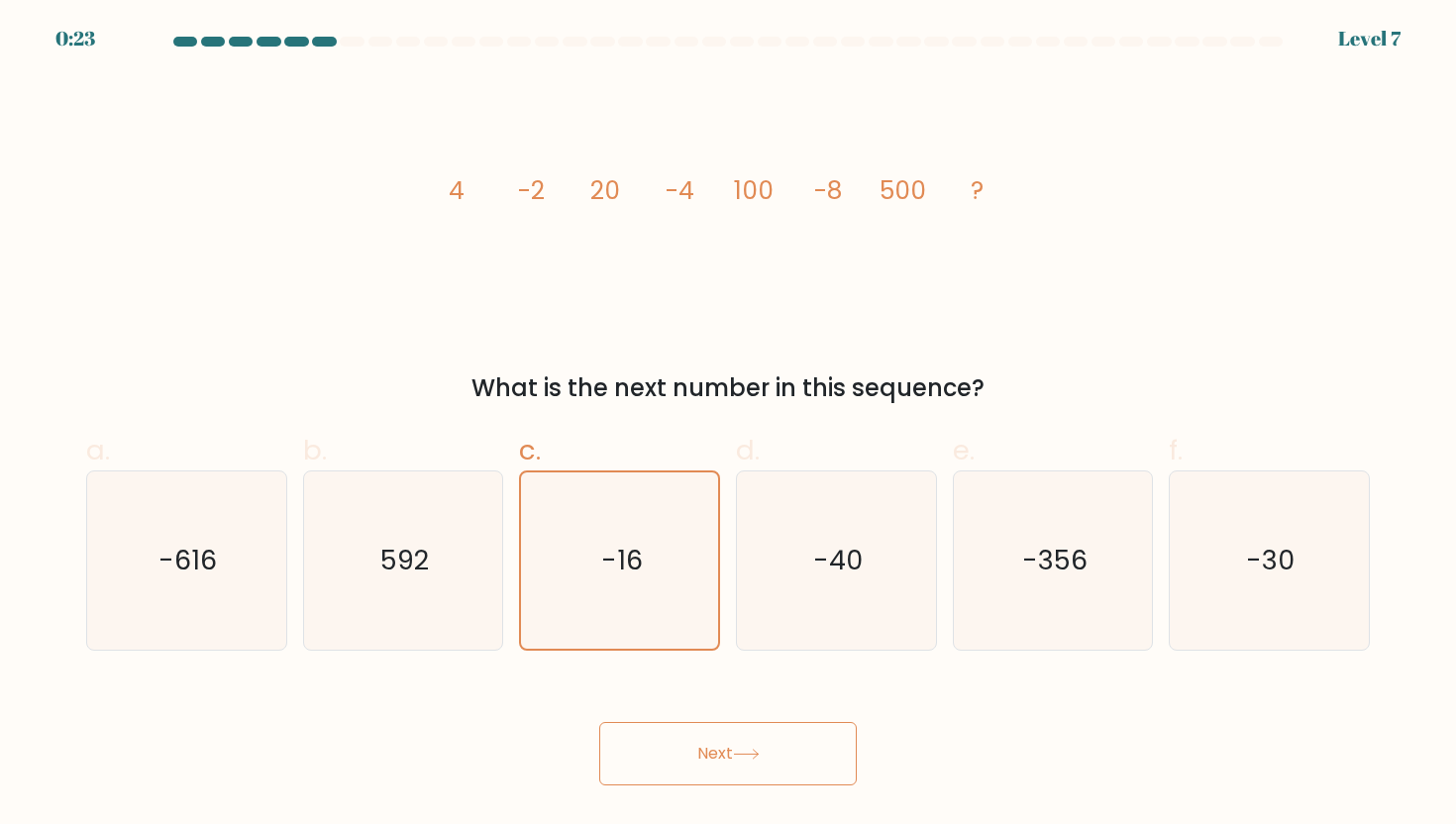 click on "Next" at bounding box center [728, 754] 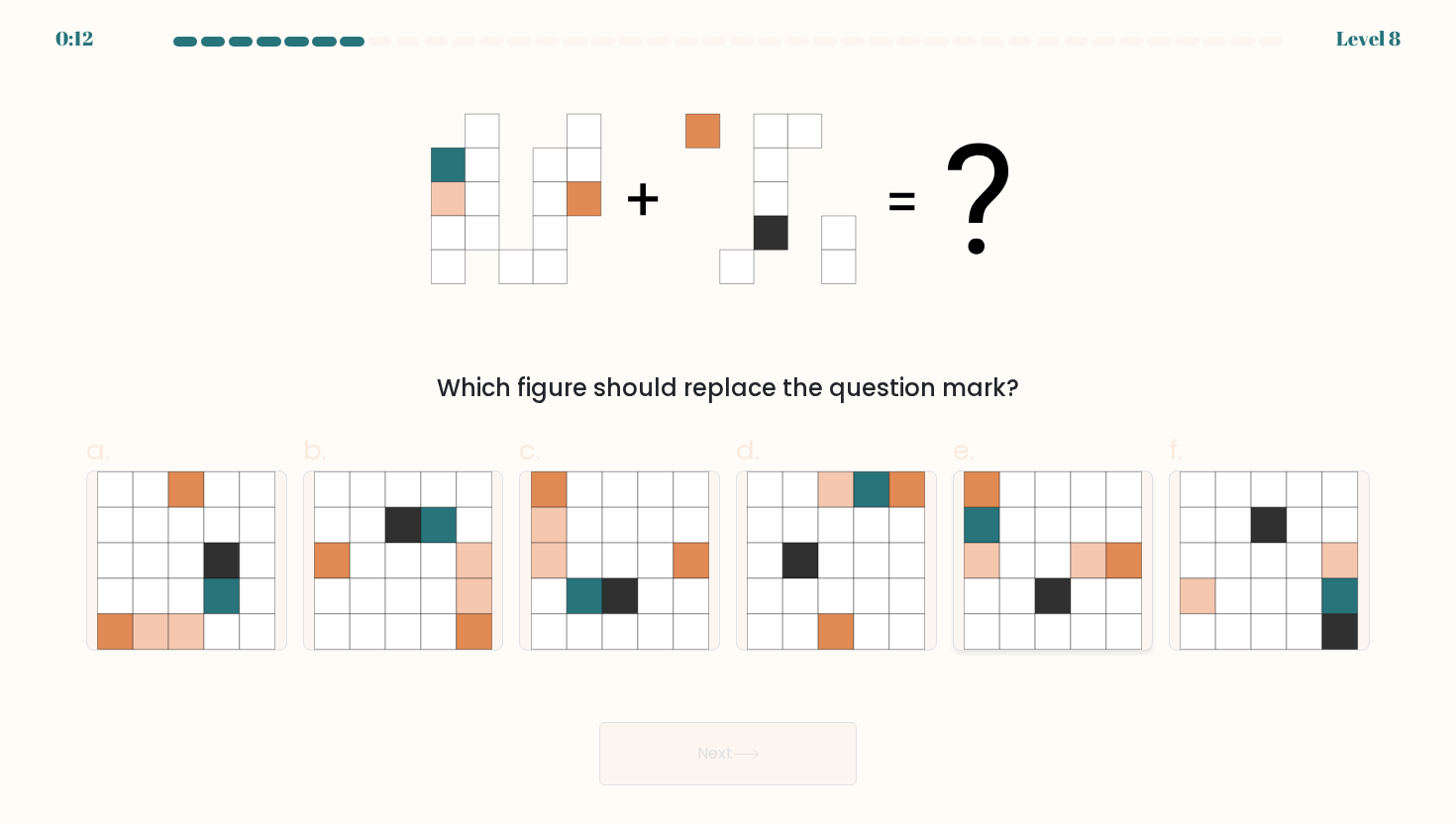 click at bounding box center (982, 525) 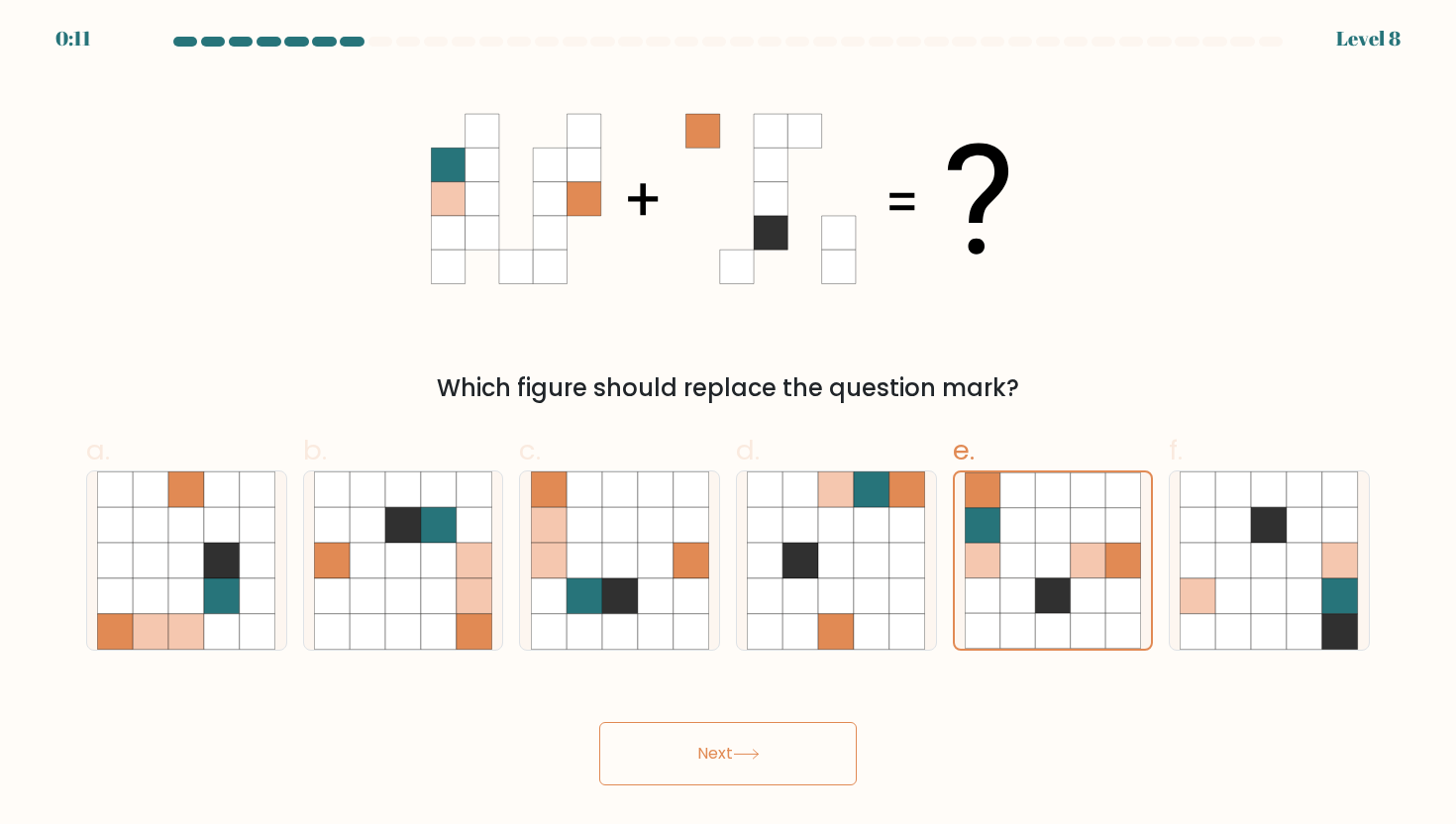 click on "Next" at bounding box center (728, 754) 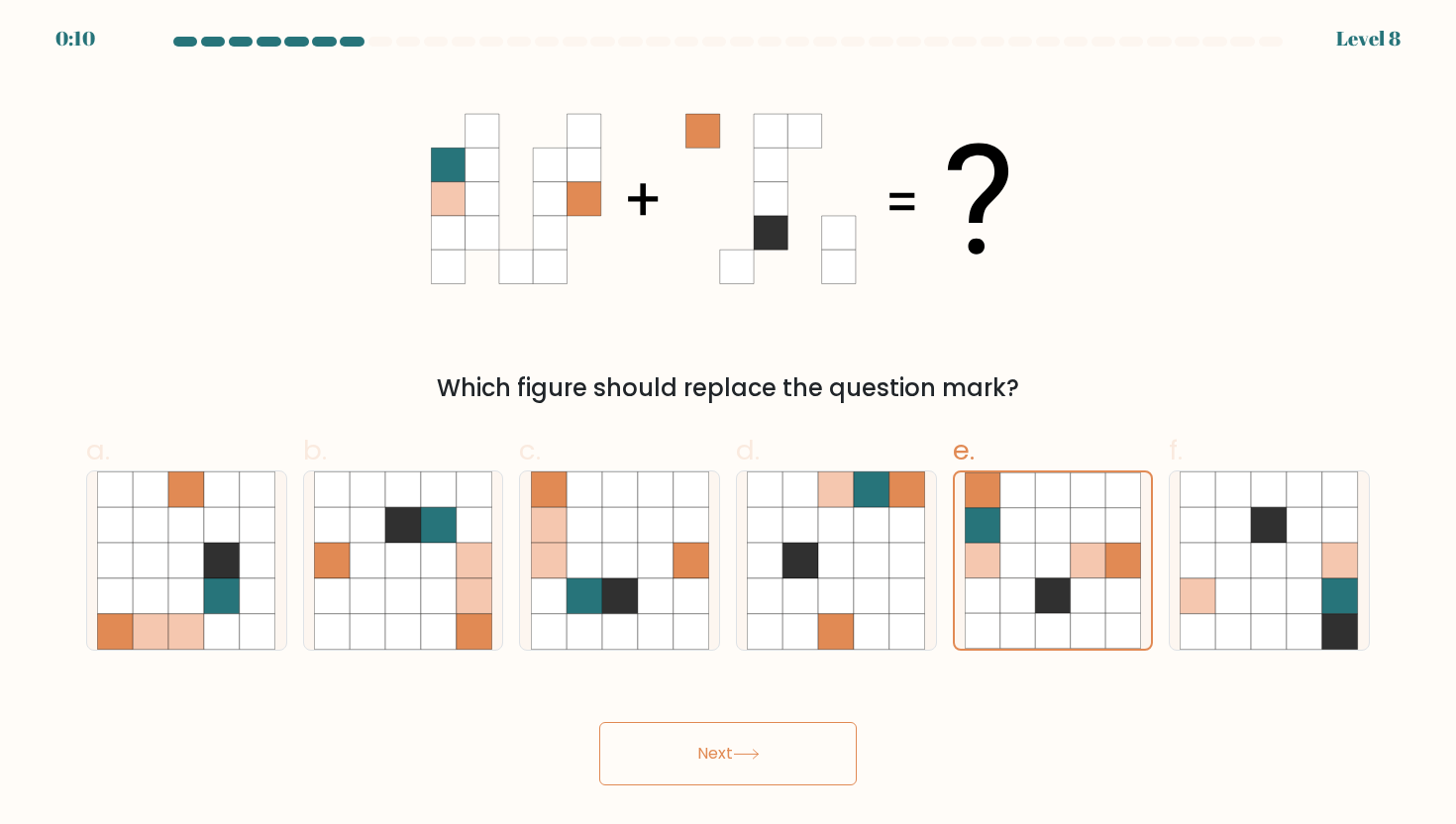 click on "Next" at bounding box center (728, 754) 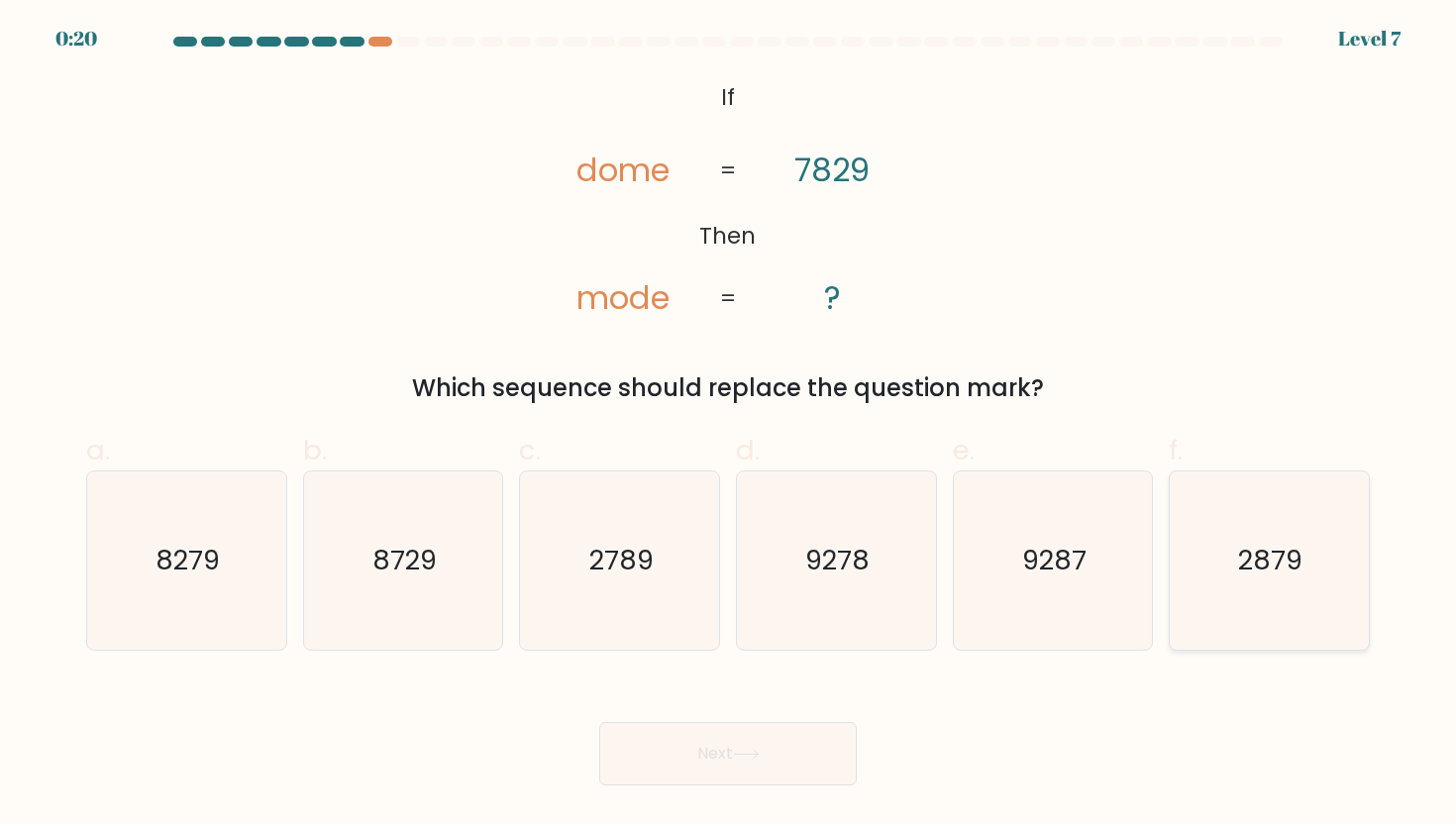 click on "2879" at bounding box center [1269, 561] 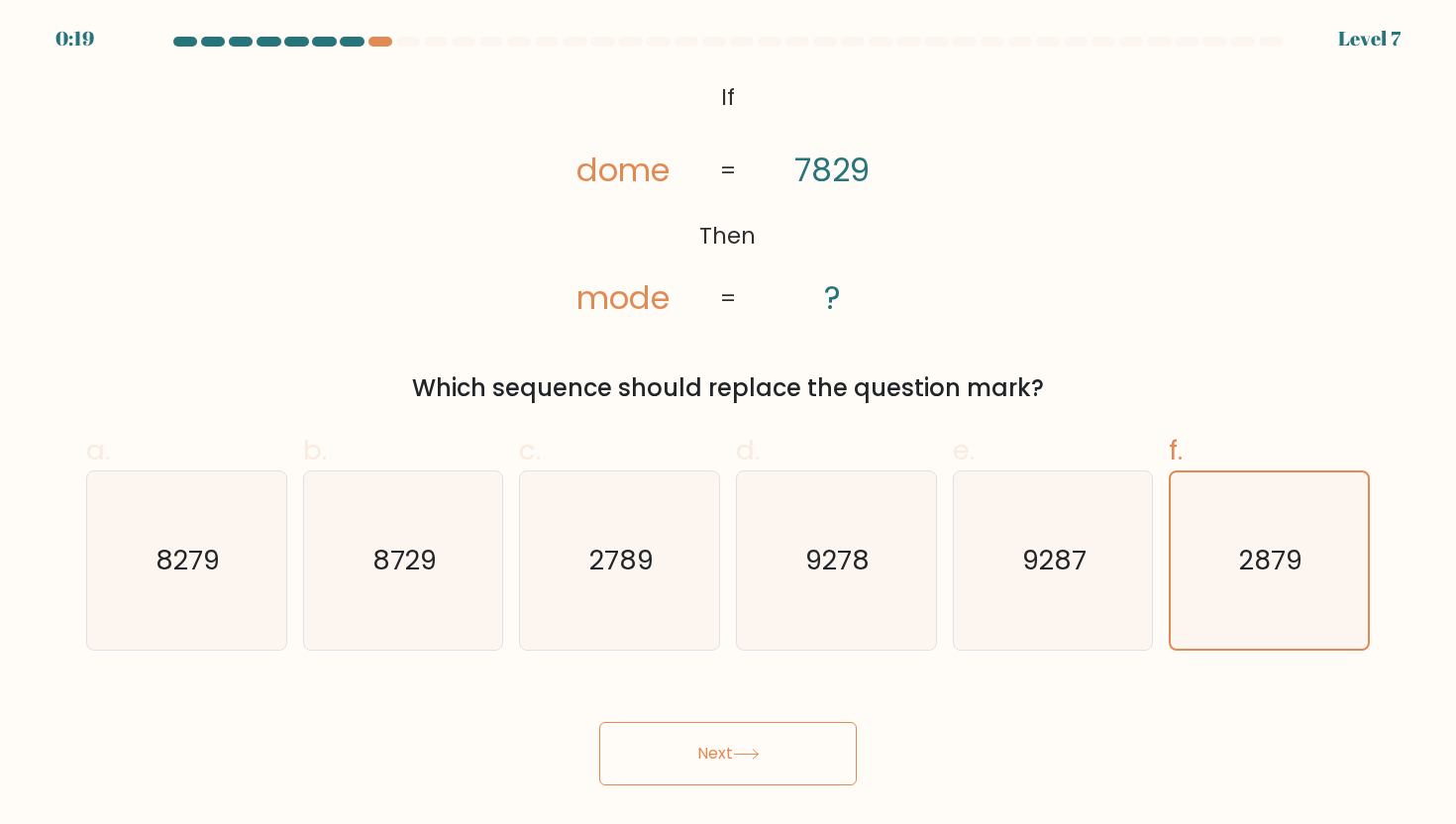click on "Next" at bounding box center (728, 754) 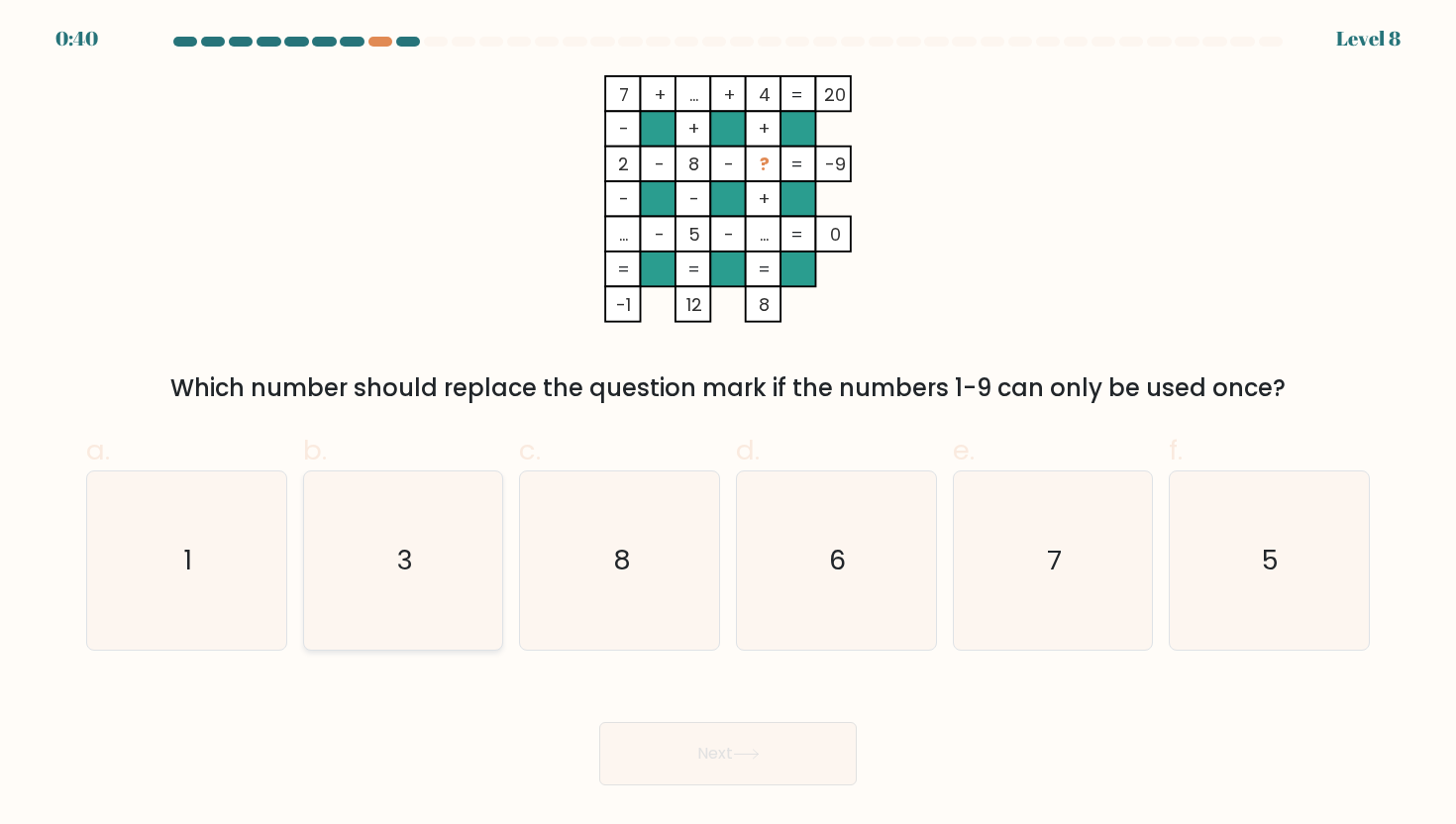 click on "3" at bounding box center (403, 561) 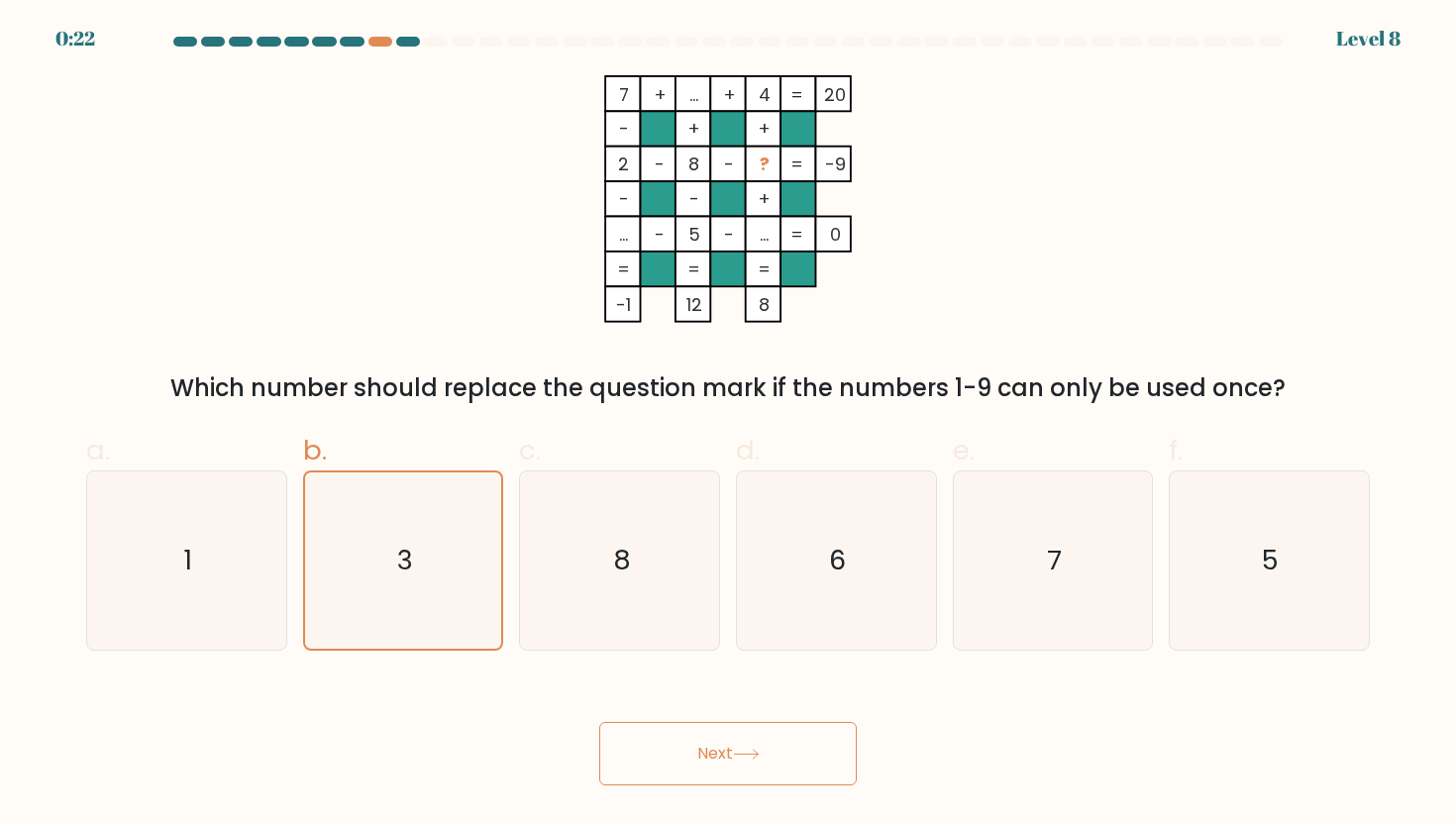 click on "Next" at bounding box center [728, 754] 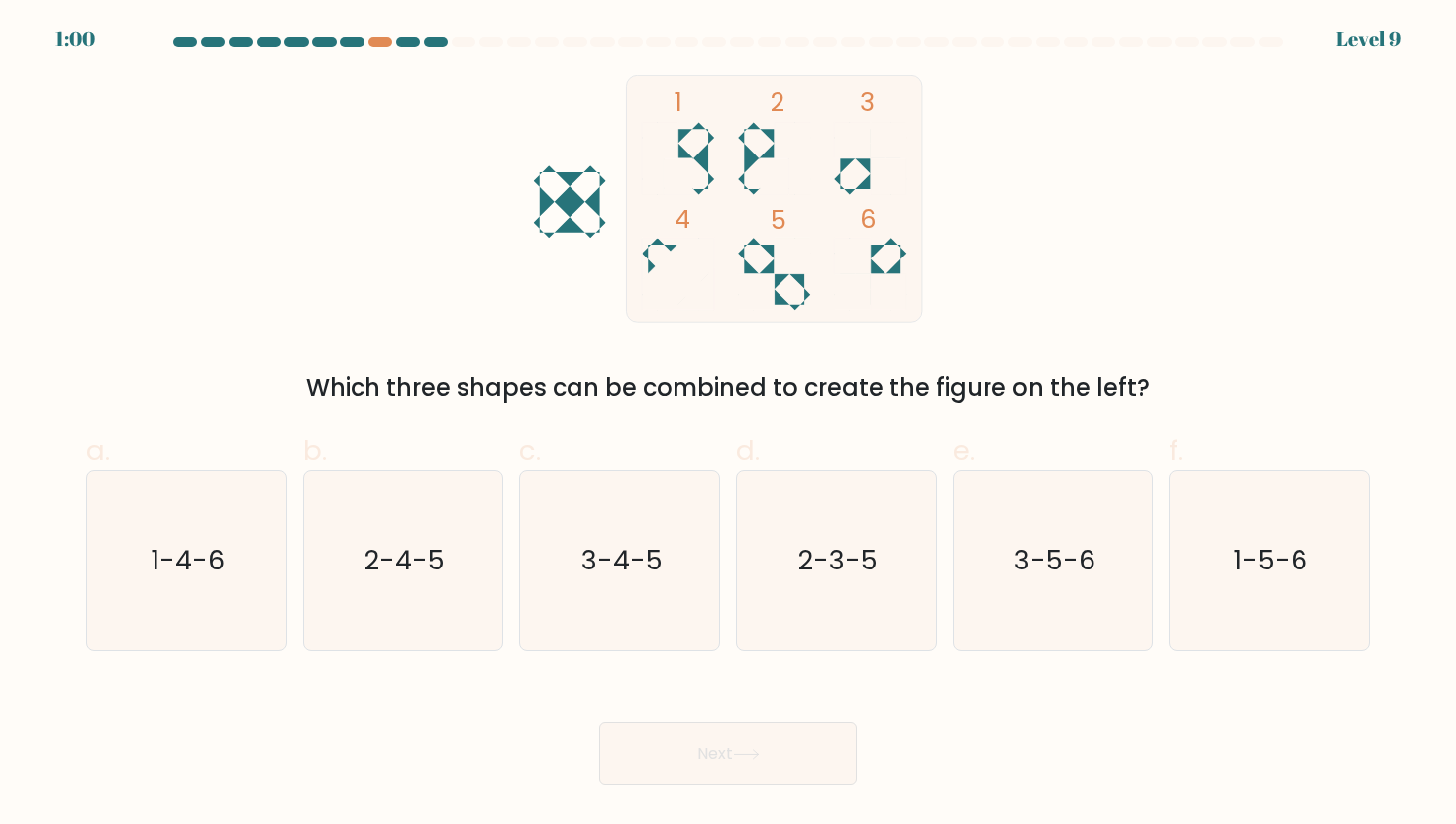 click on "1
2
3
4
5
6" at bounding box center (728, 199) 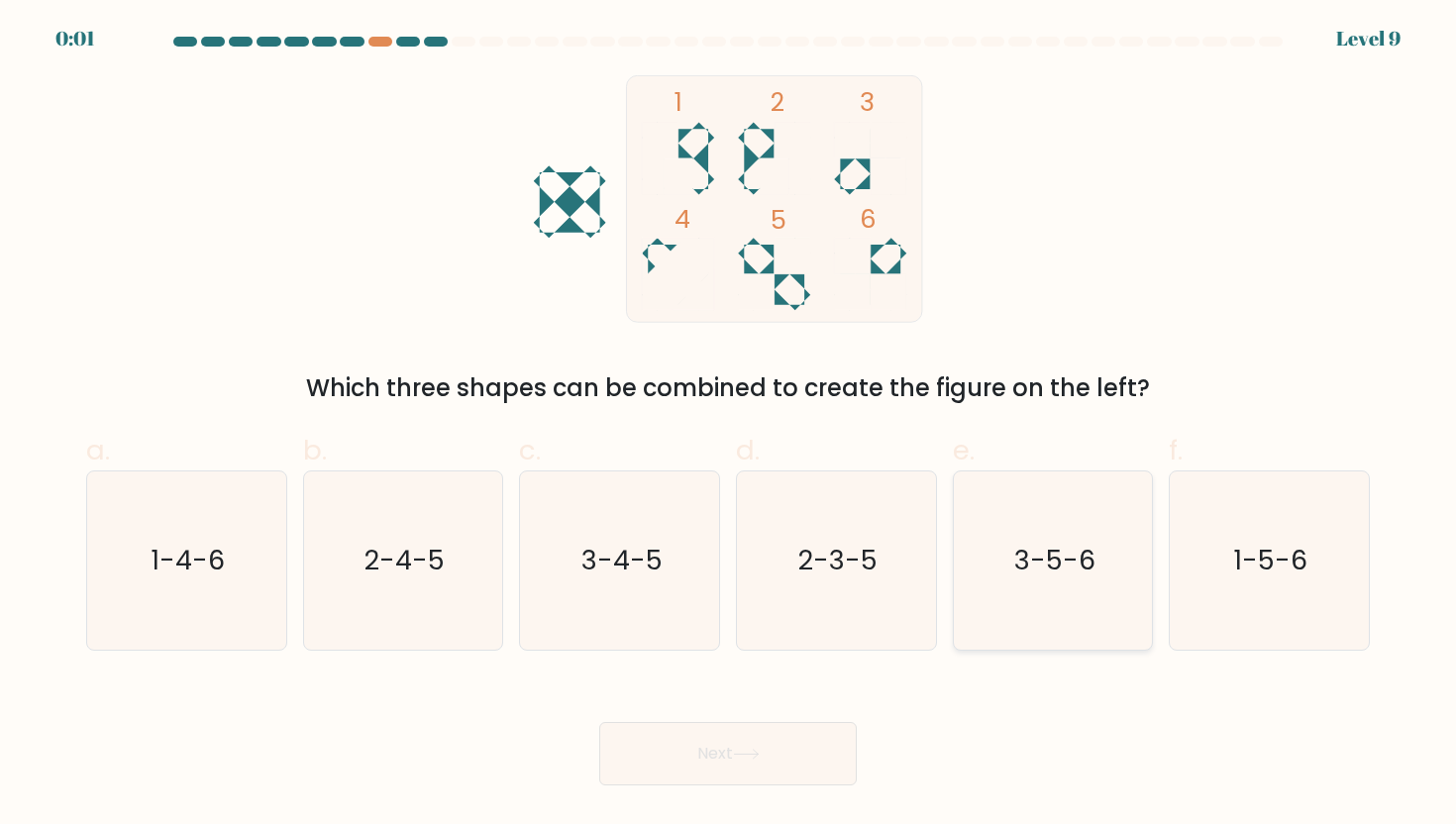 click on "3-5-6" at bounding box center (1055, 560) 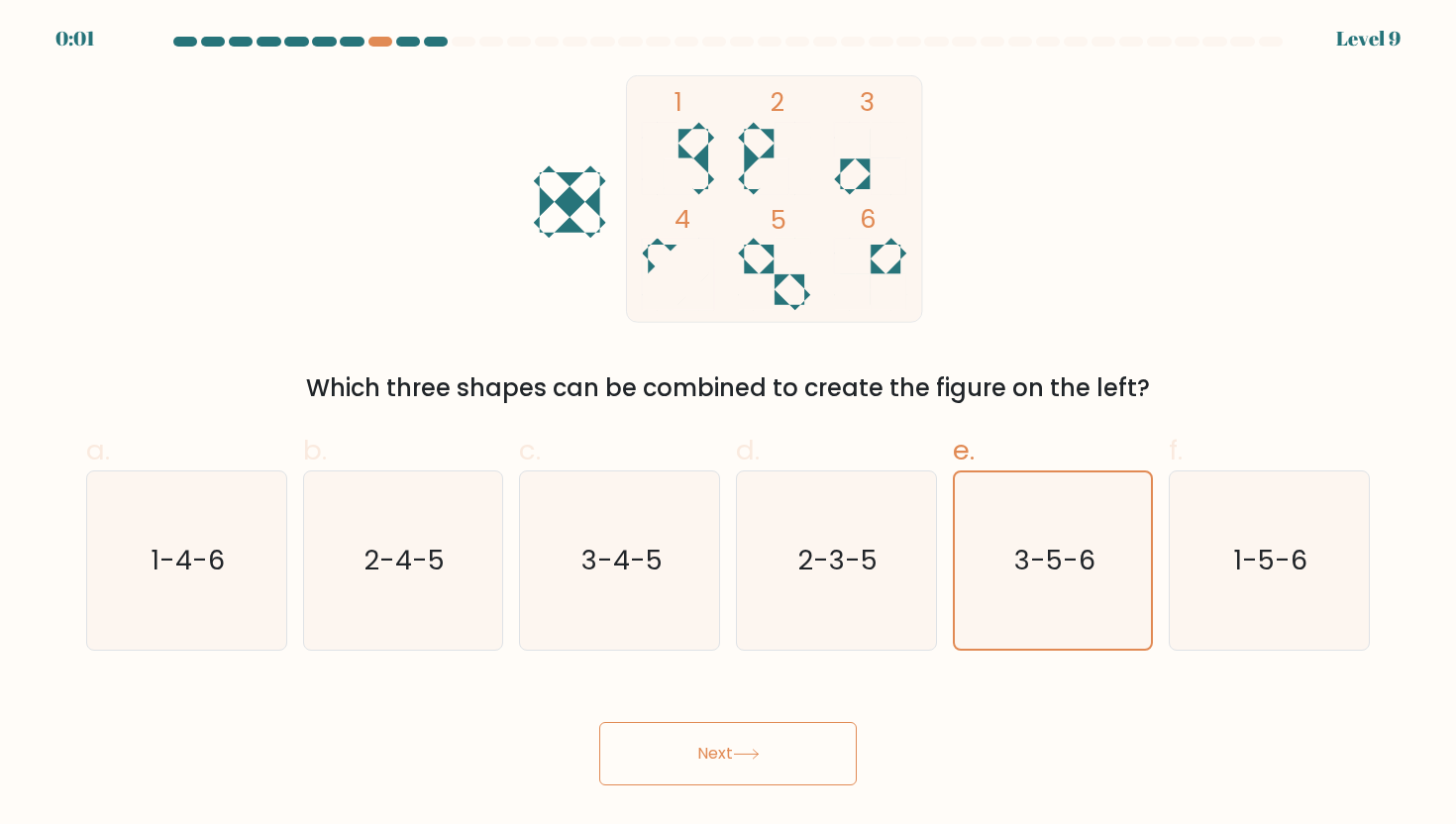 click on "Next" at bounding box center [728, 754] 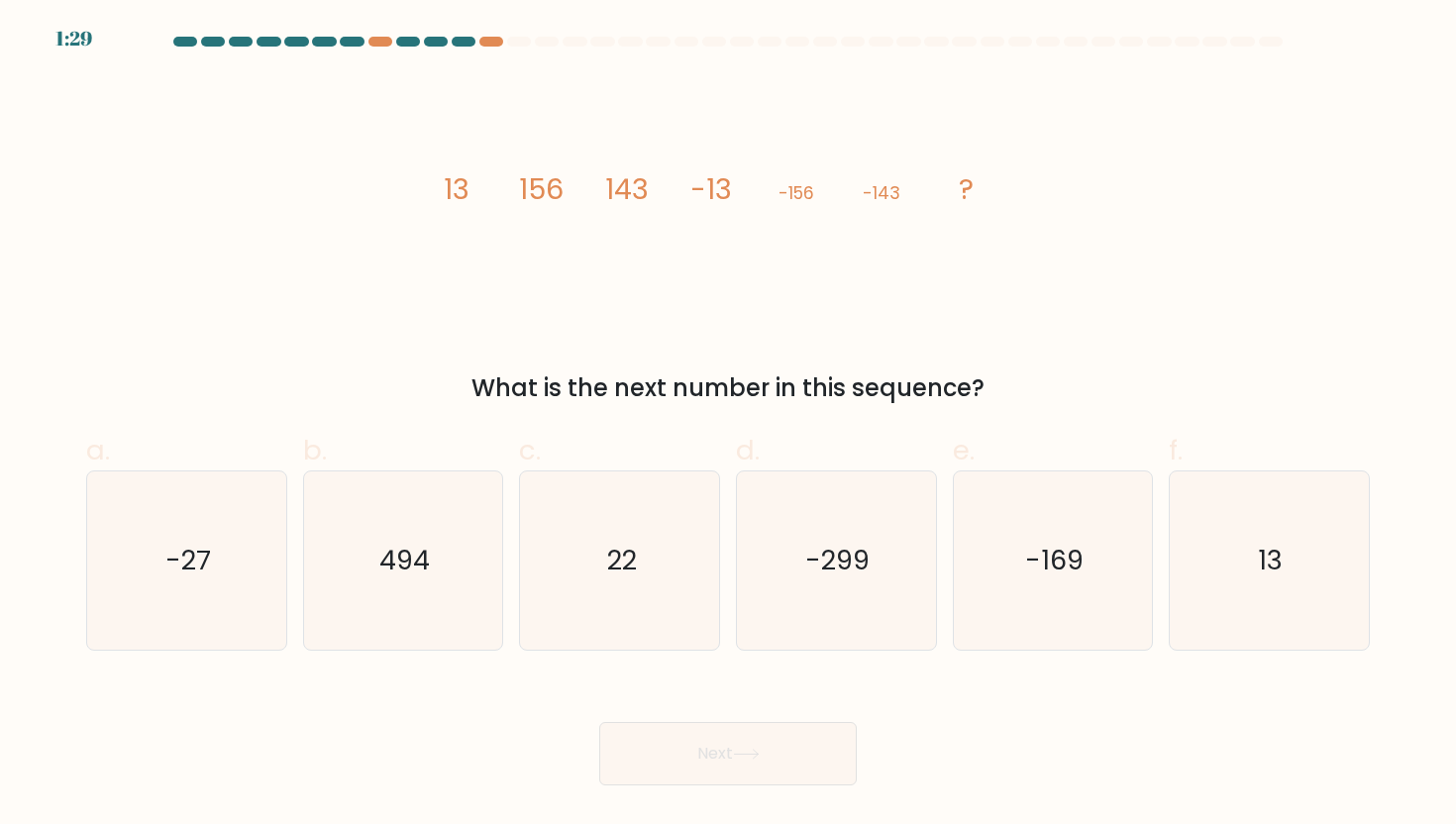 scroll, scrollTop: 0, scrollLeft: 0, axis: both 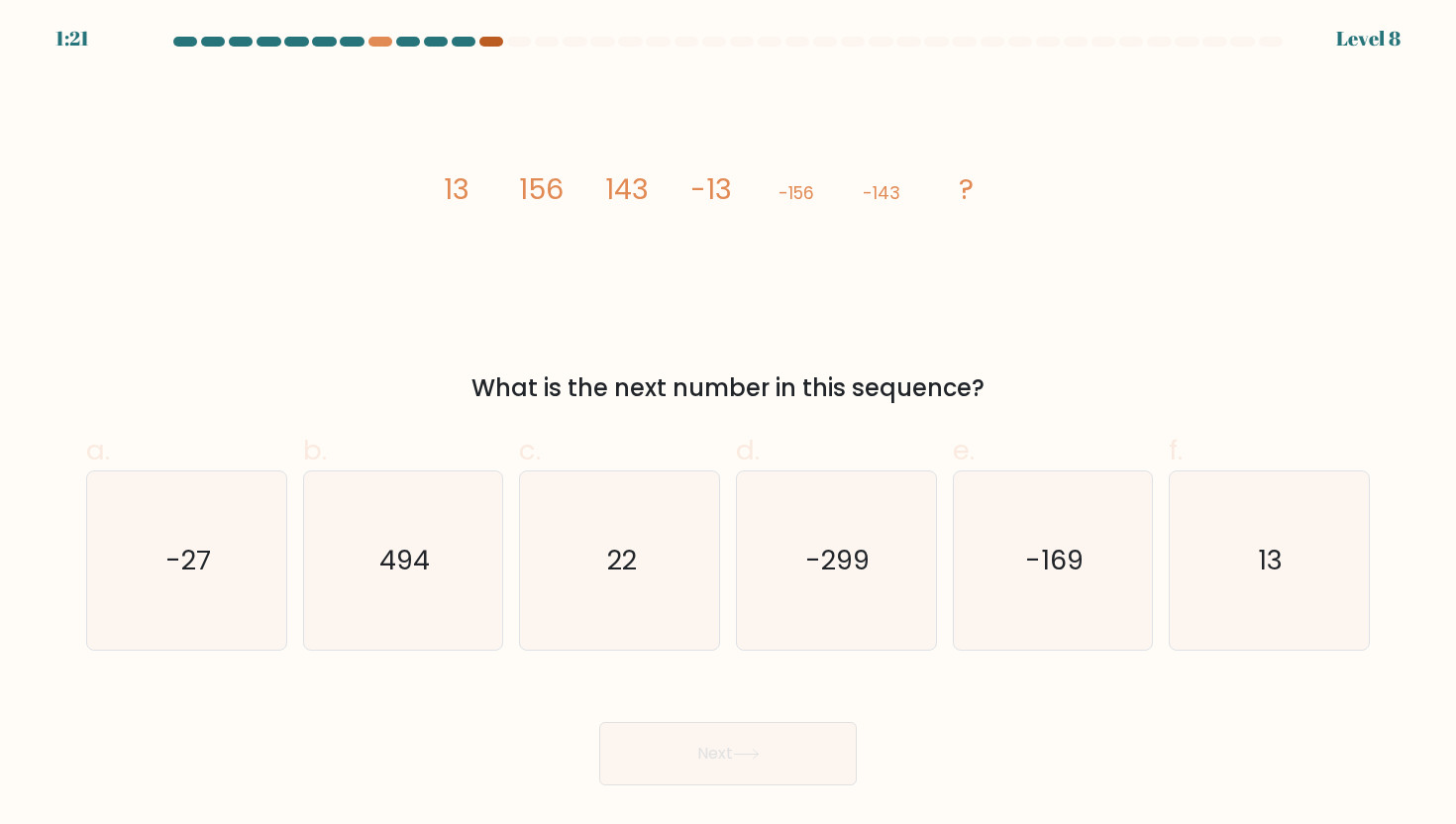 click at bounding box center [491, 42] 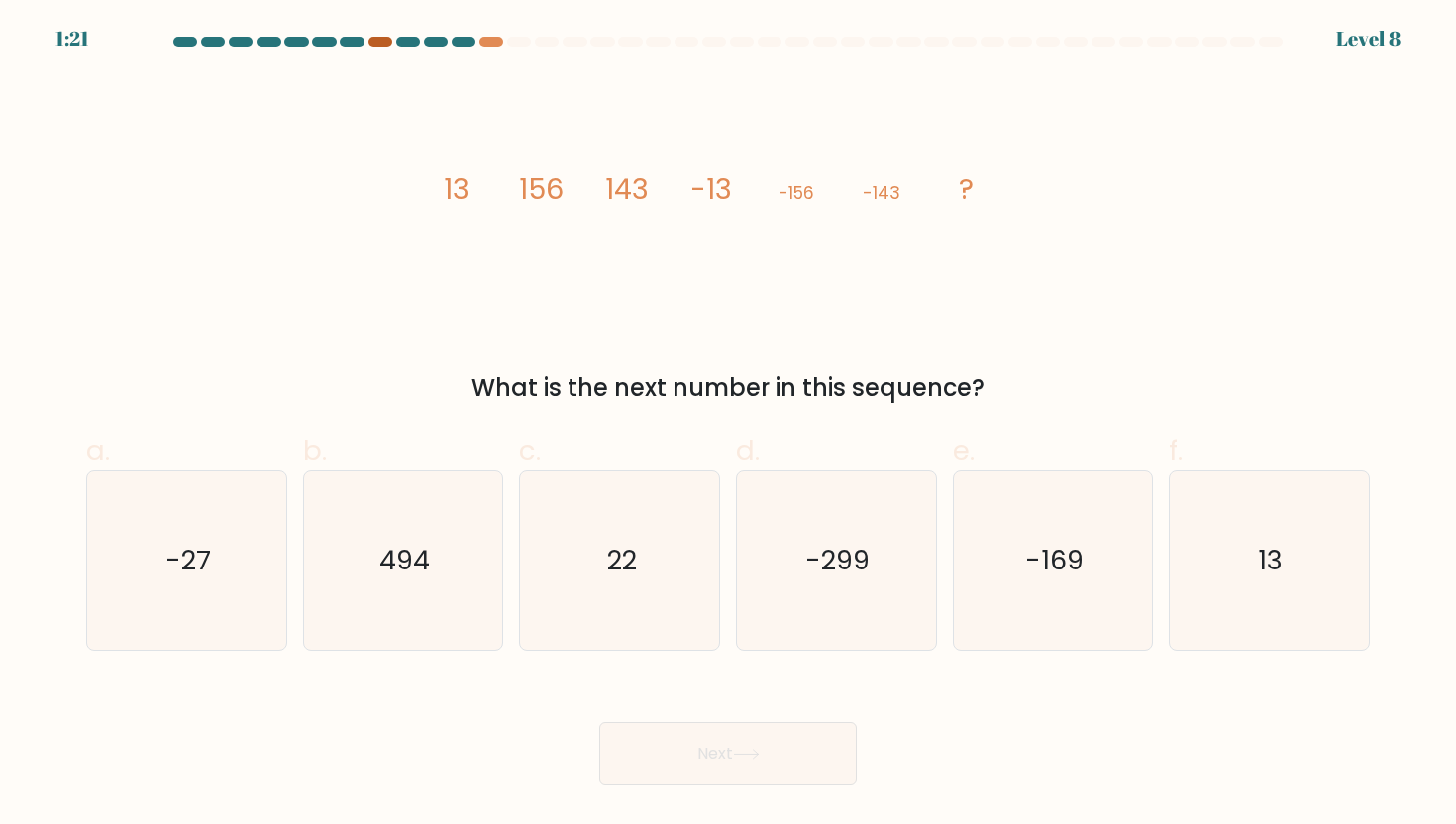 click at bounding box center [380, 42] 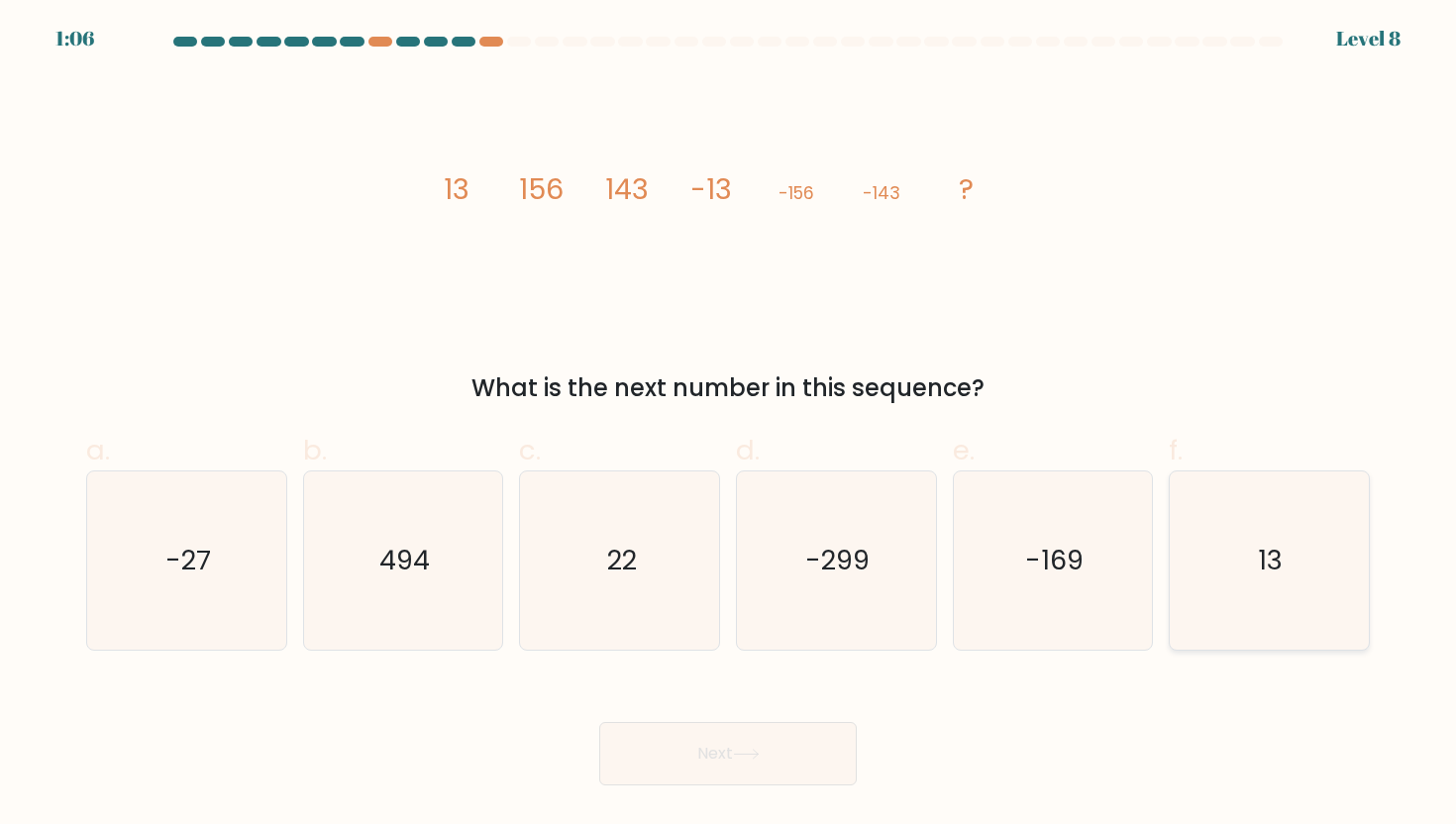 click on "13" at bounding box center (1269, 561) 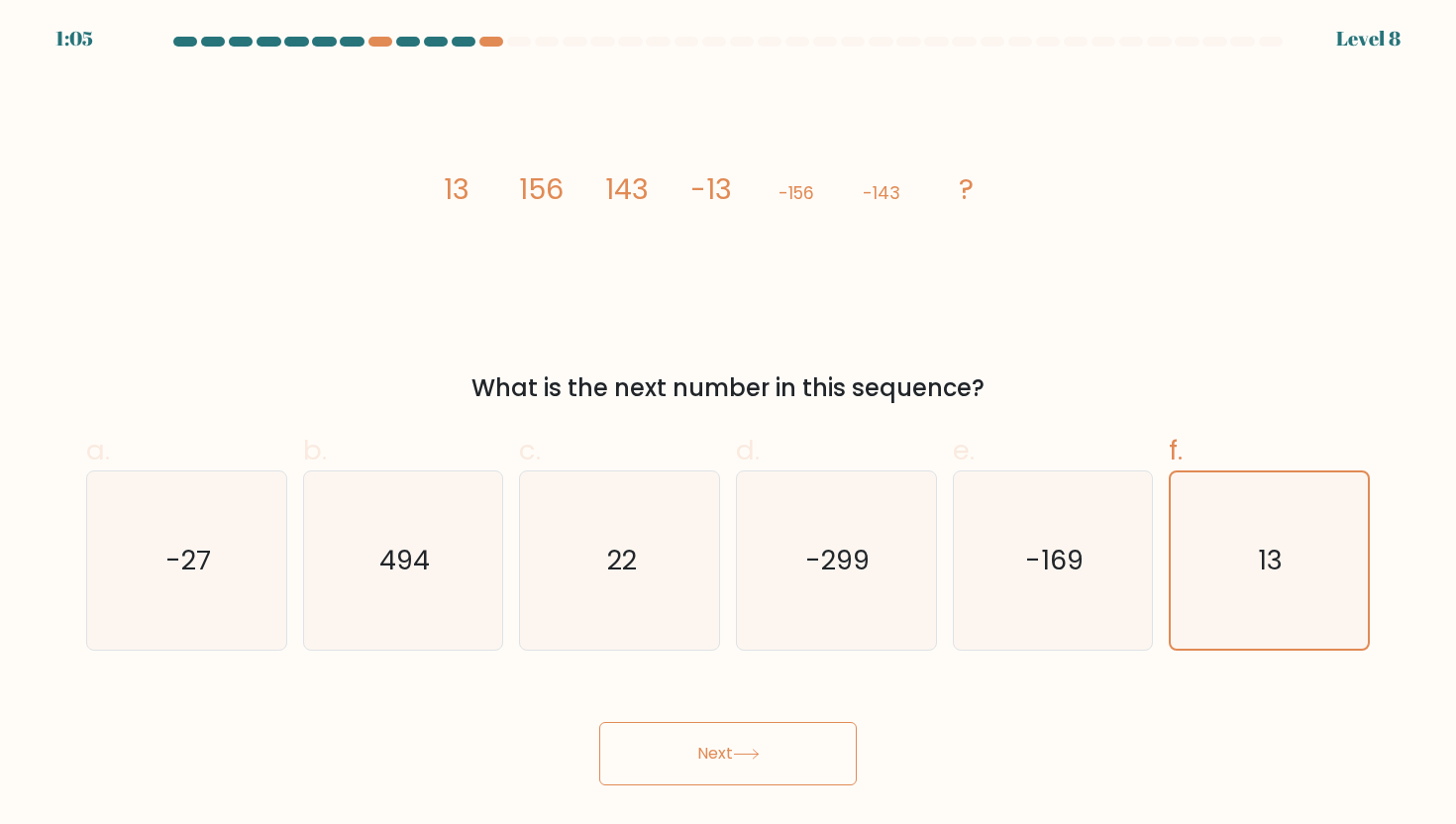 click on "Next" at bounding box center [728, 754] 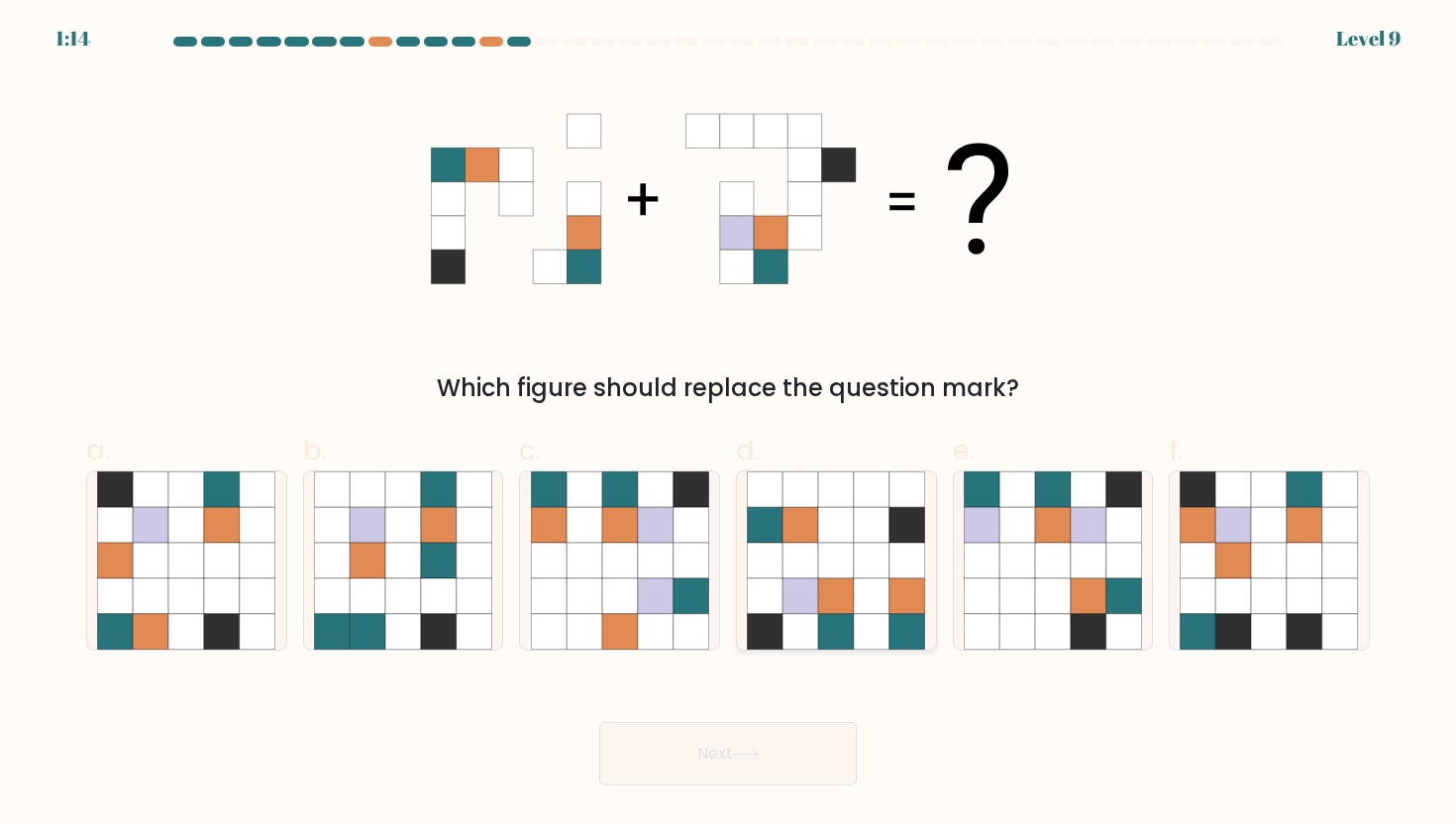 click at bounding box center (836, 561) 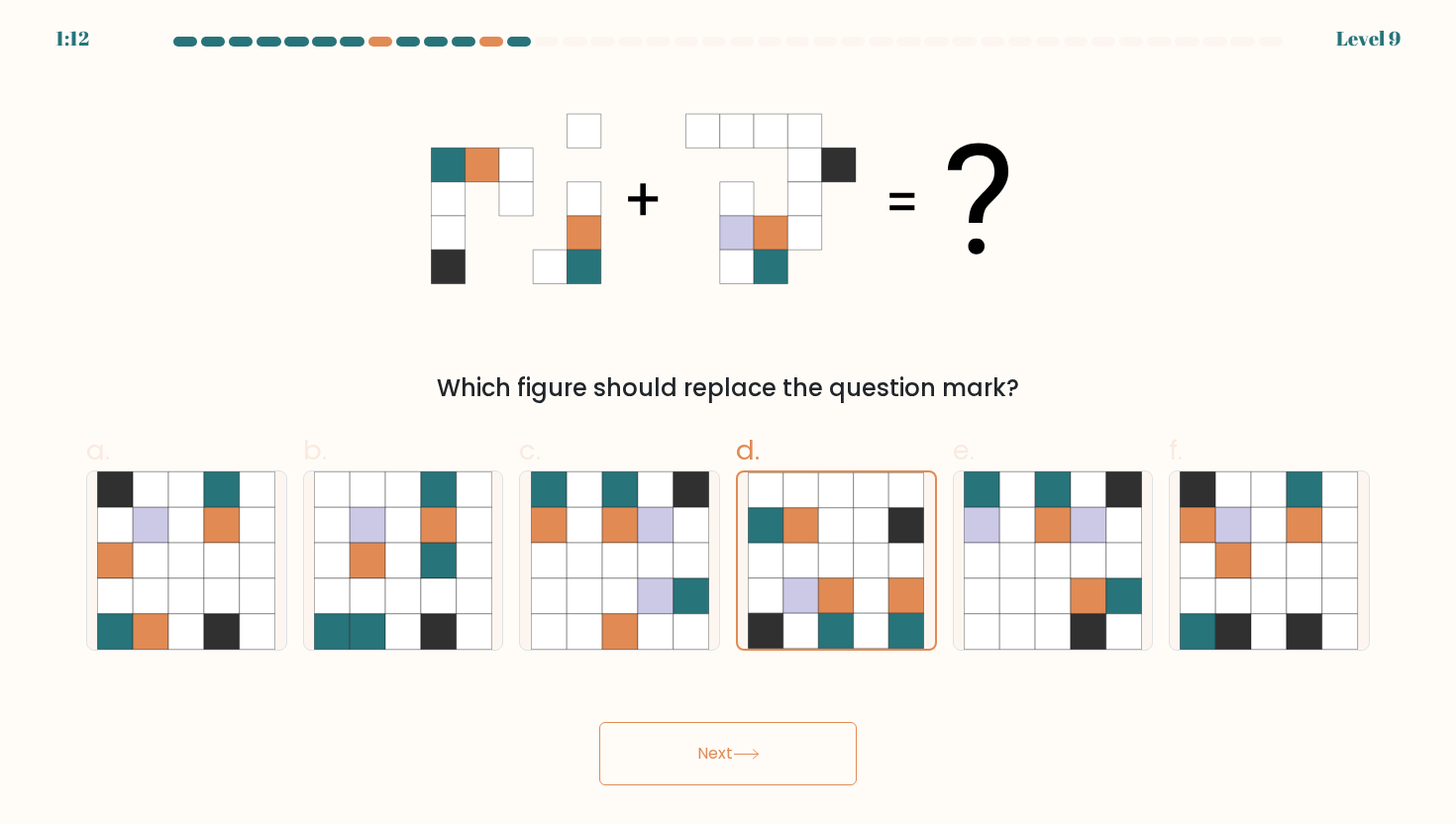 click on "Next" at bounding box center (728, 754) 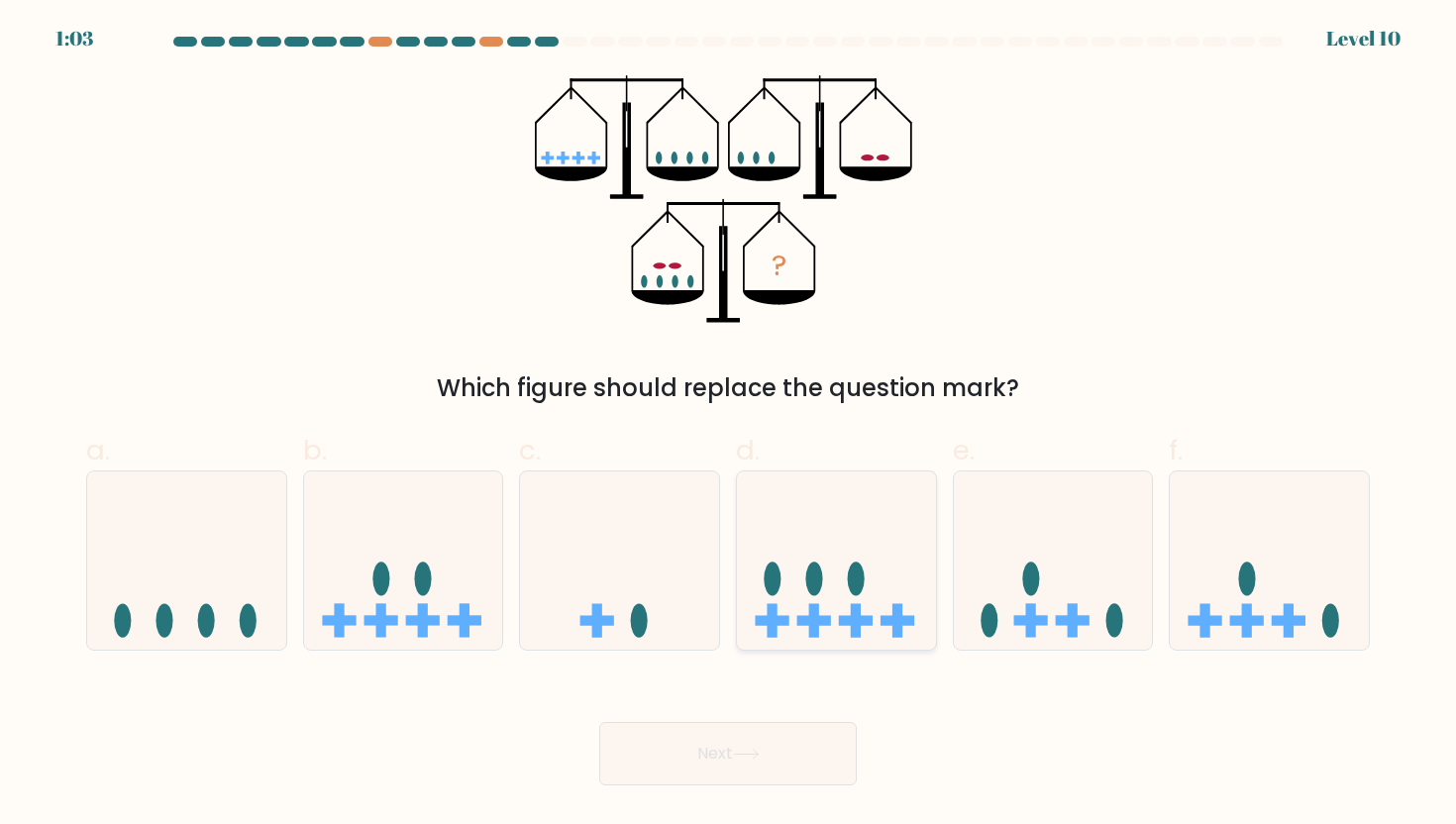 click at bounding box center [836, 561] 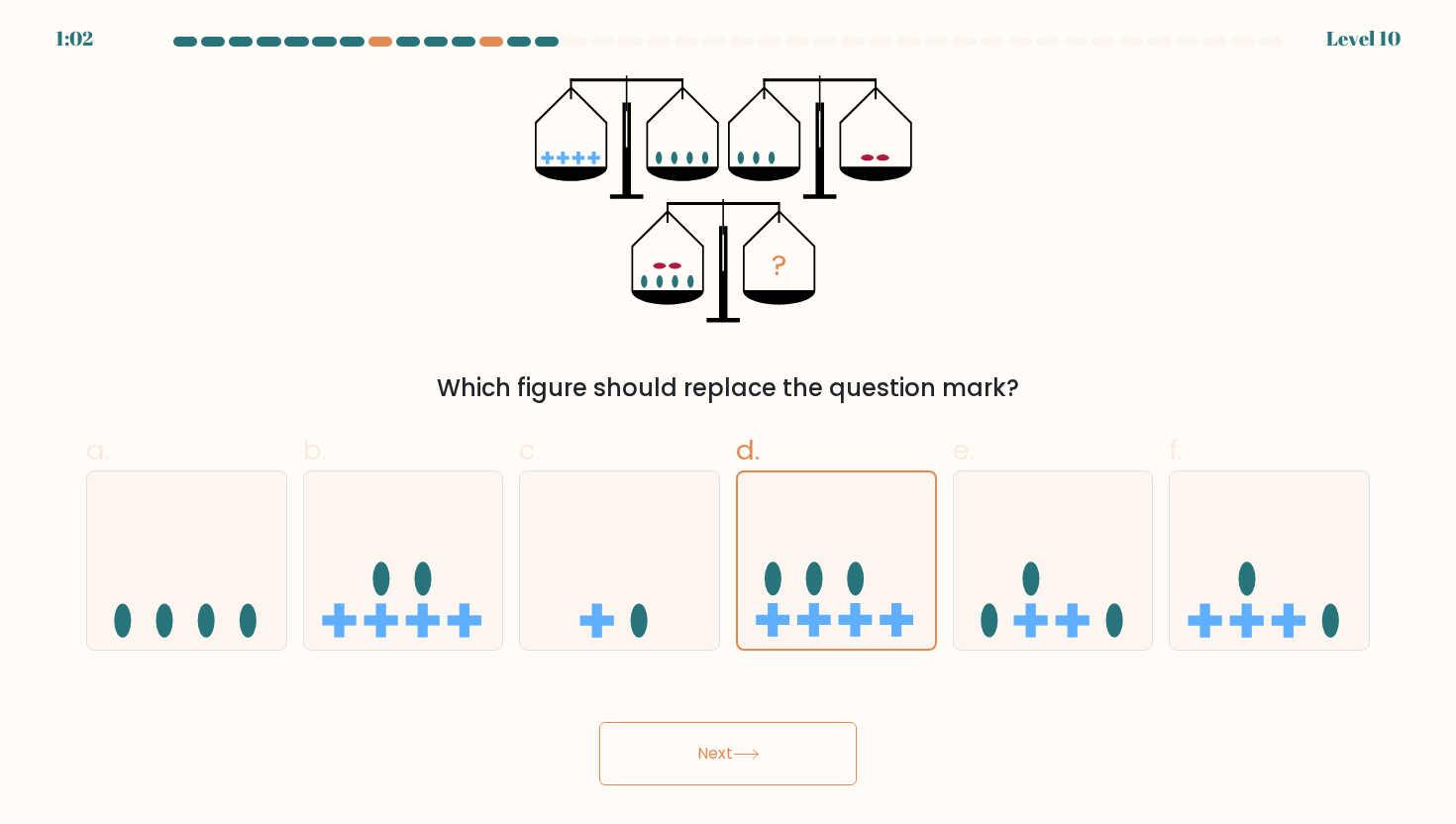 click at bounding box center [746, 754] 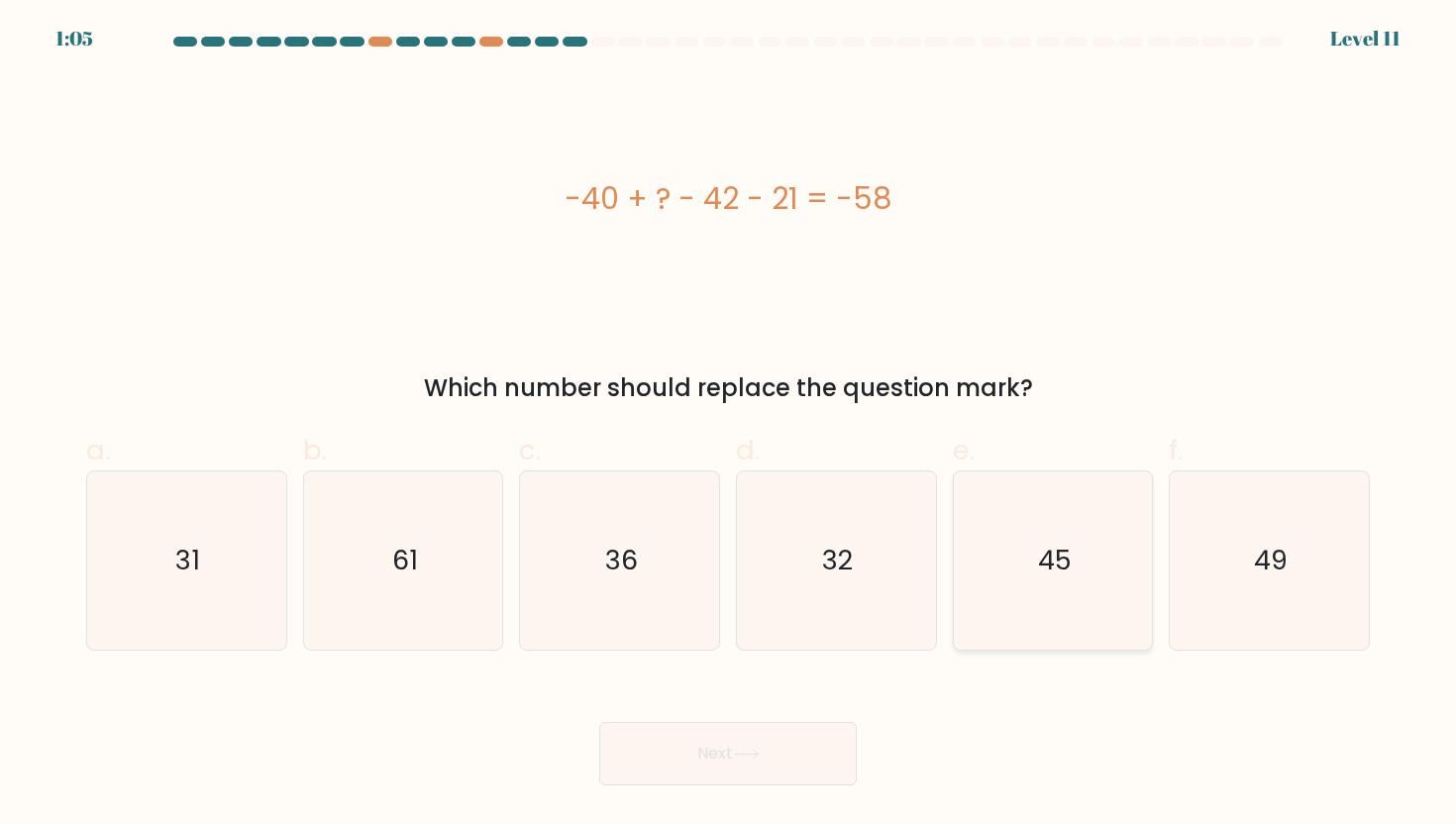 click on "45" at bounding box center (1053, 561) 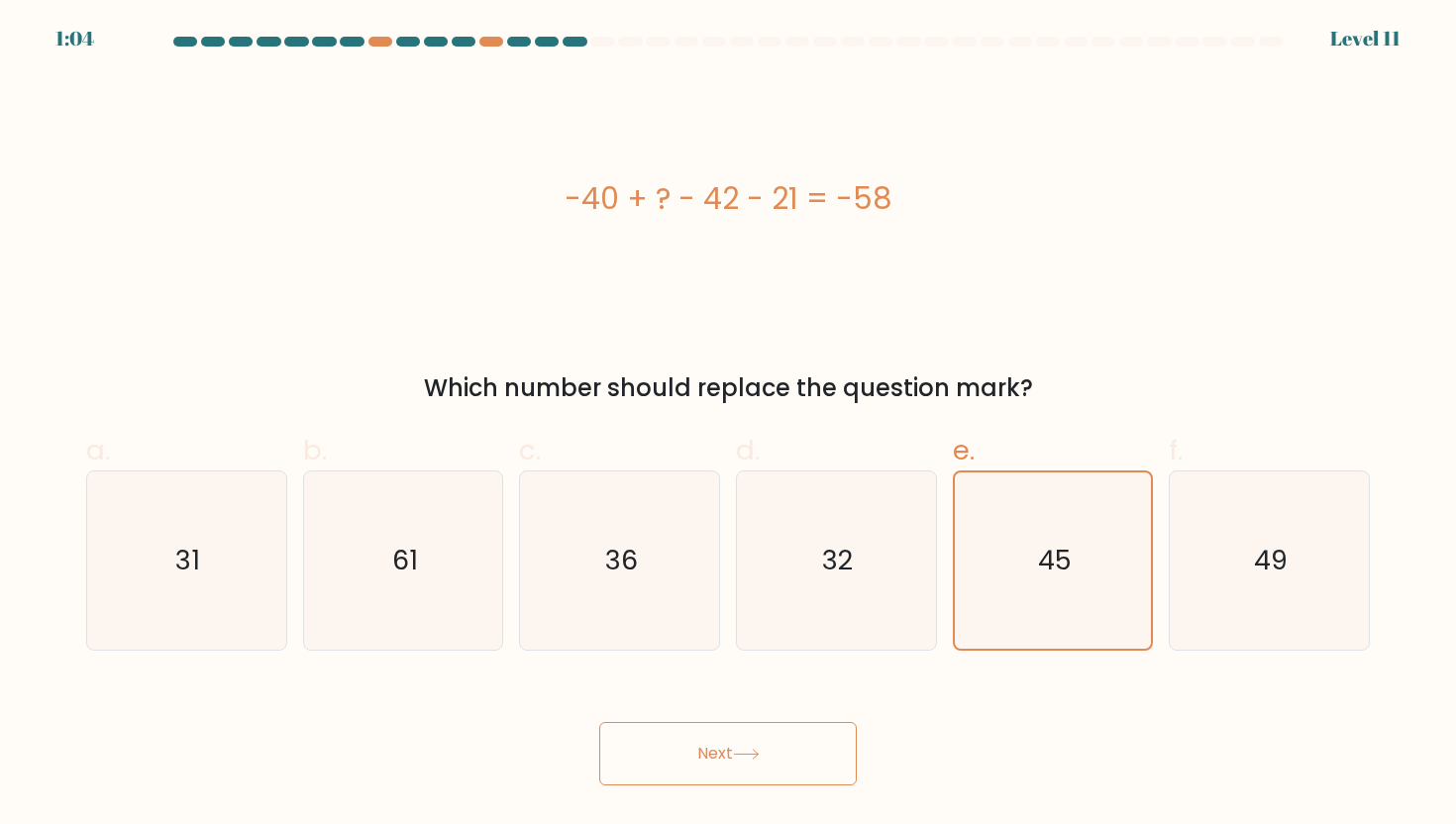 click on "Next" at bounding box center [728, 754] 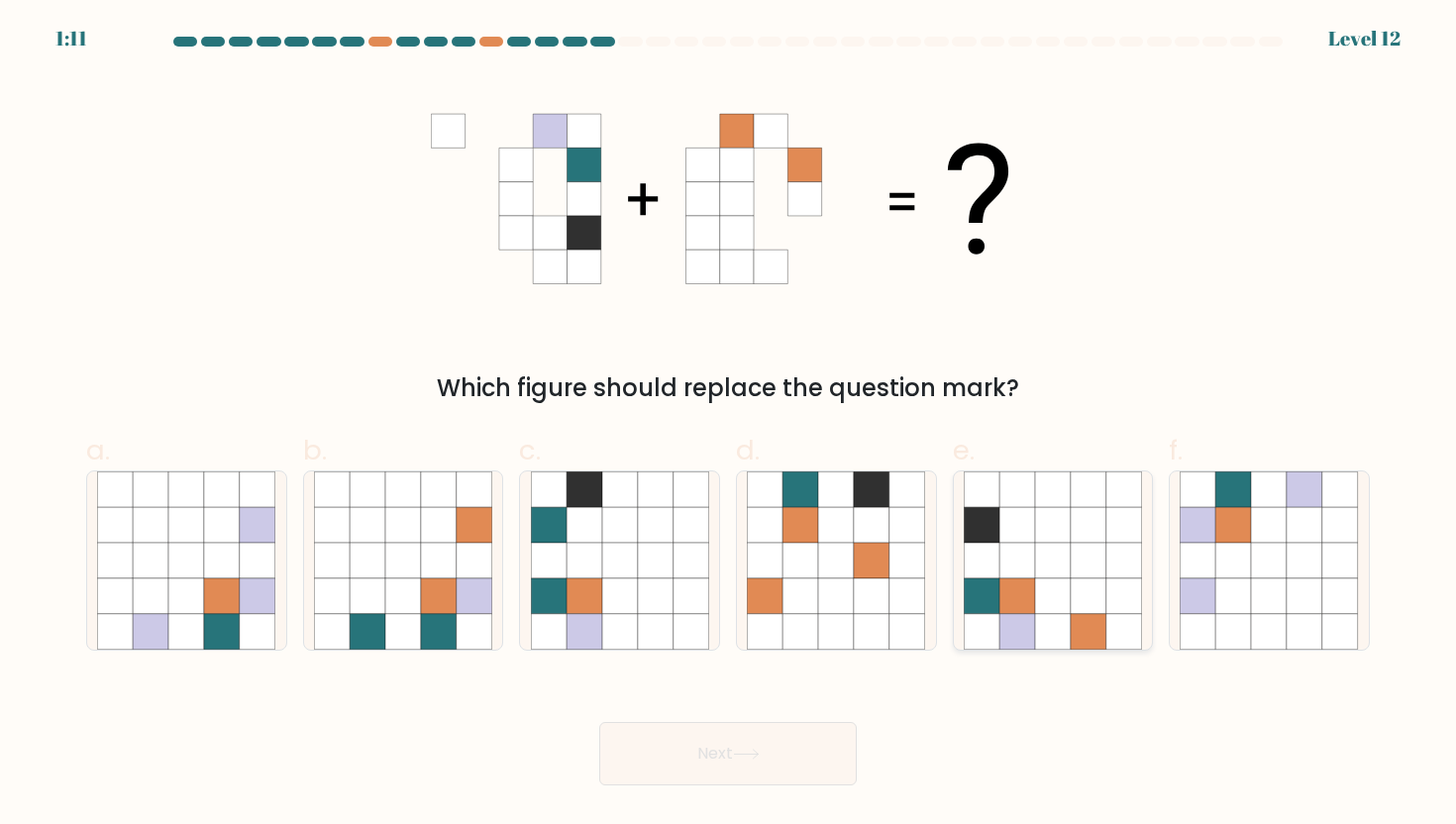 click at bounding box center (1089, 632) 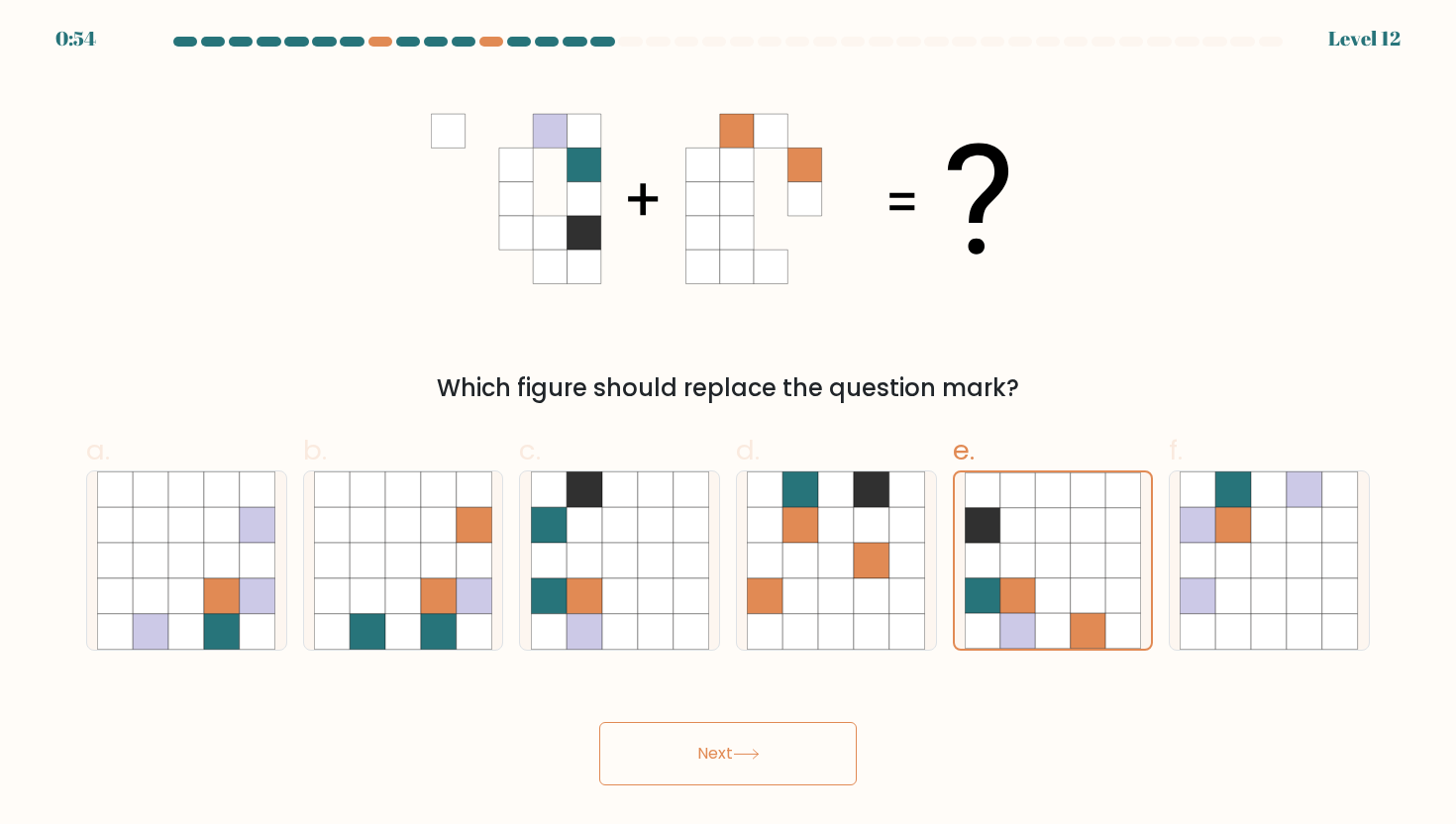 click on "Next" at bounding box center (728, 754) 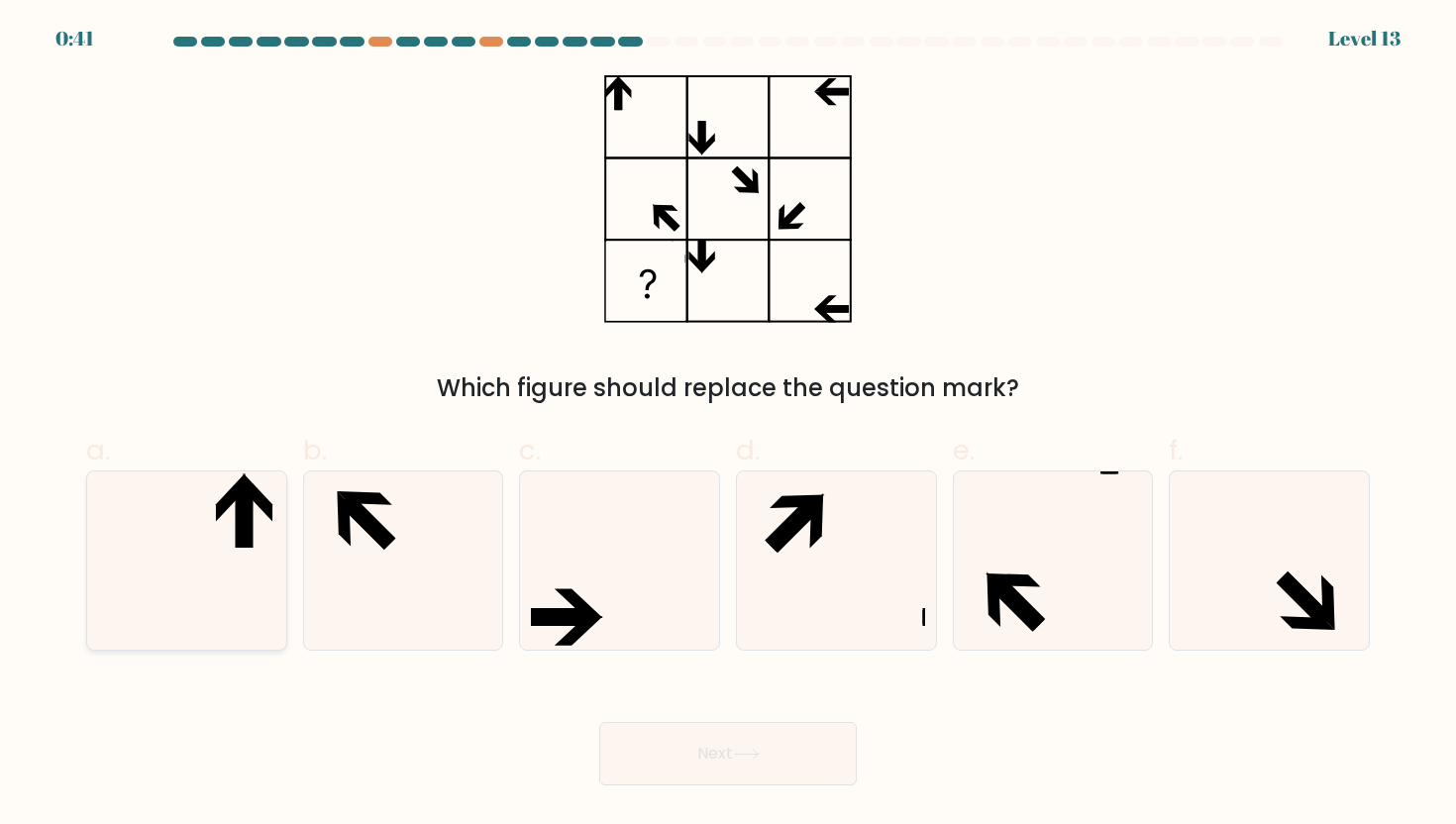 click at bounding box center [186, 561] 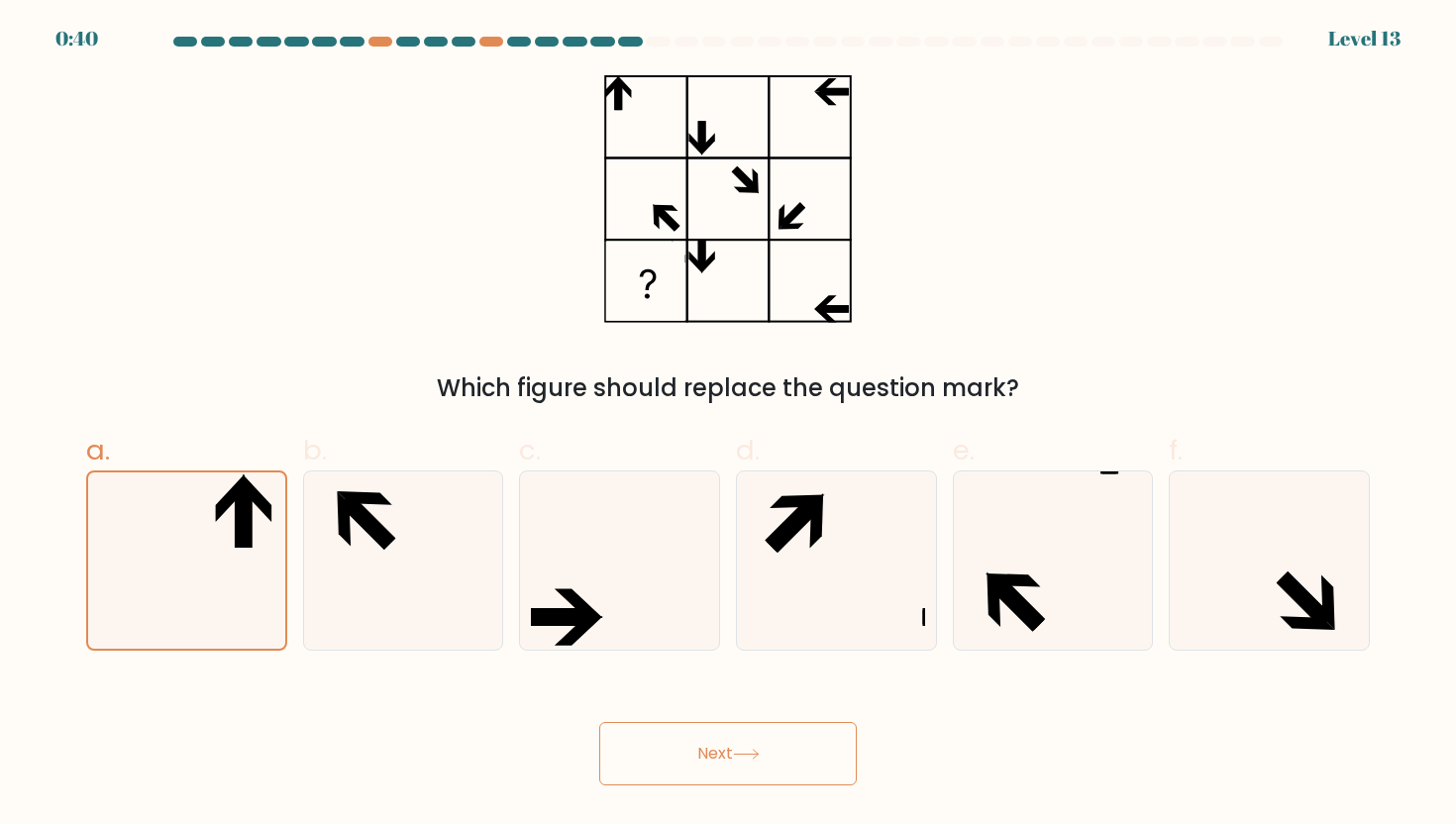 click on "Next" at bounding box center [728, 754] 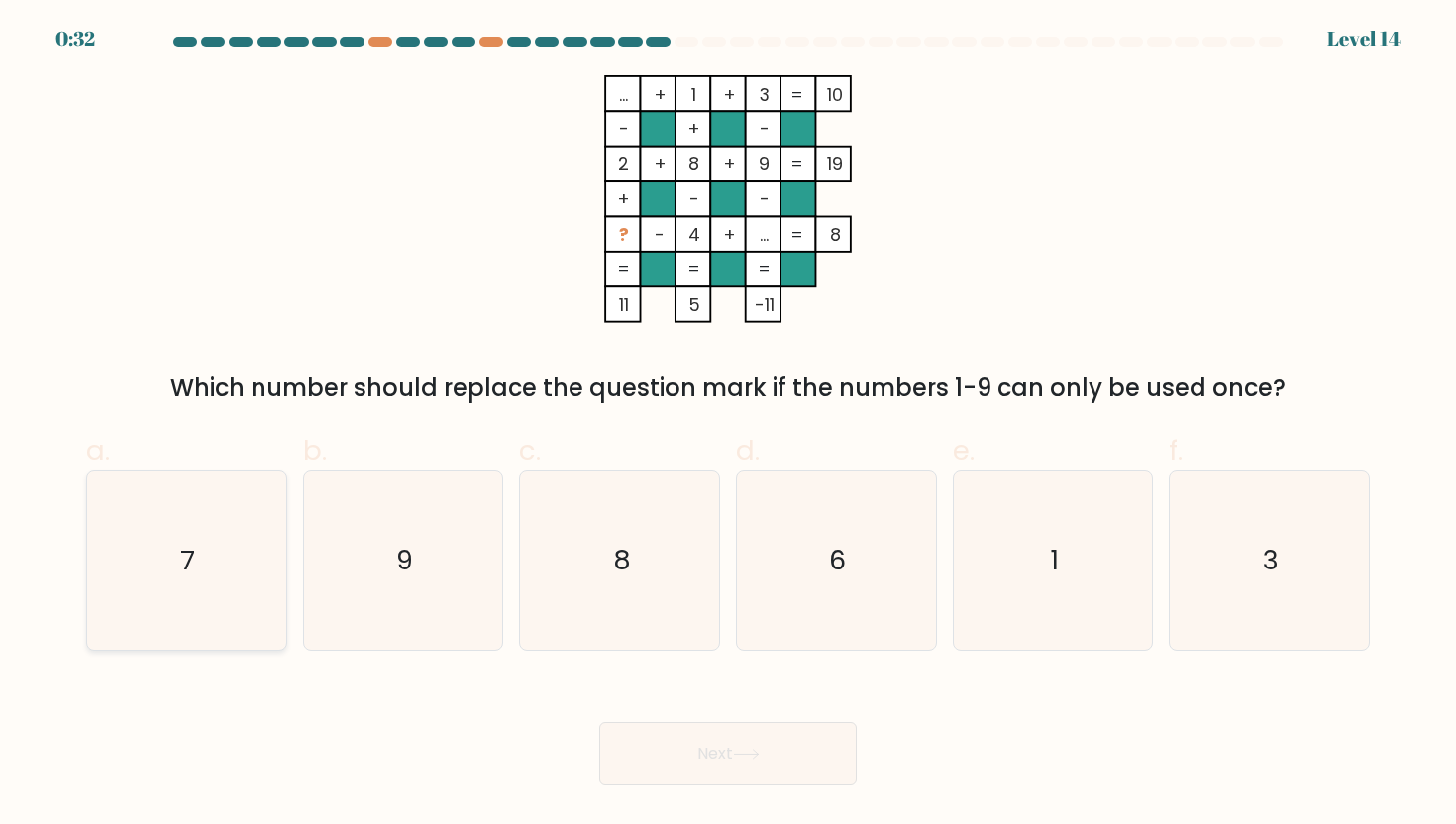 click on "7" at bounding box center [186, 561] 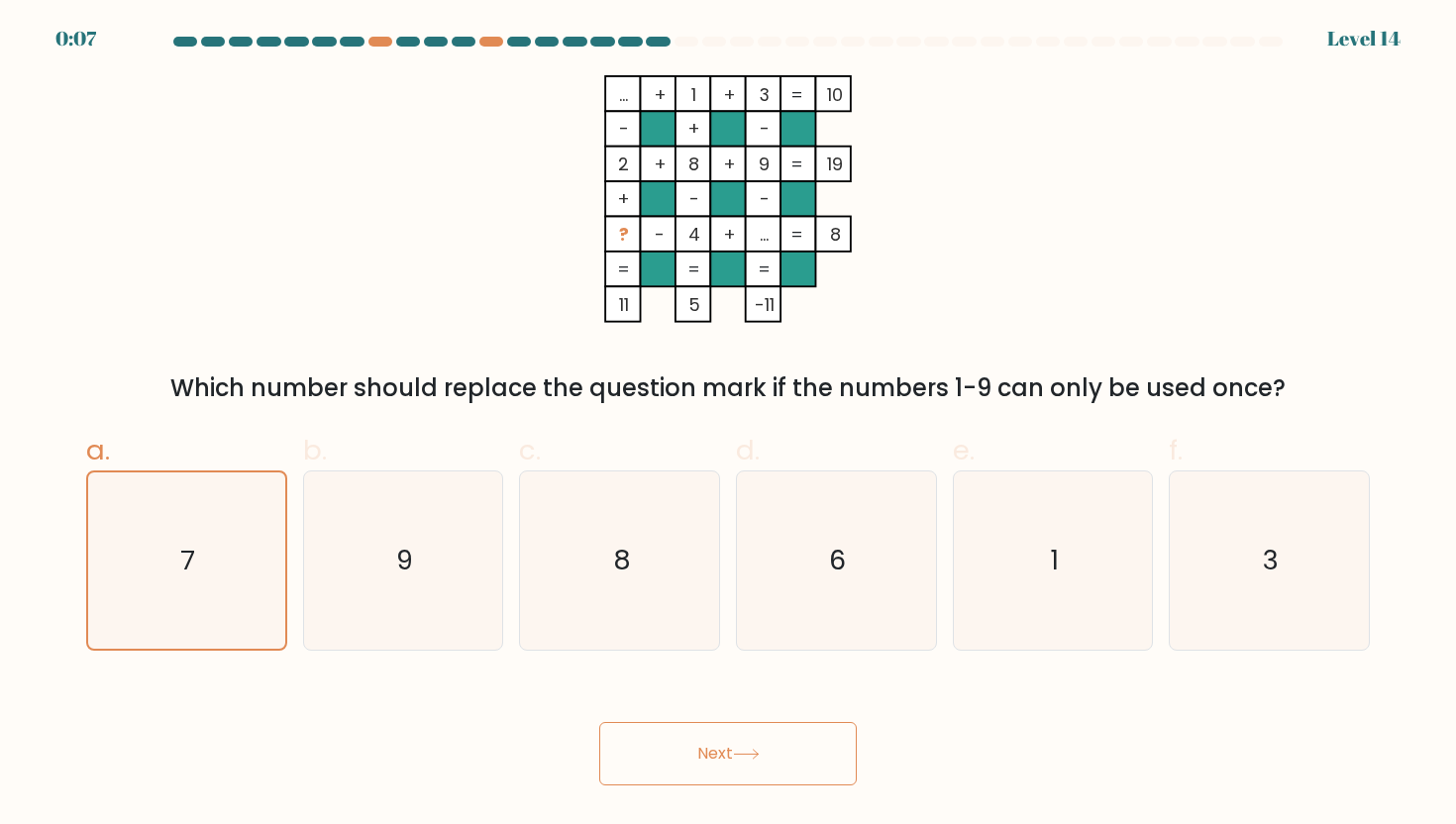 click on "0:07
Level 14" at bounding box center [728, 412] 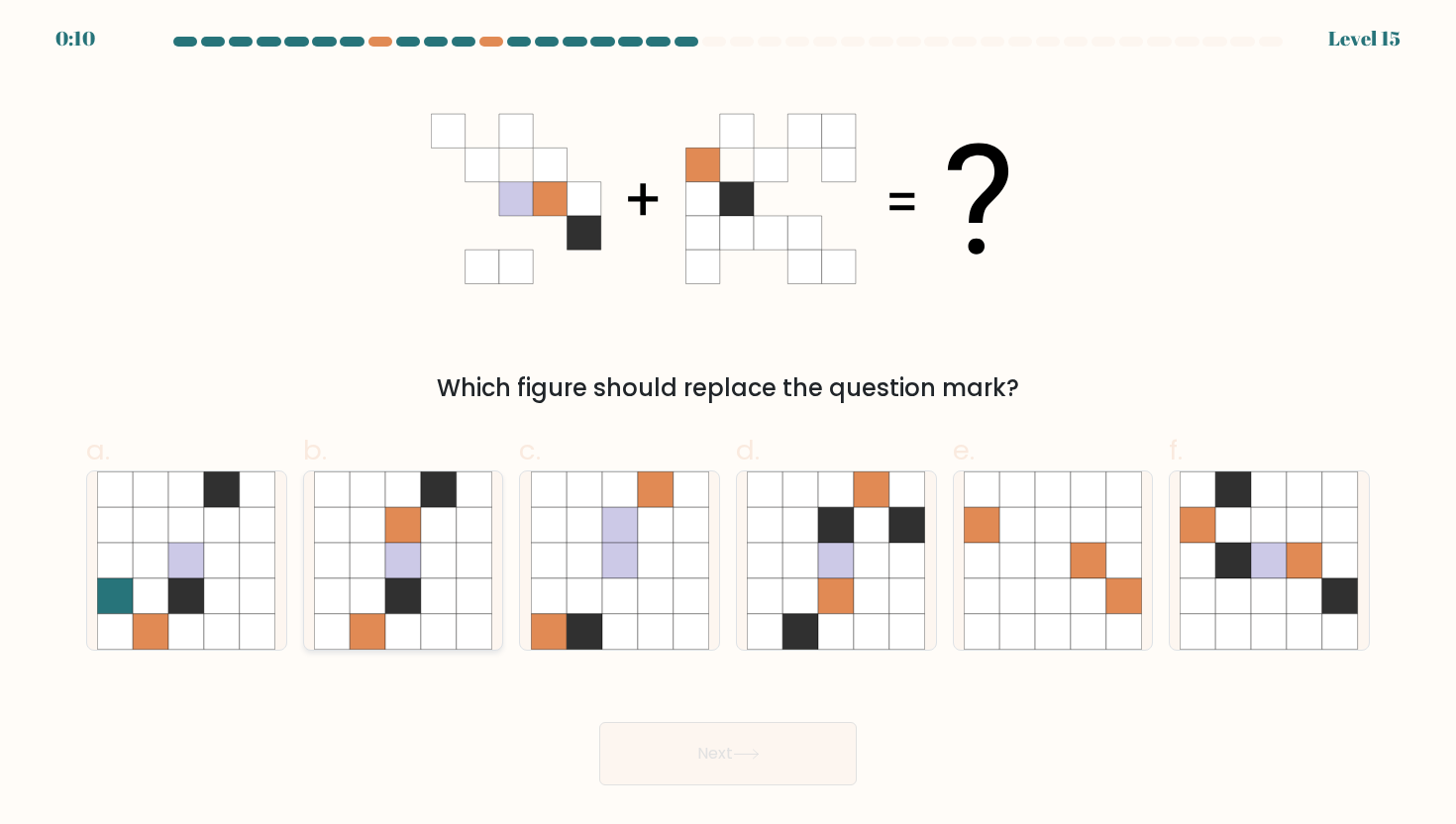 click at bounding box center (332, 596) 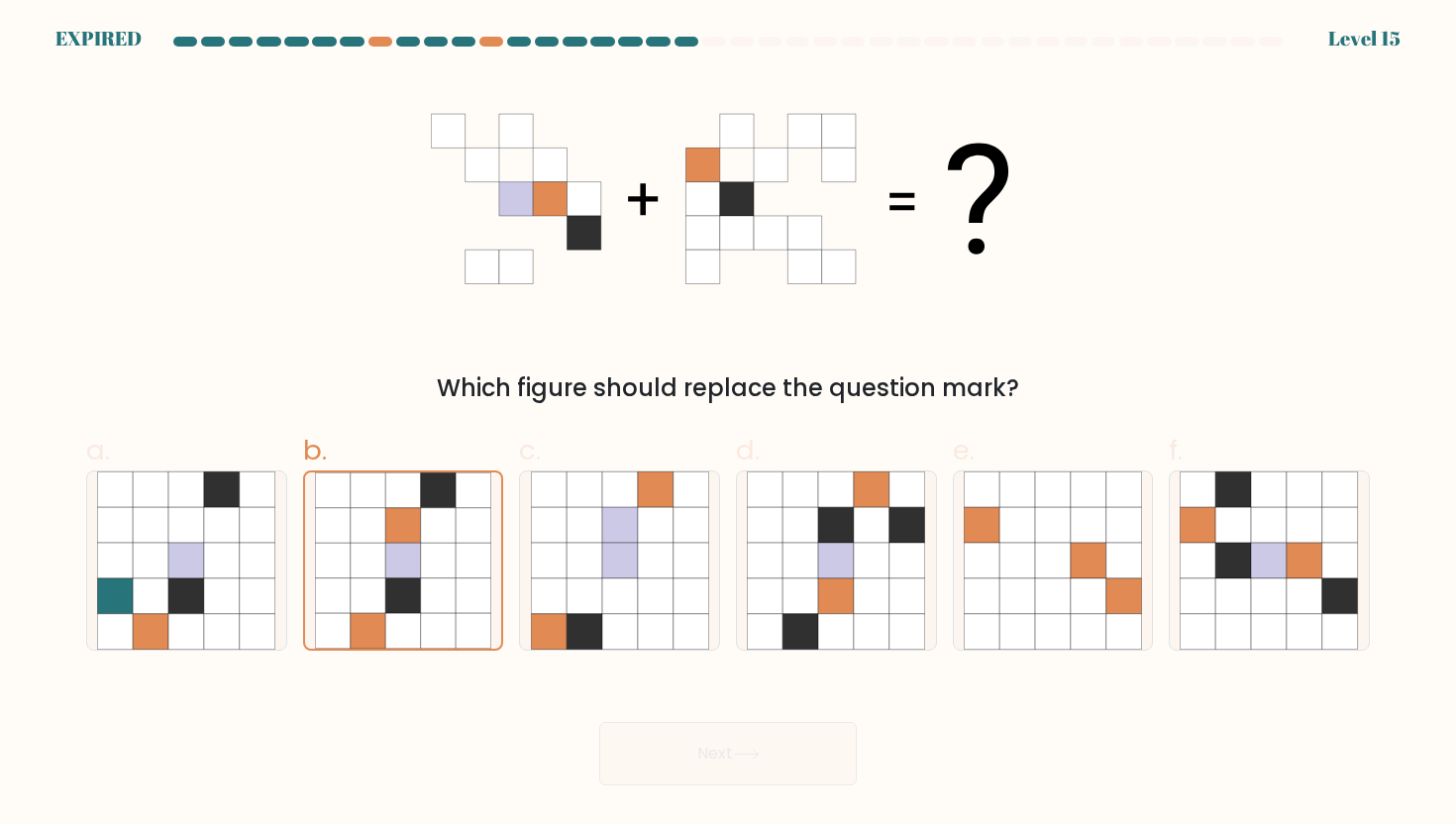 click on "Next" at bounding box center [728, 730] 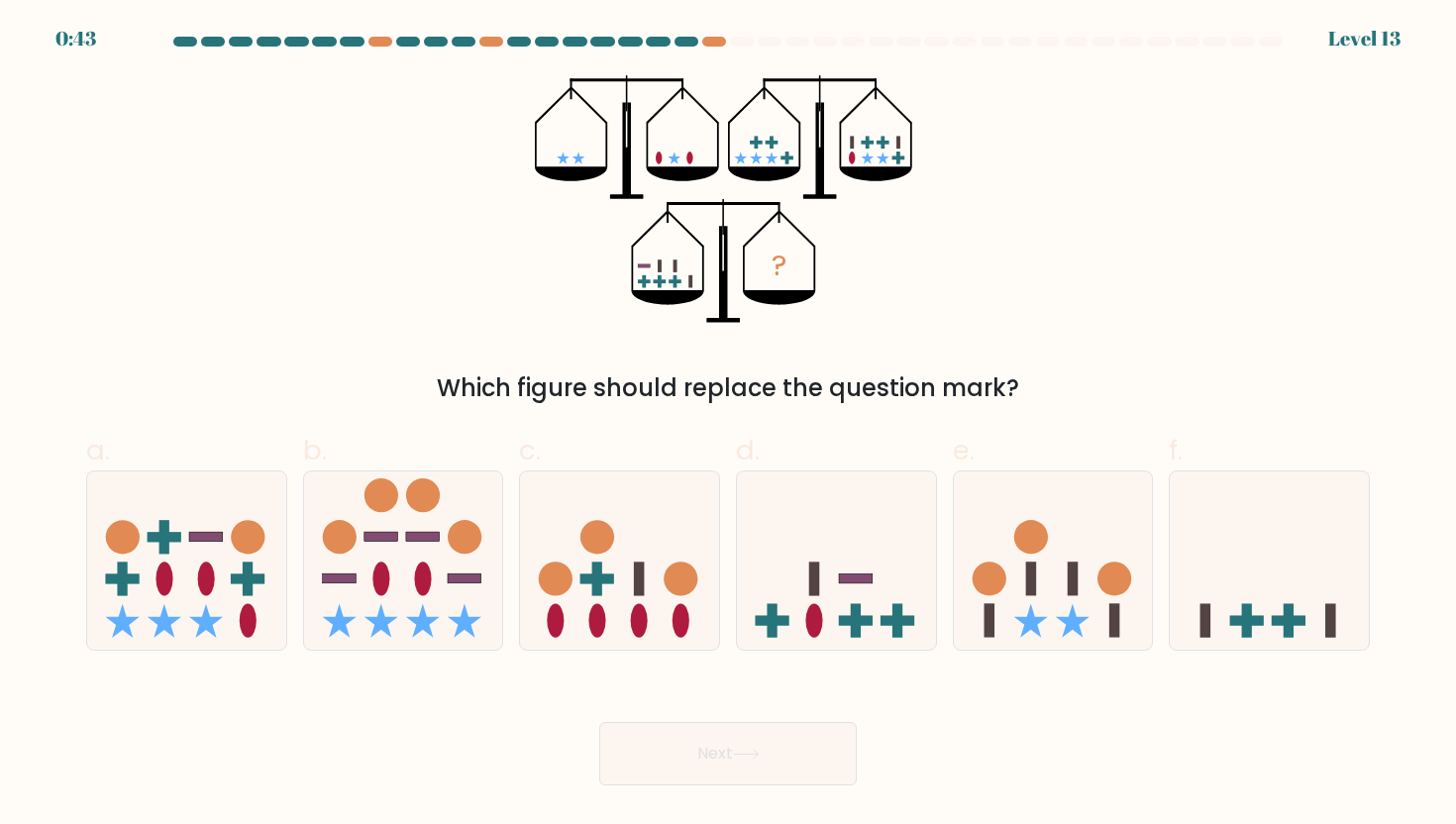 scroll, scrollTop: 0, scrollLeft: 0, axis: both 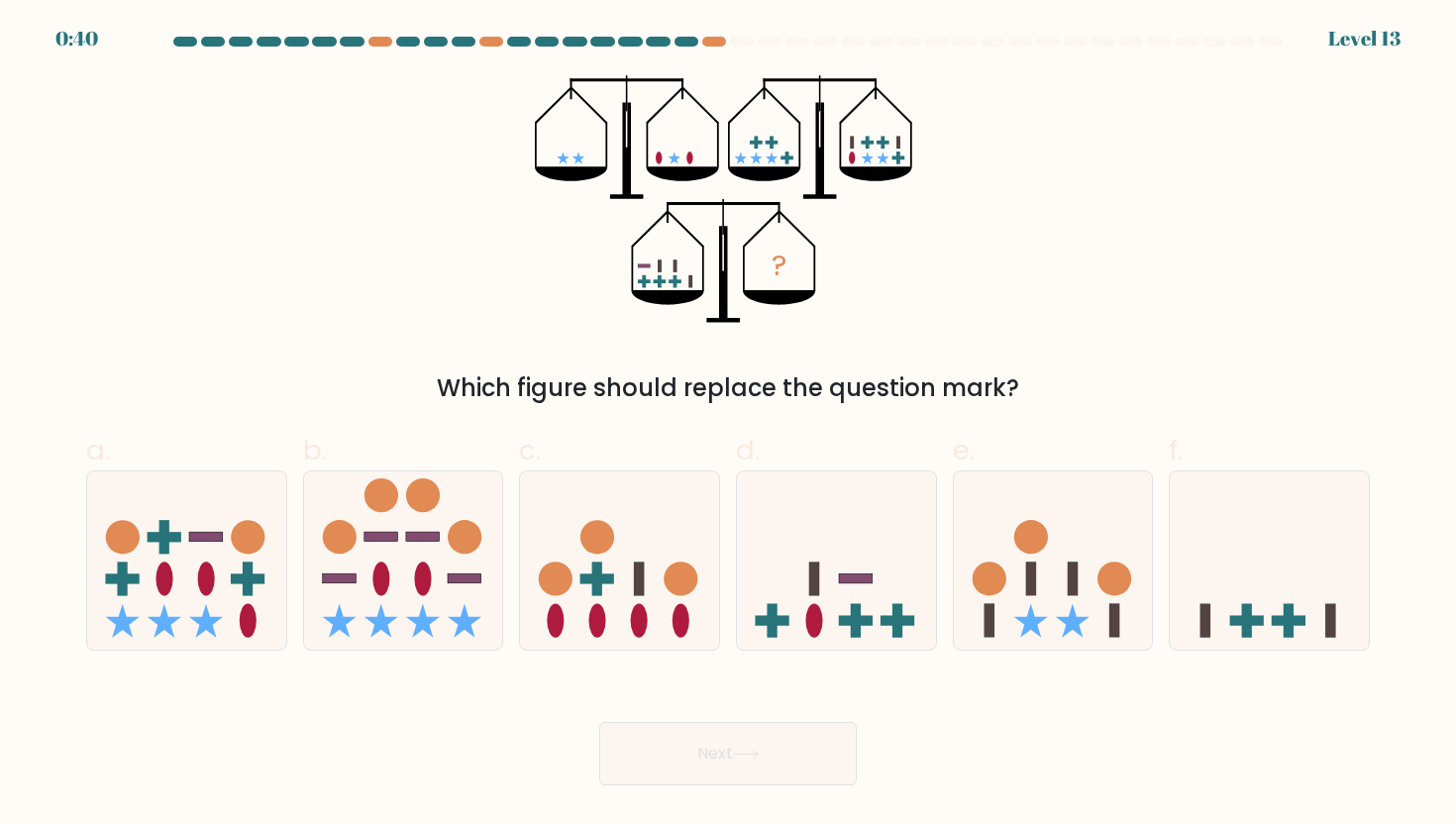 click on "0:40
Level 13" at bounding box center [728, 27] 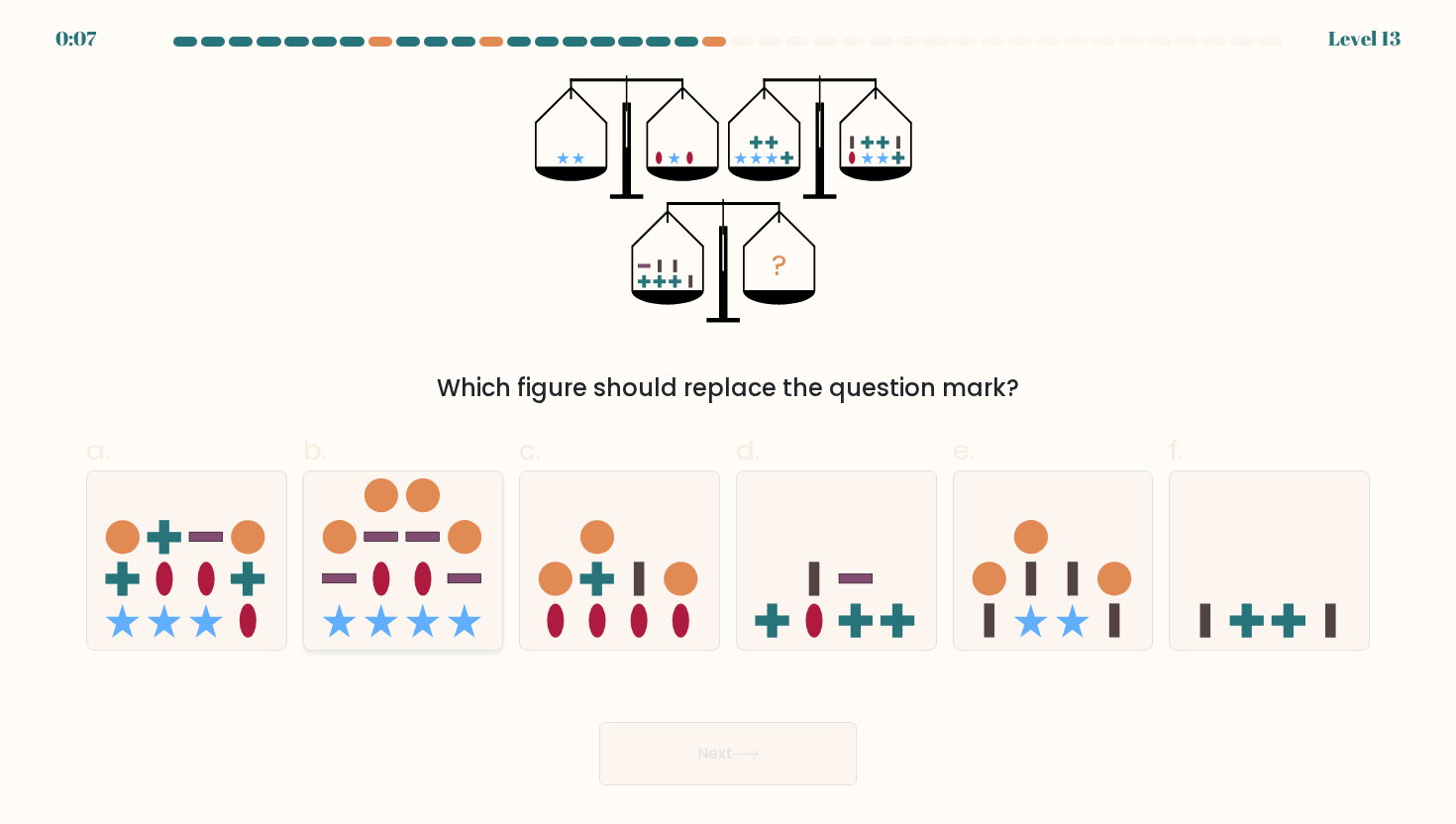 click on "b." at bounding box center [728, 418] 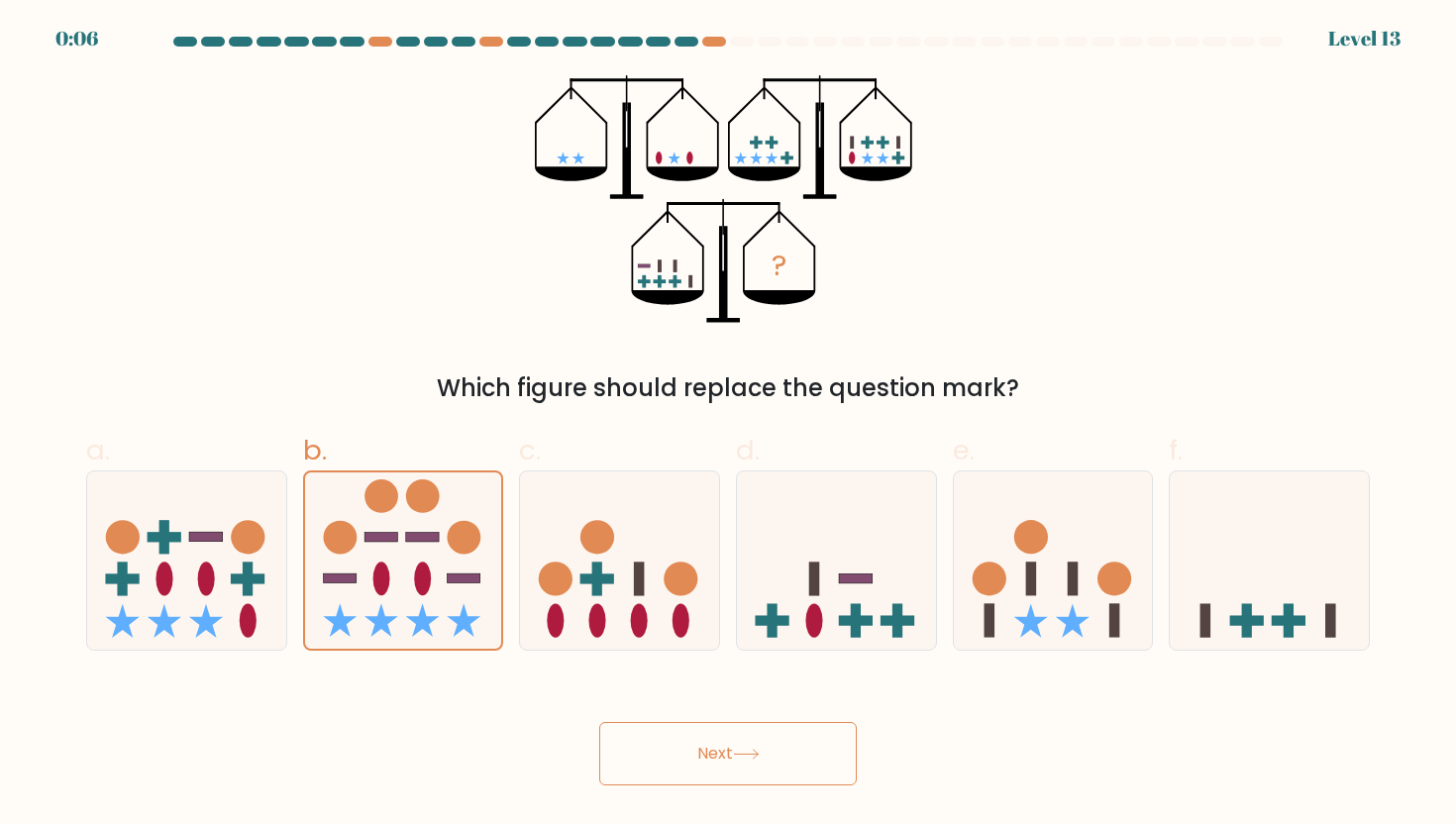 click on "Next" at bounding box center [728, 754] 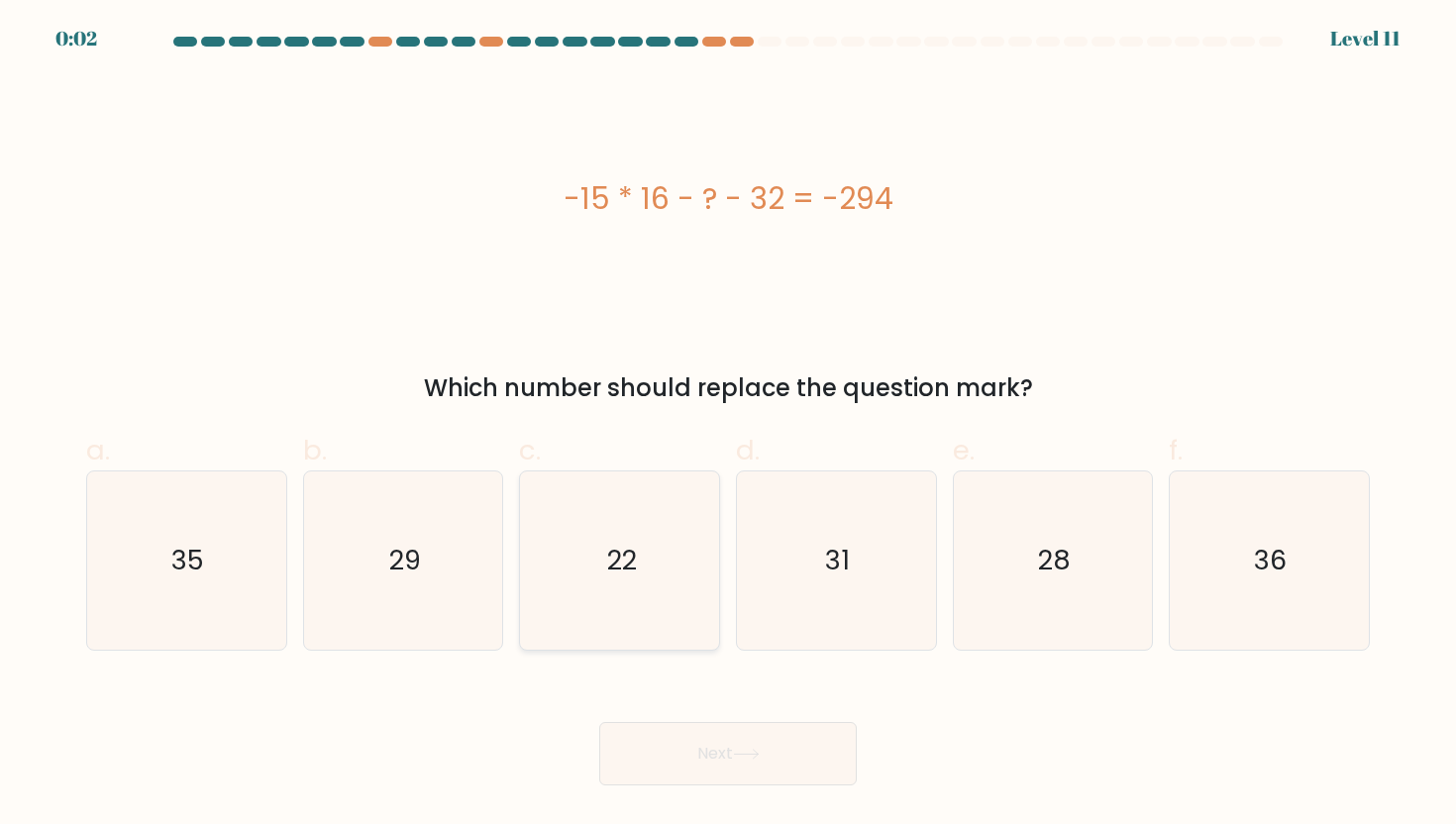 click on "22" at bounding box center [620, 561] 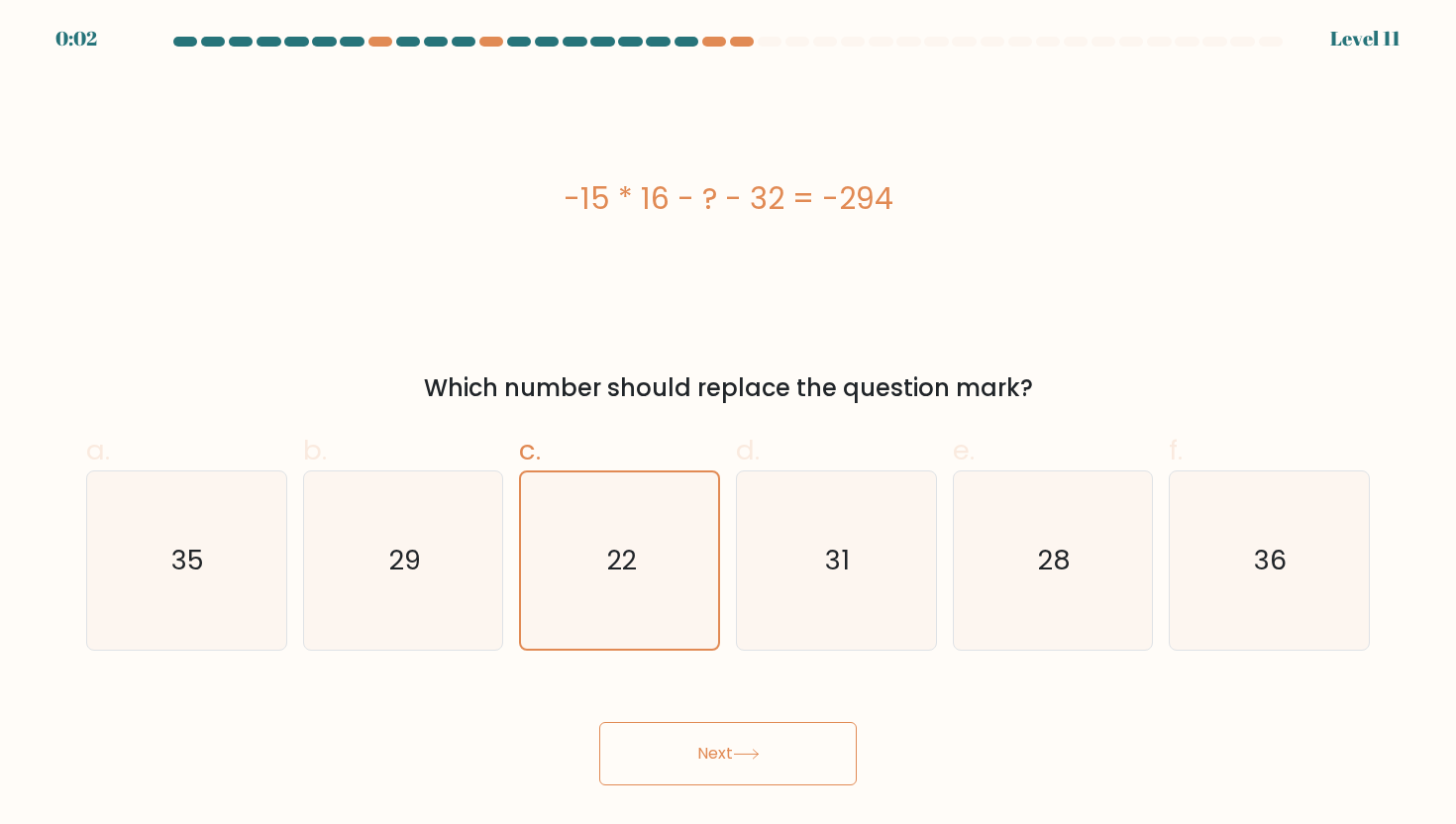 click on "Next" at bounding box center [728, 754] 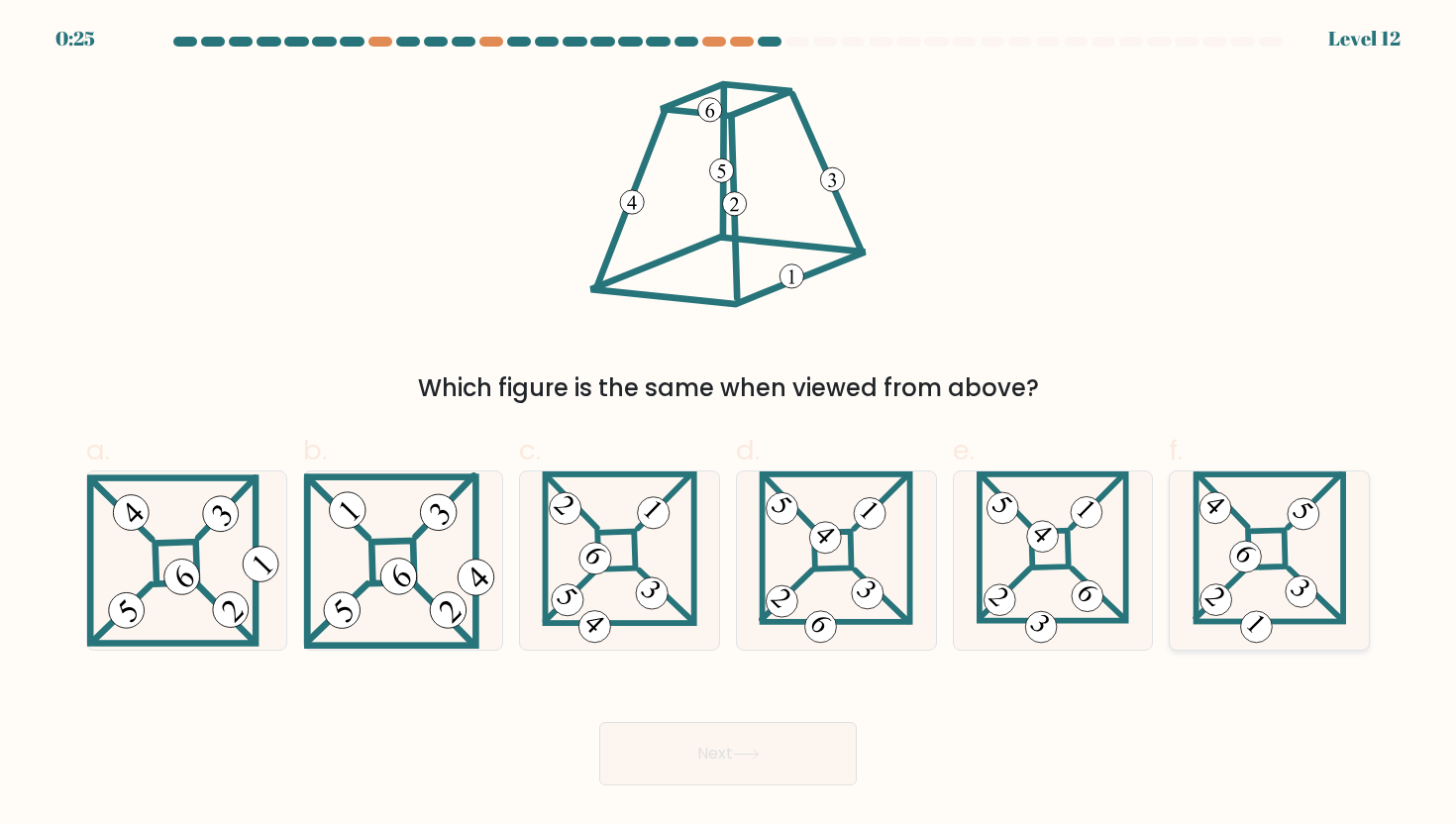 click at bounding box center (1269, 561) 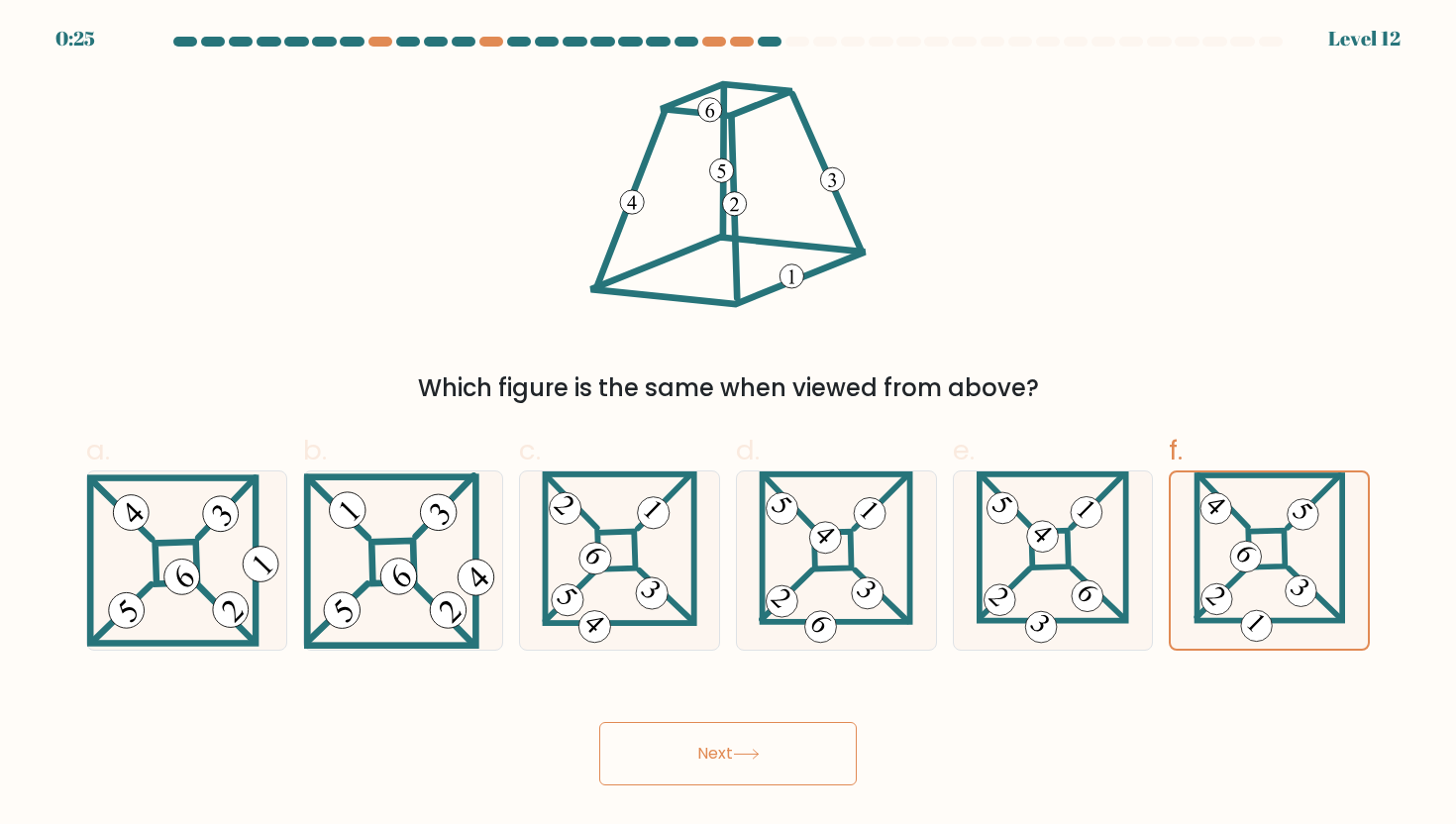 click on "Next" at bounding box center (728, 754) 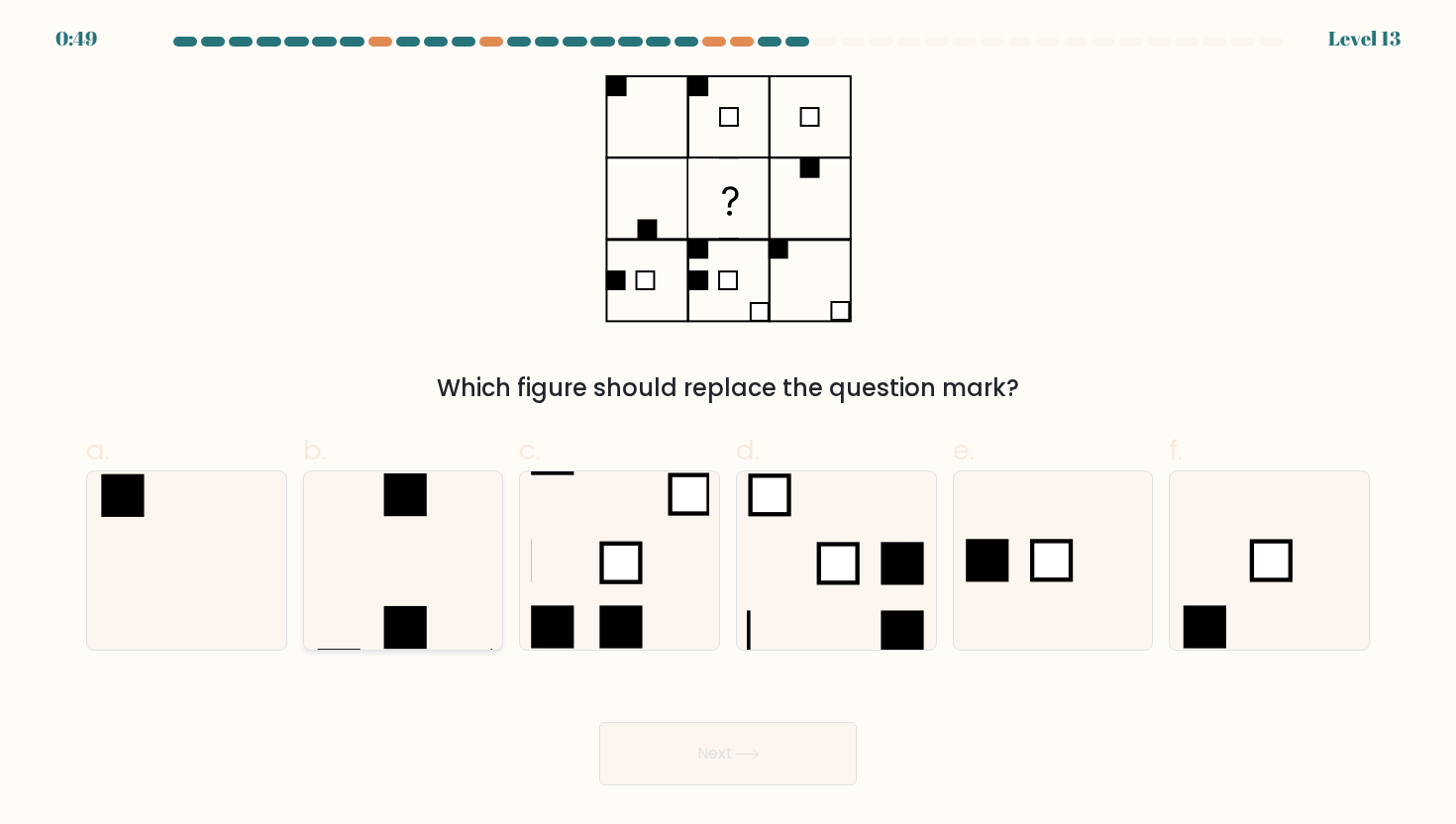 click at bounding box center [403, 561] 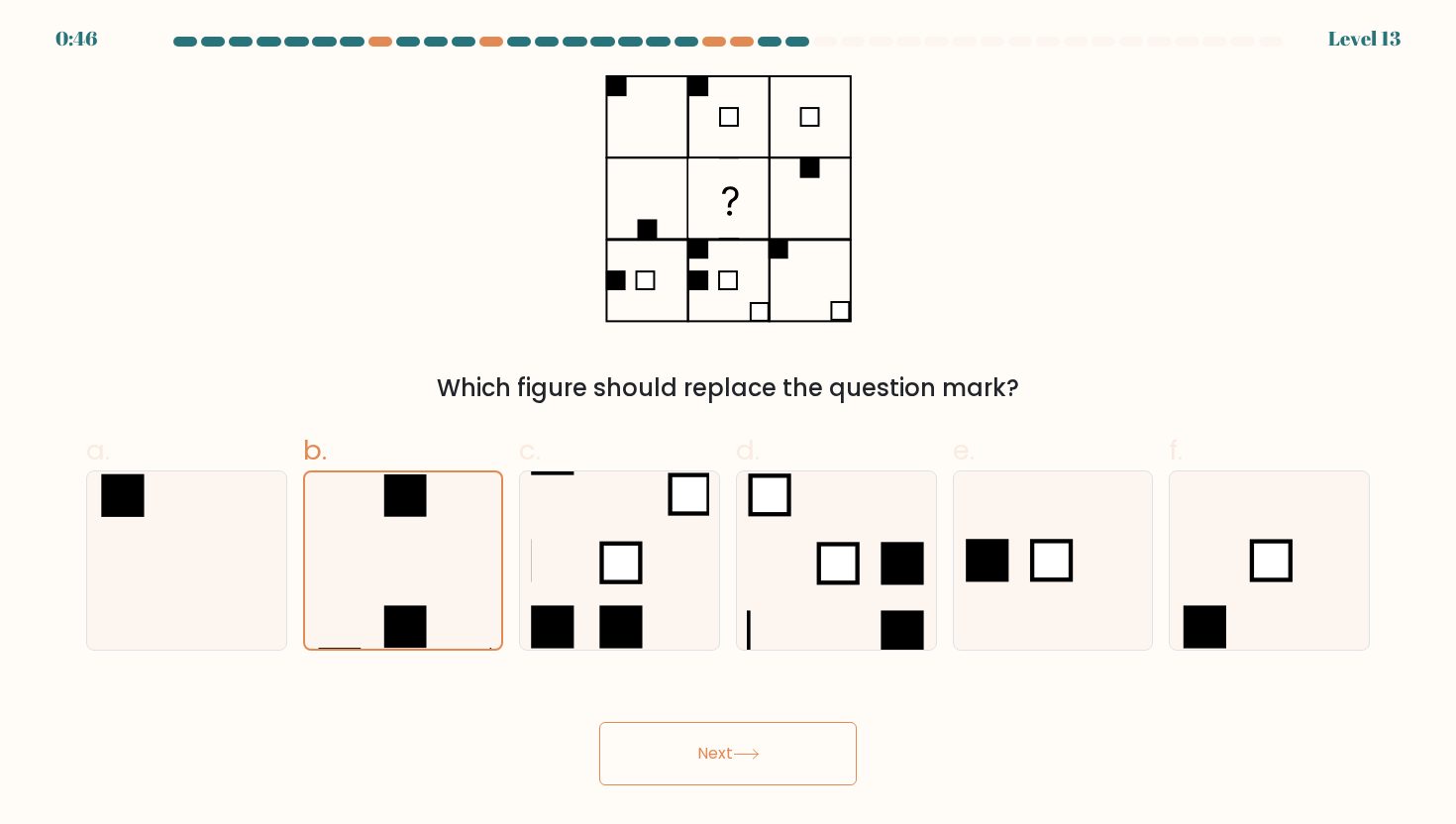 click on "Next" at bounding box center (728, 754) 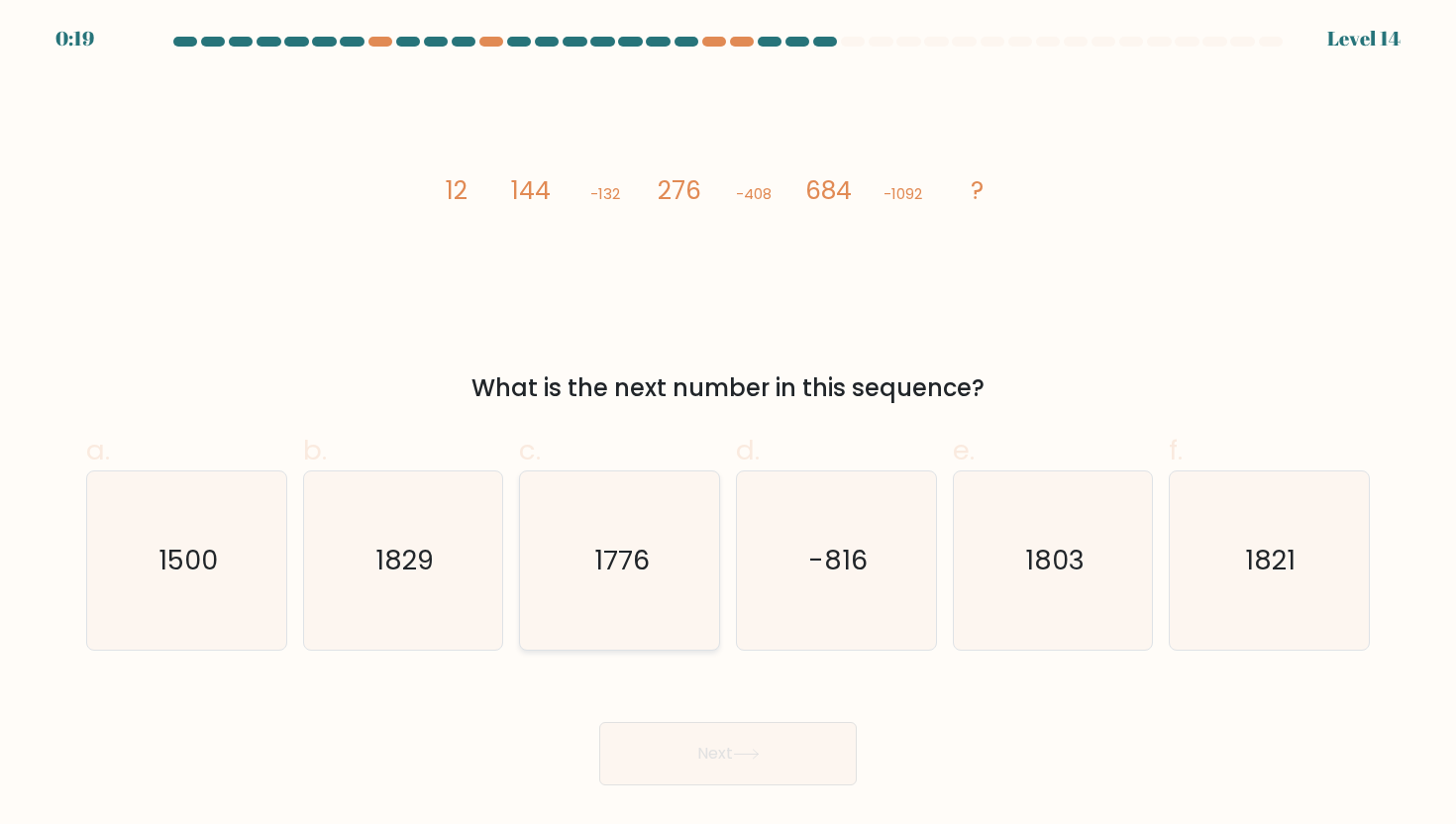 click on "1776" at bounding box center (620, 561) 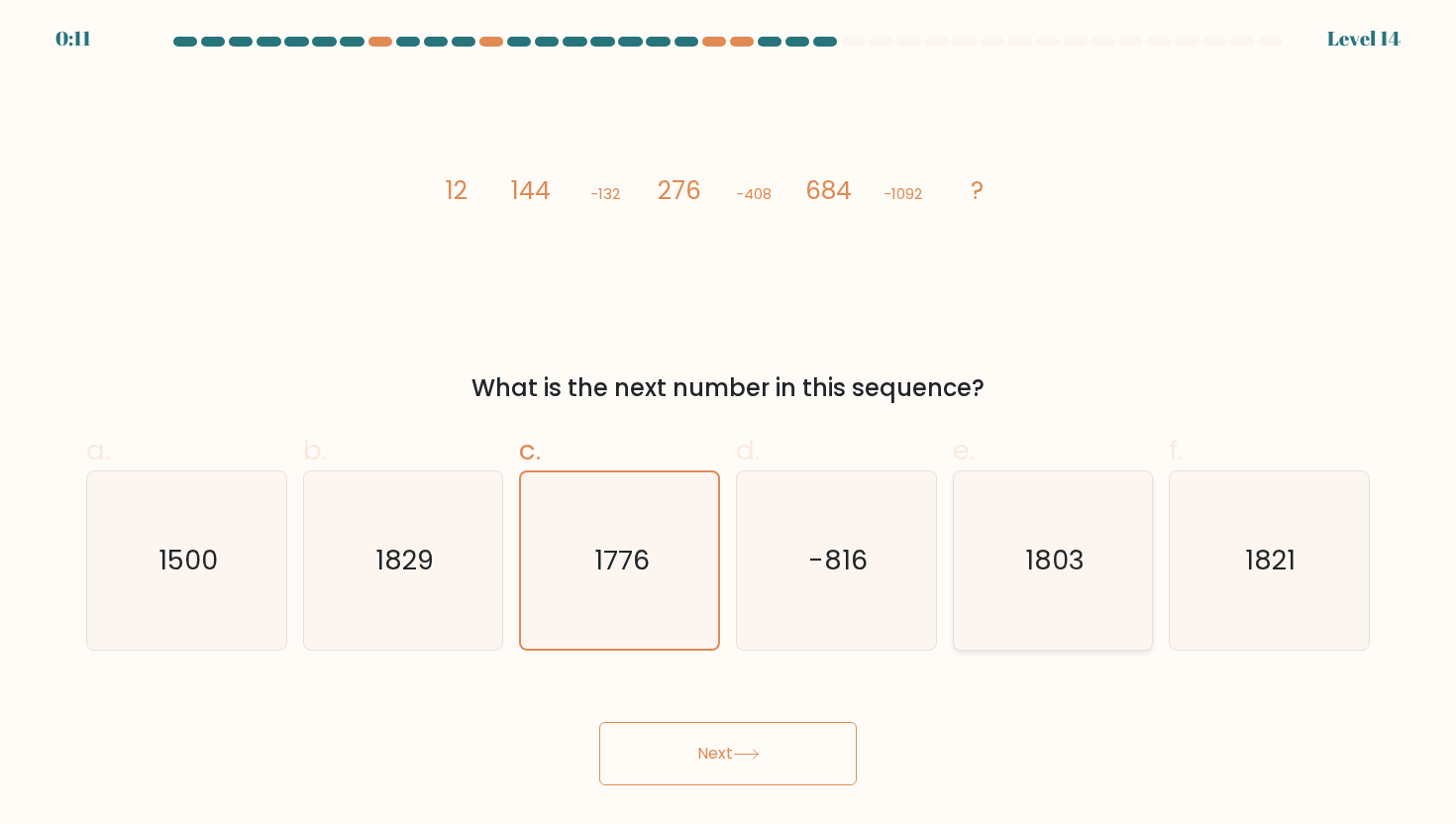 click on "1803" at bounding box center (1053, 561) 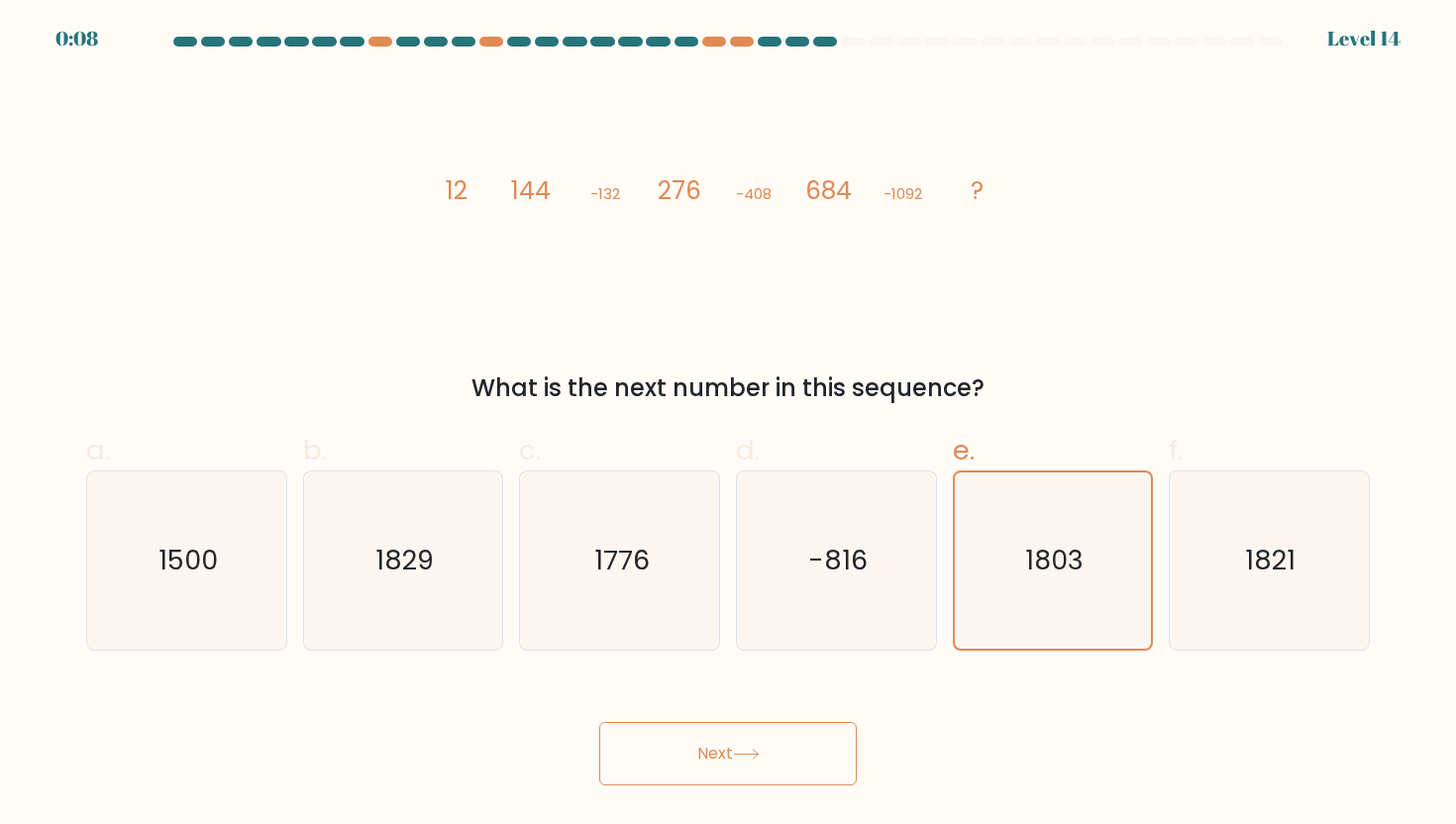 click at bounding box center (746, 754) 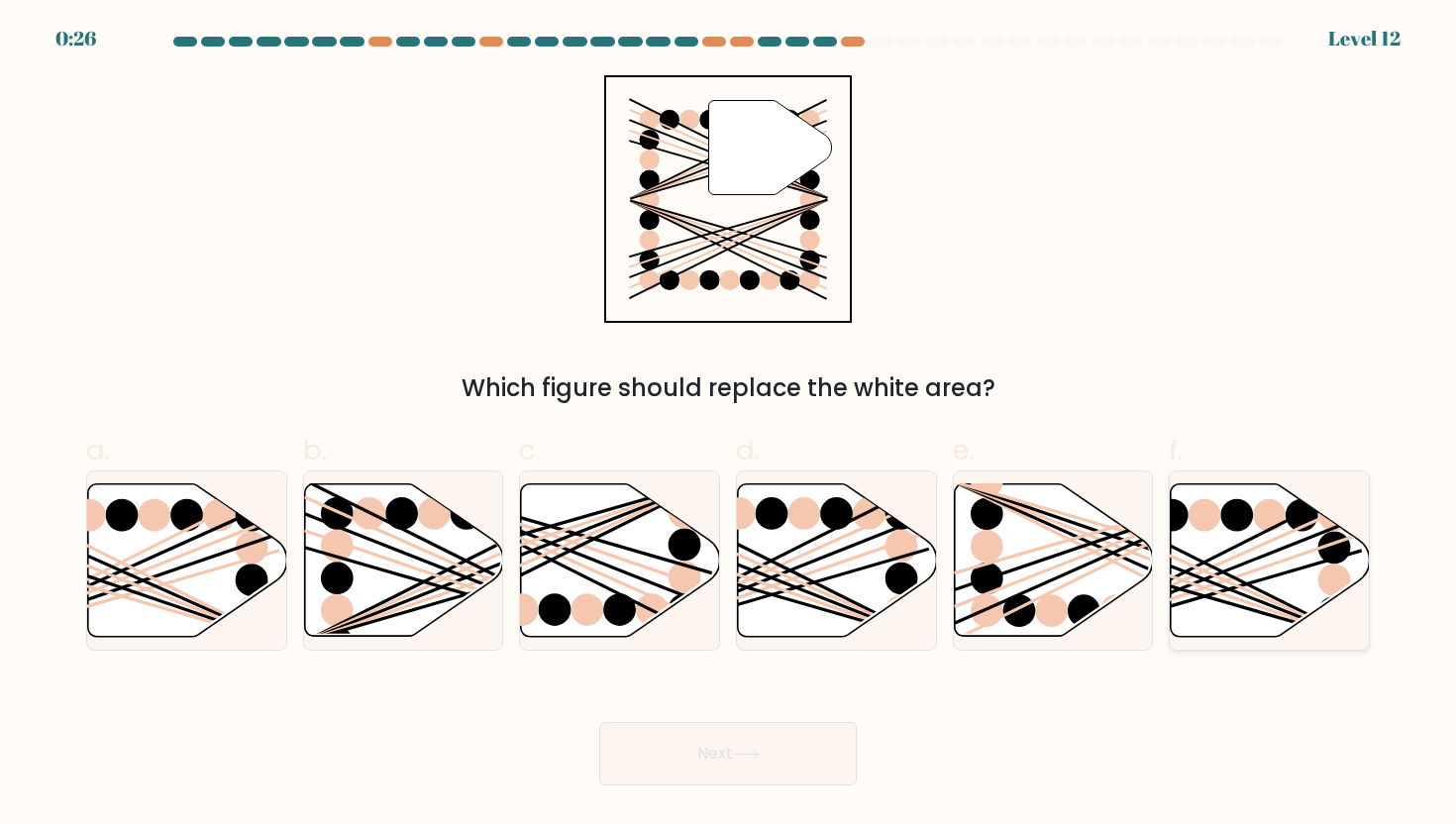 click at bounding box center (1202, 587) 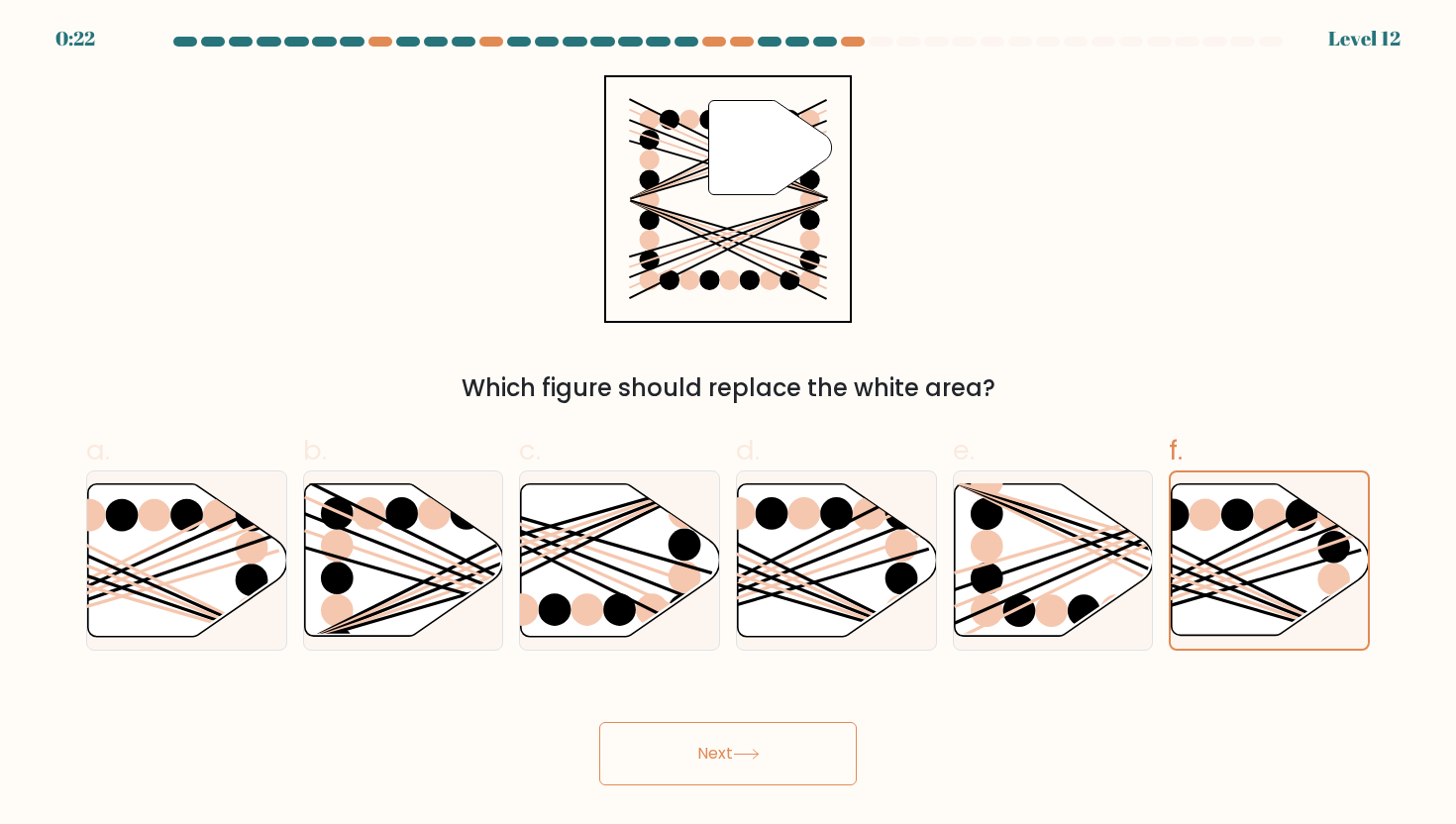 click on "Next" at bounding box center (728, 754) 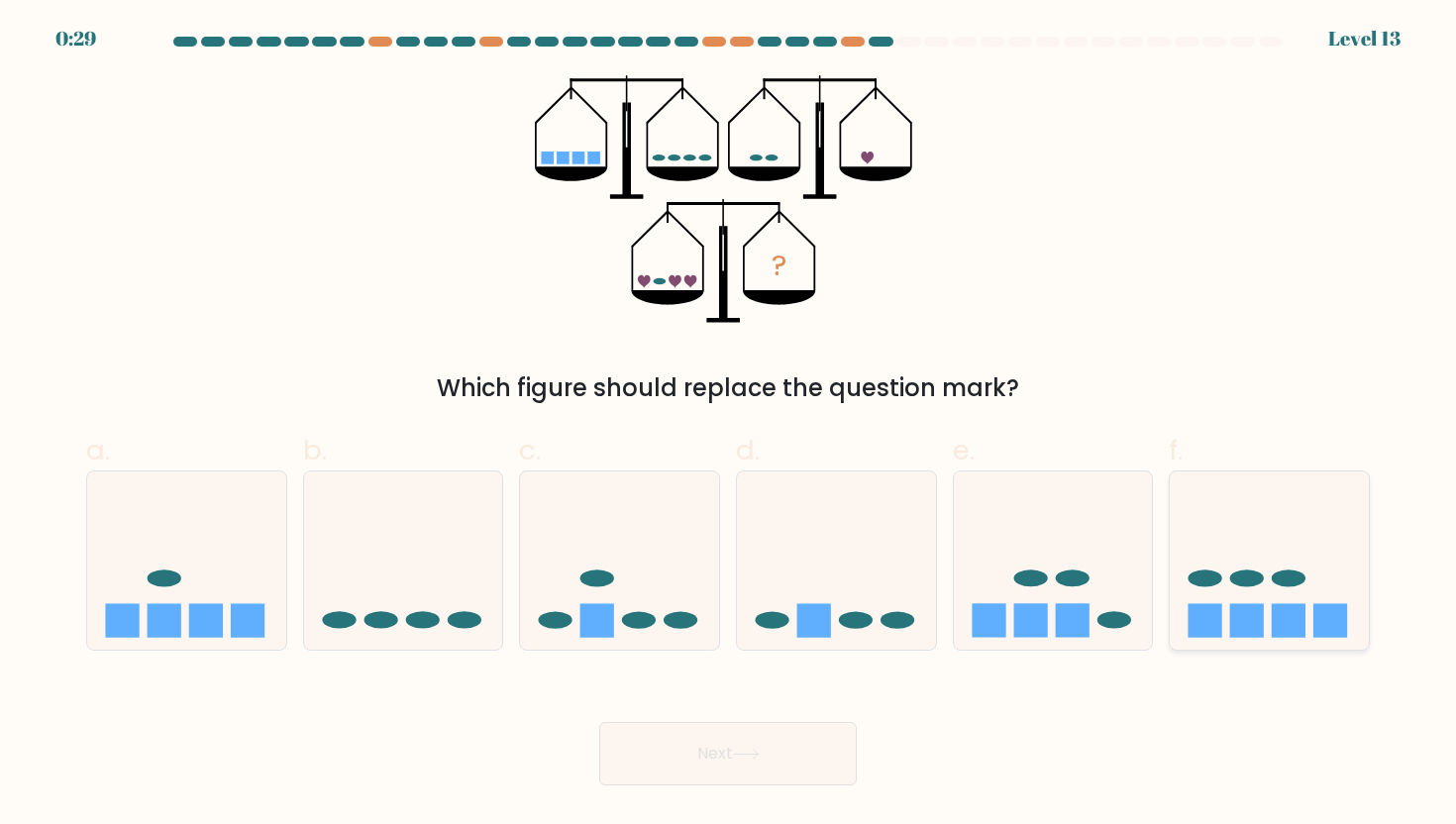 click at bounding box center [1269, 561] 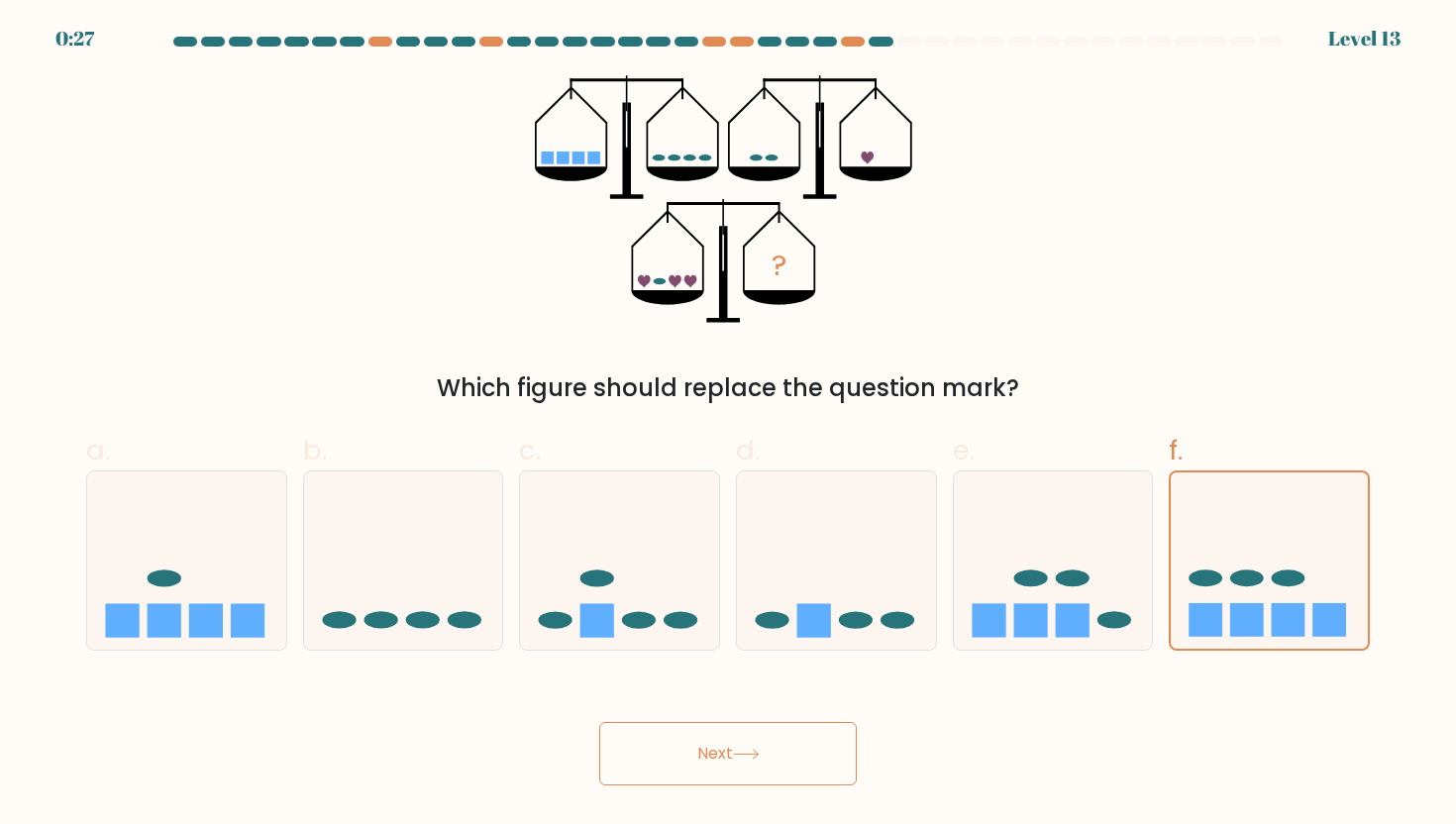 click on "Next" at bounding box center (728, 754) 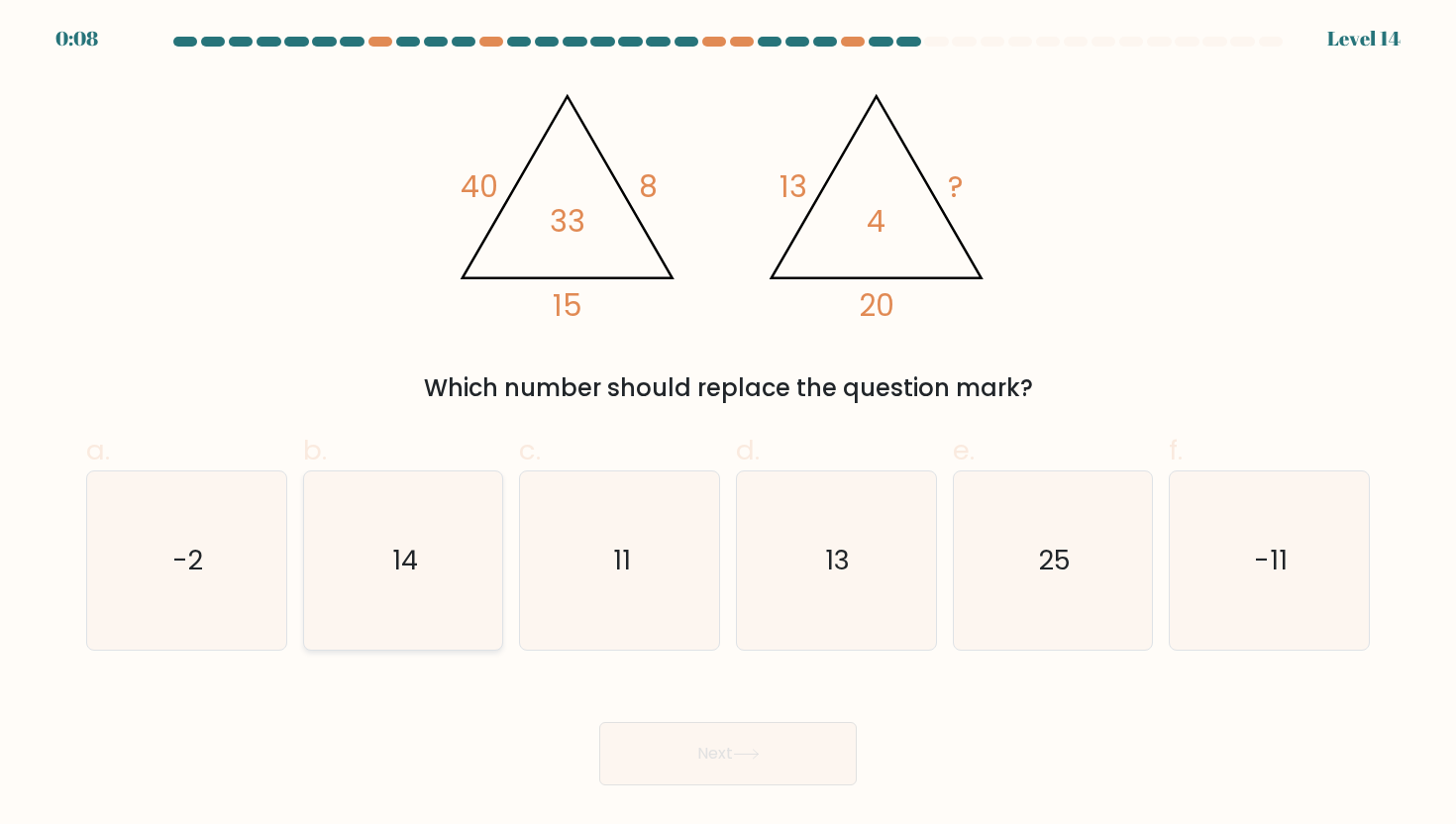 click on "14" at bounding box center [403, 561] 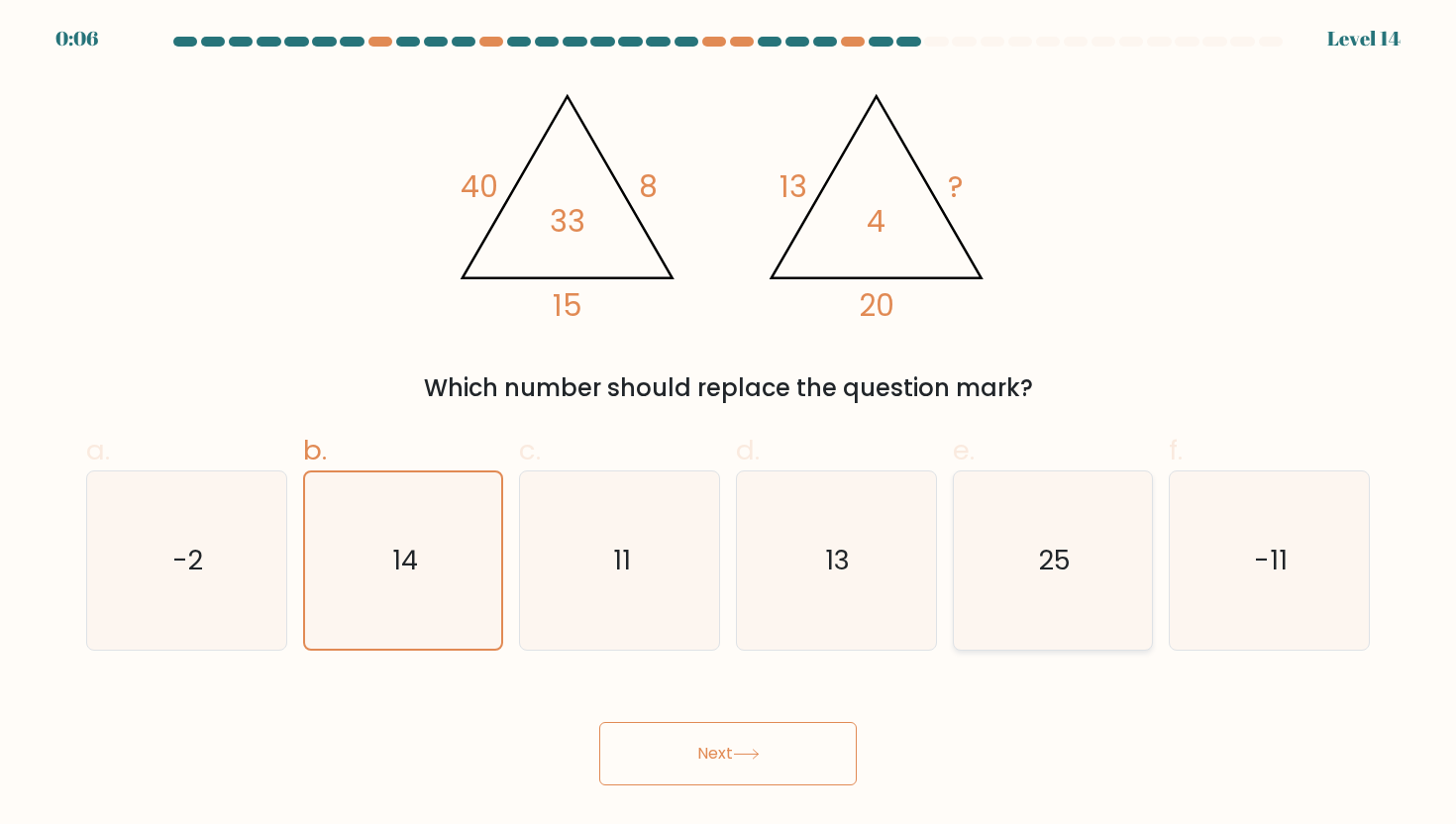 click on "25" at bounding box center [1053, 561] 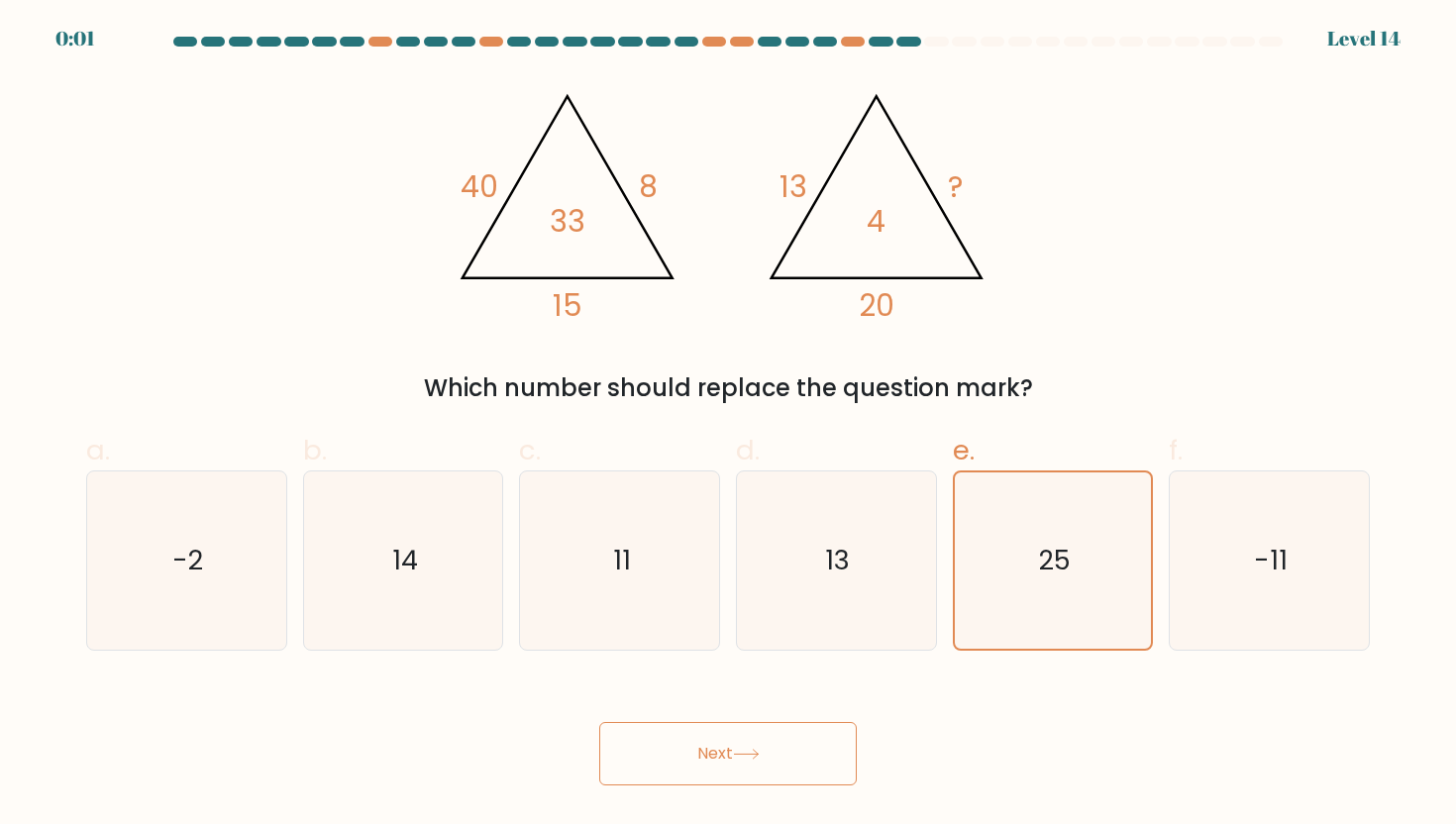 click on "Next" at bounding box center (728, 754) 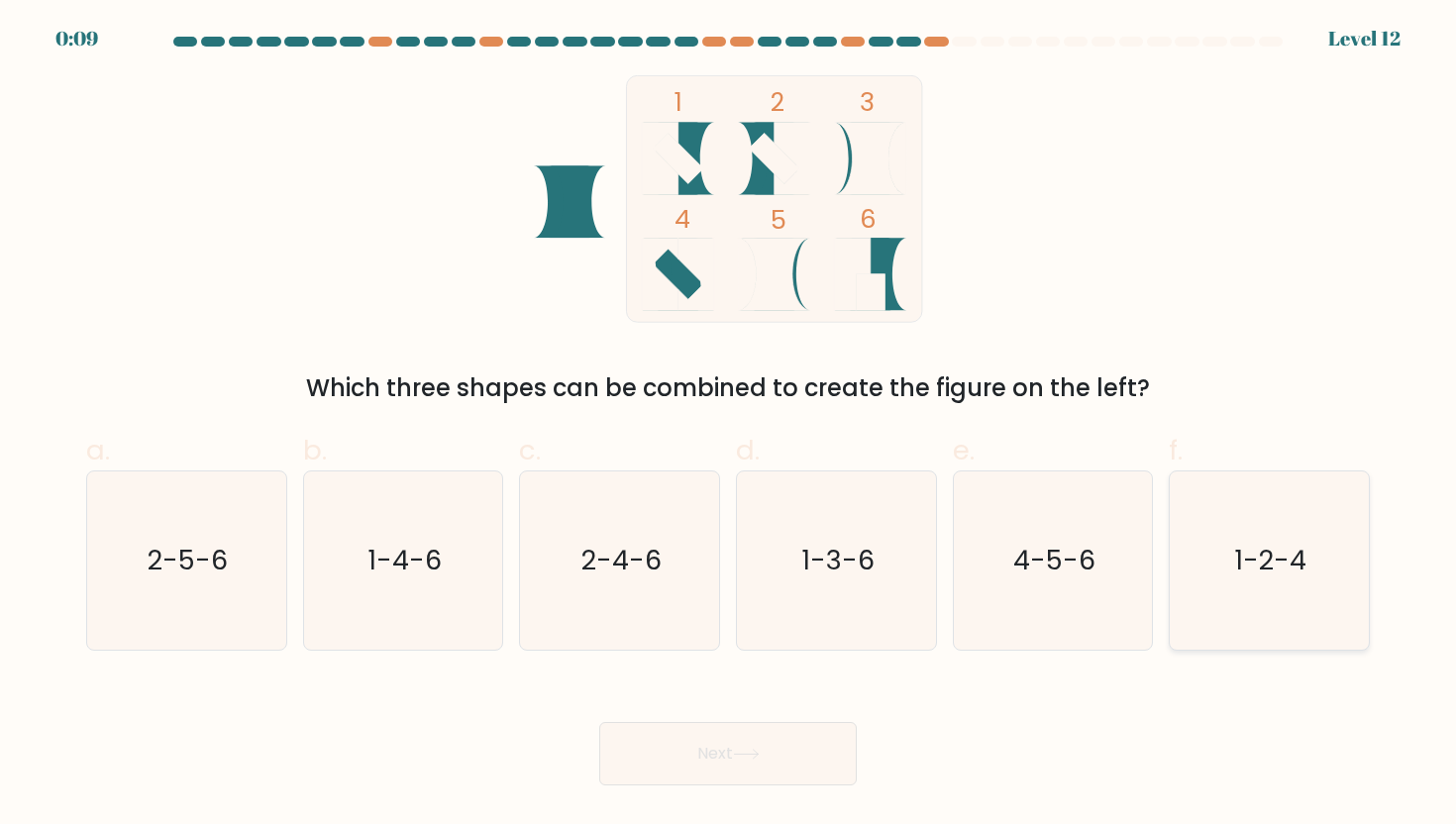 click on "1-2-4" at bounding box center (1269, 561) 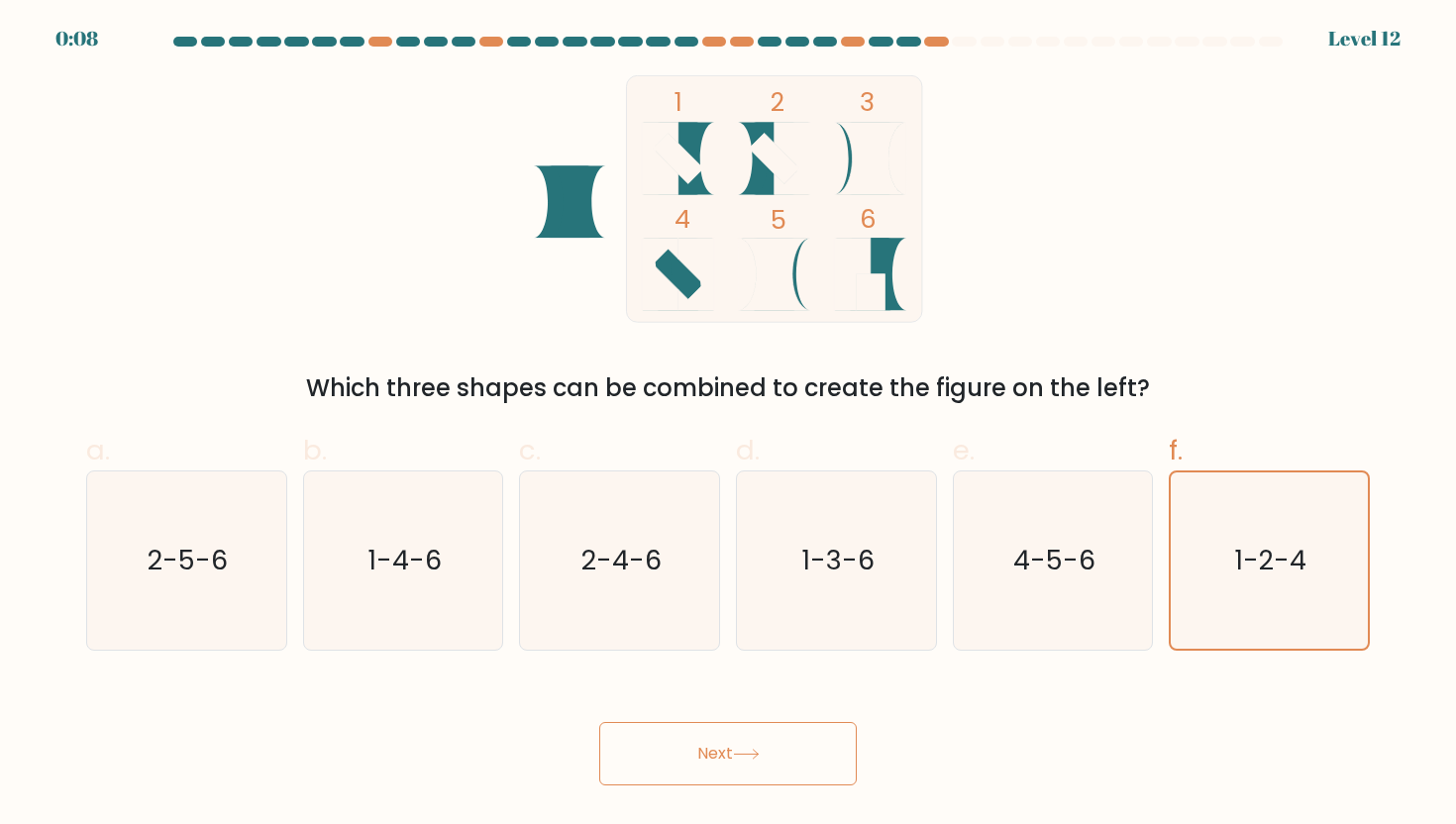 click on "Next" at bounding box center [728, 754] 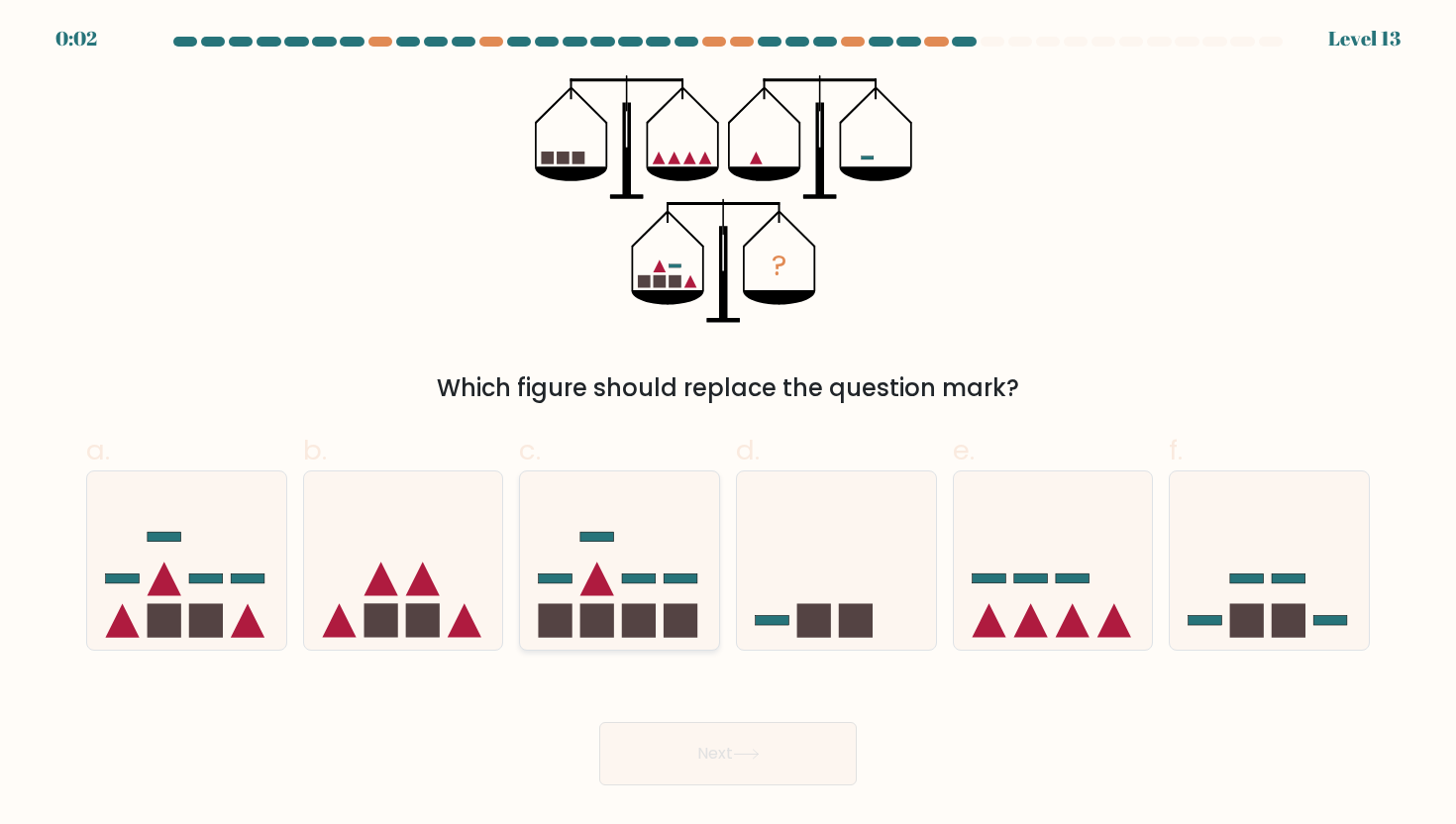 click at bounding box center [597, 621] 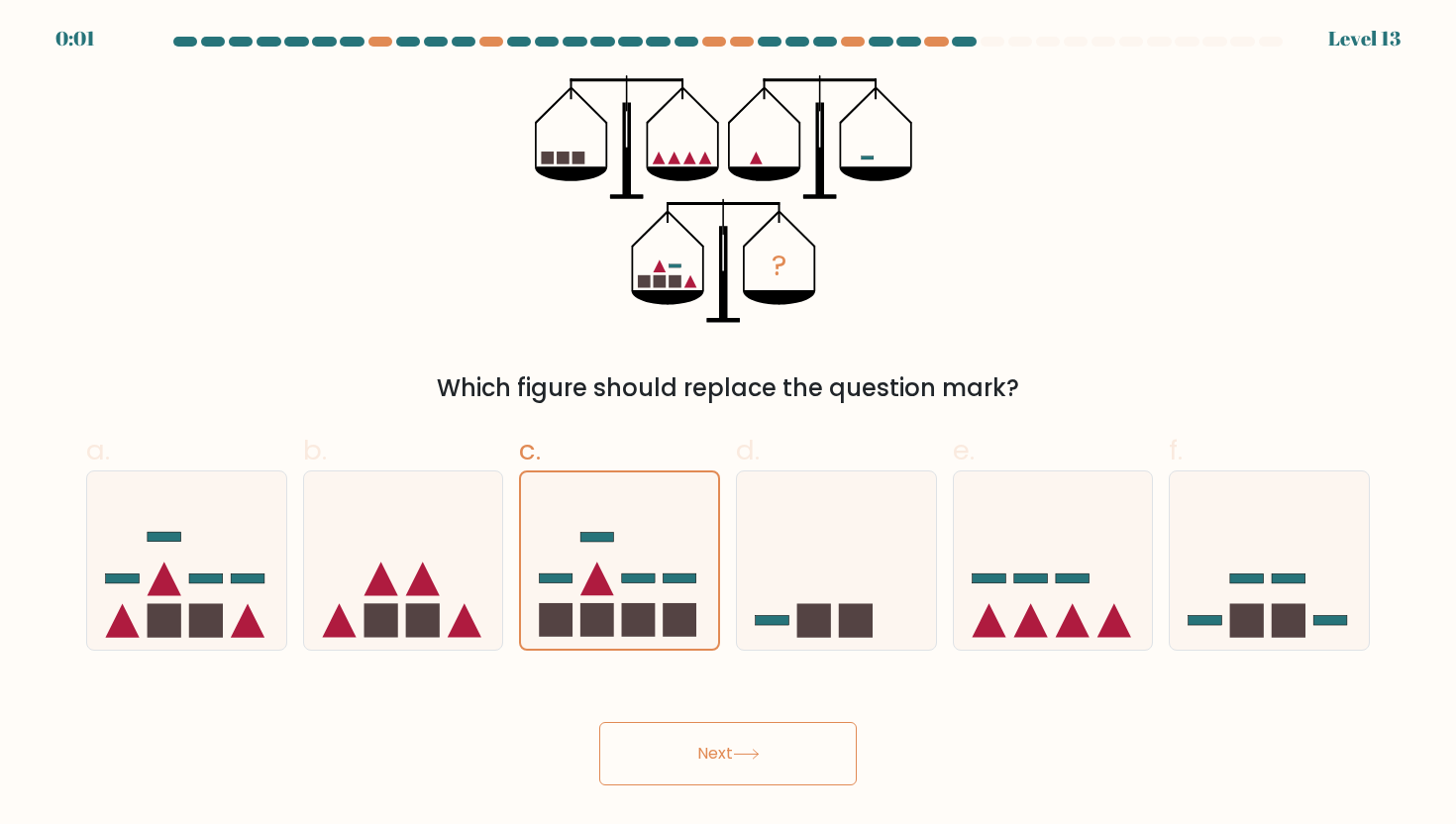 click on "Next" at bounding box center [728, 730] 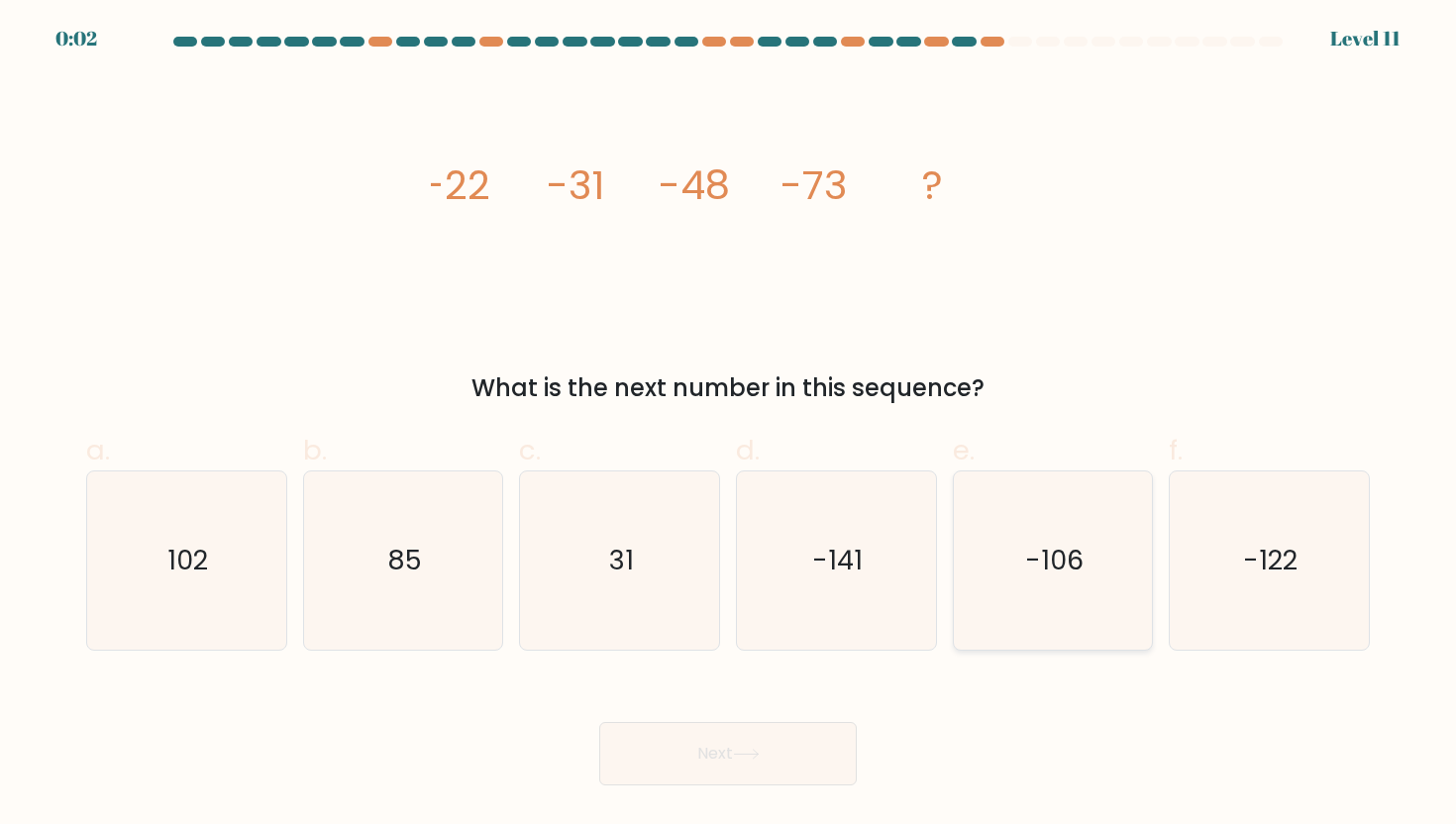 click on "-106" at bounding box center (1053, 561) 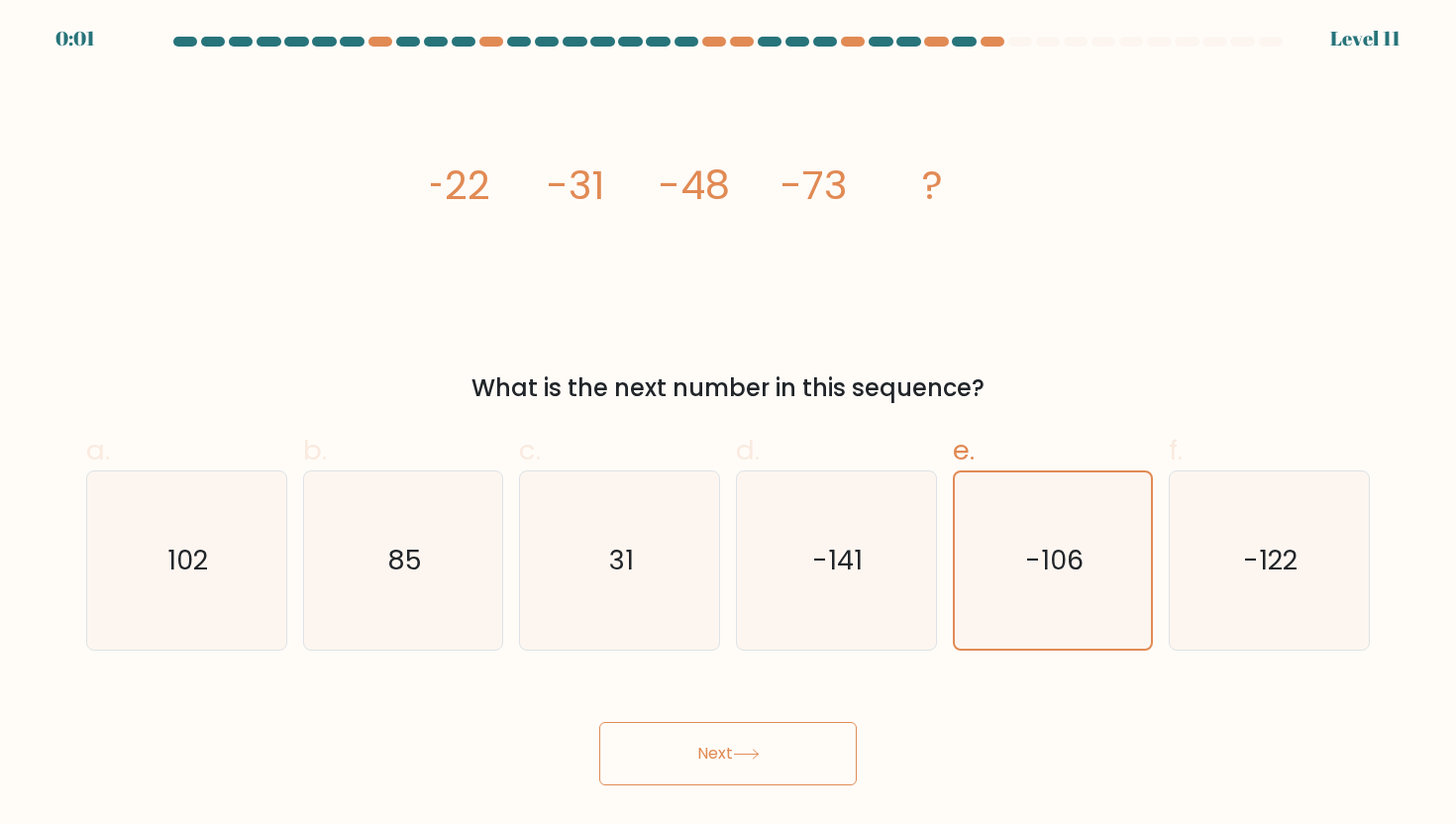 click on "Next" at bounding box center [728, 730] 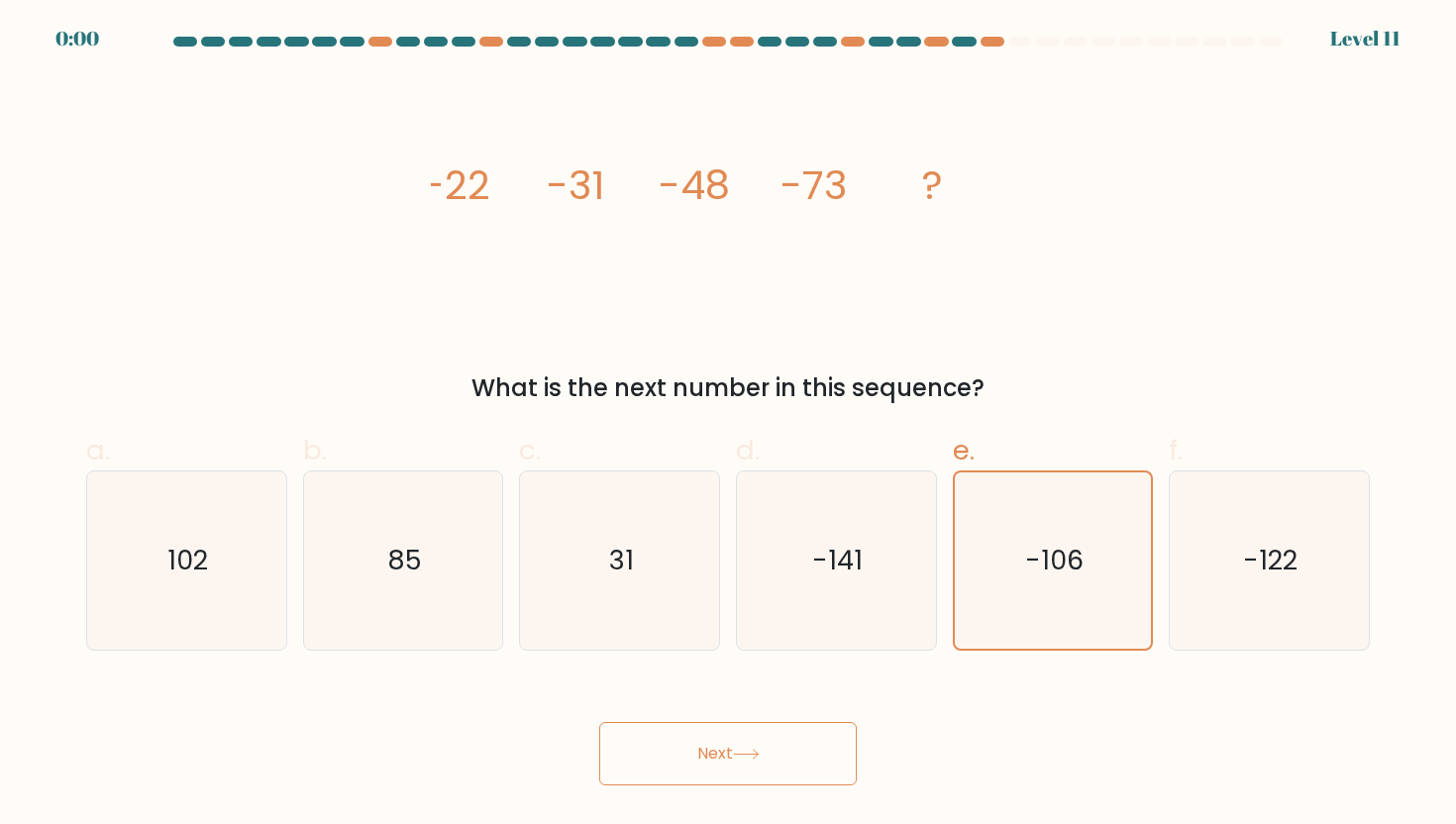 click on "Next" at bounding box center (728, 754) 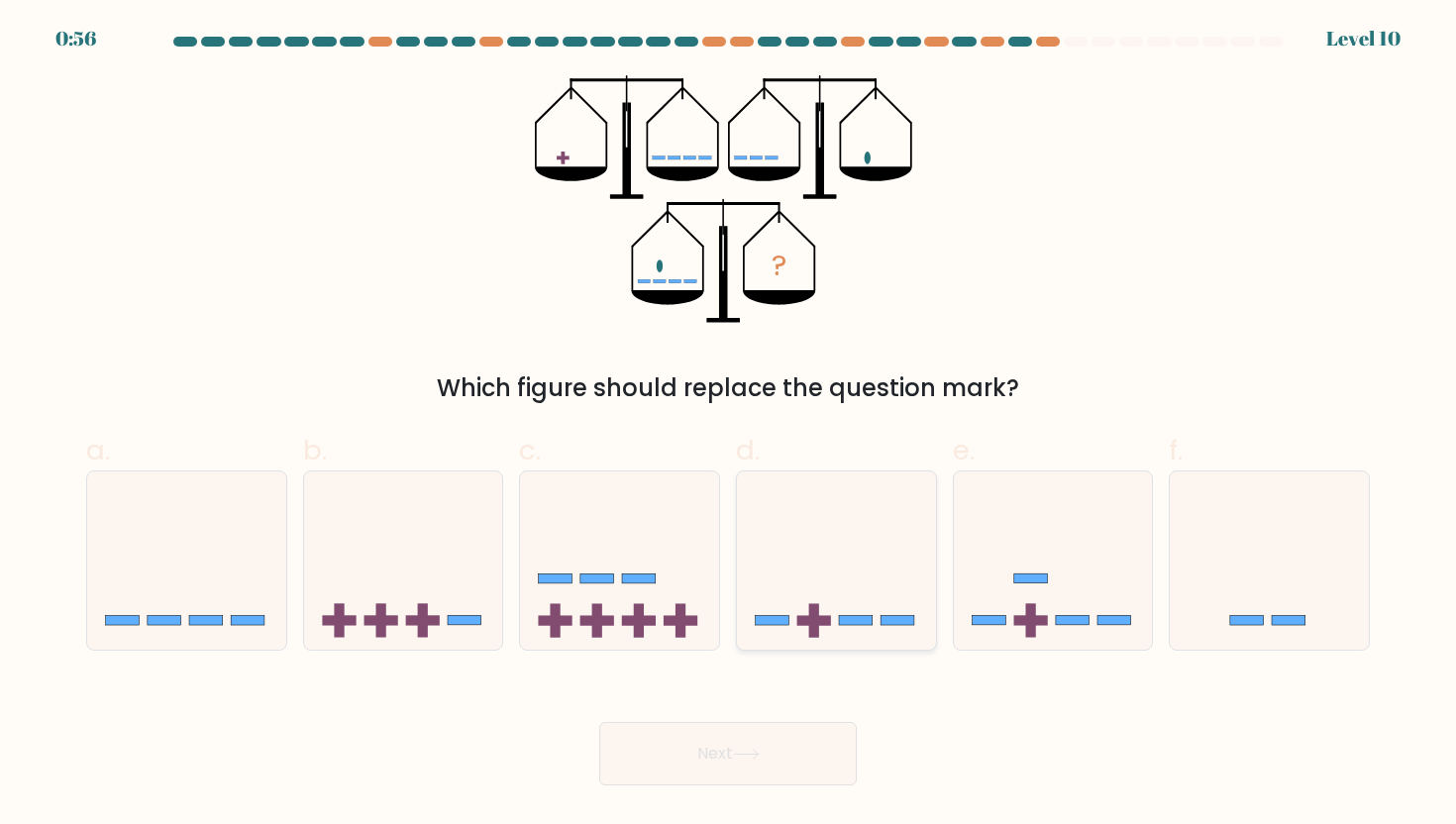 click on "d." at bounding box center (728, 418) 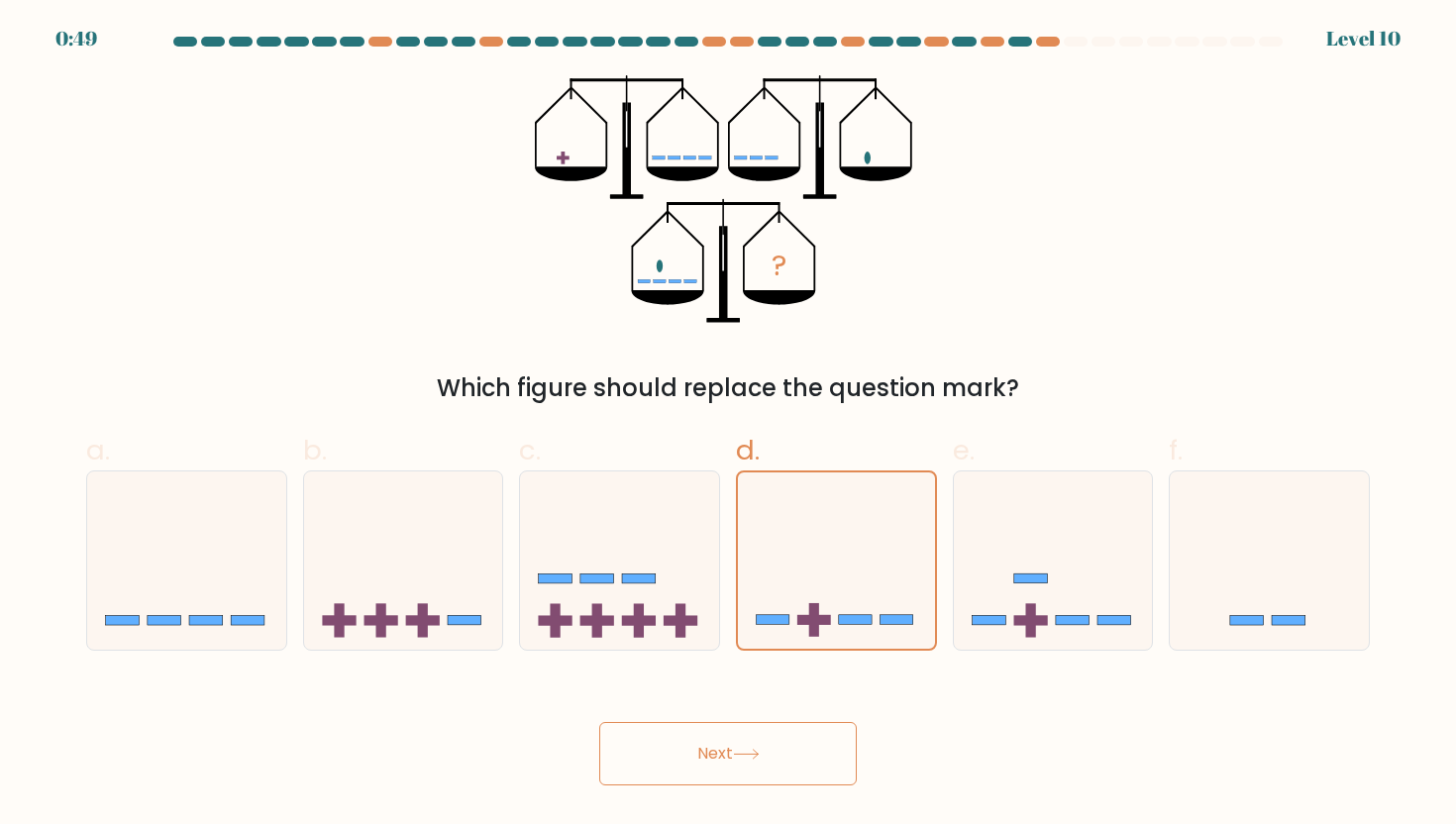 click on "Next" at bounding box center (728, 754) 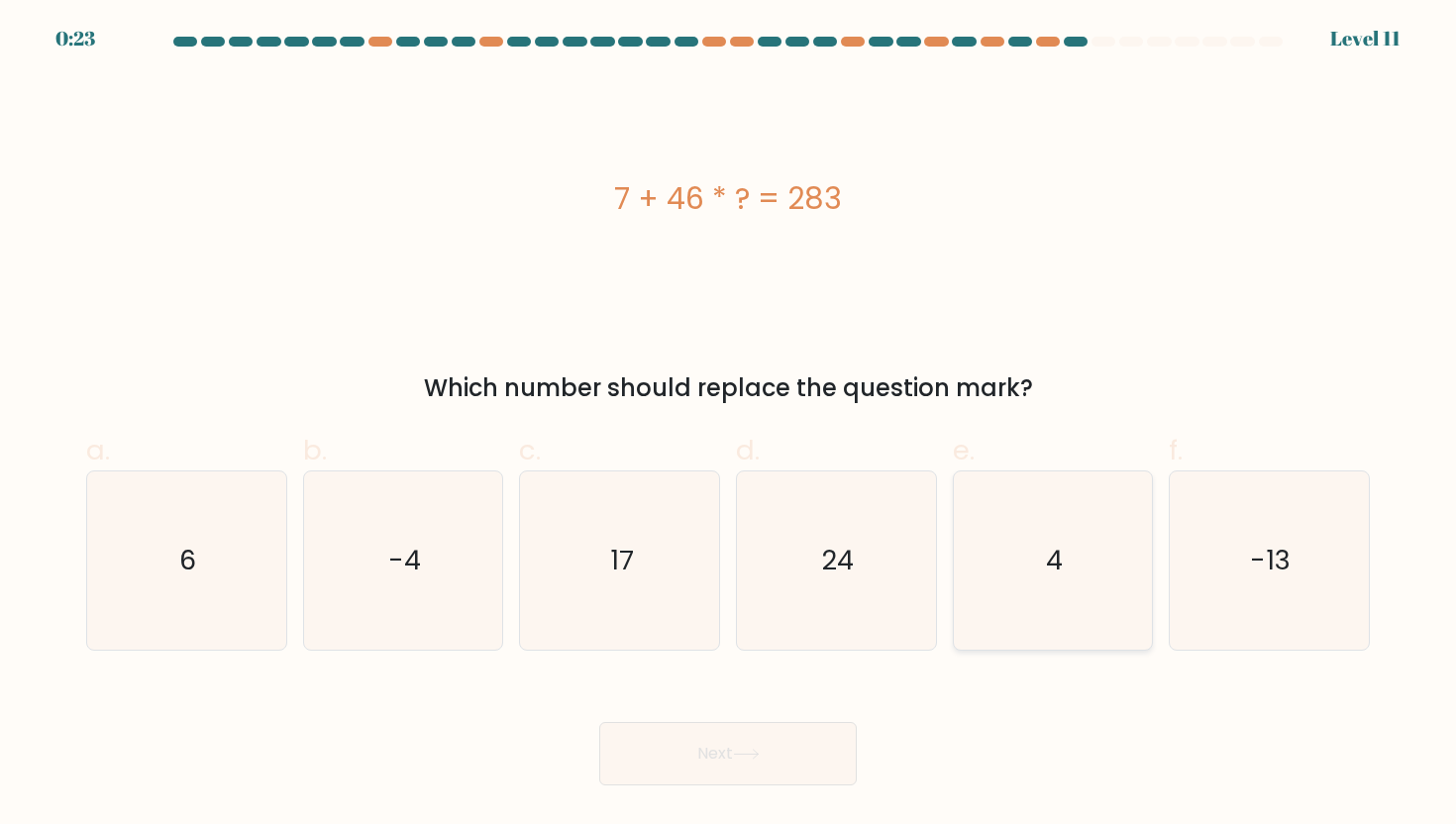 click on "4" at bounding box center (1053, 561) 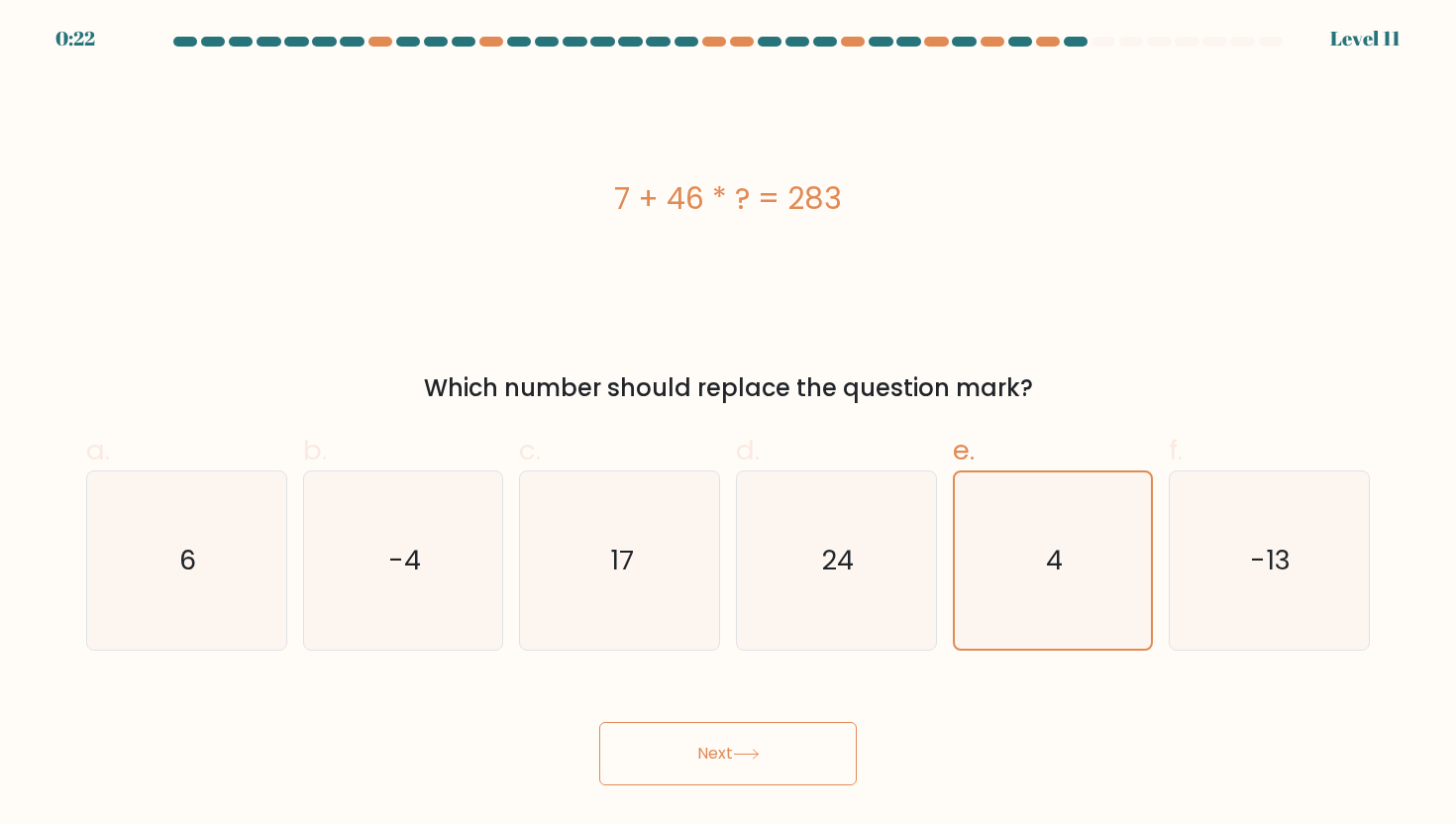 click on "Next" at bounding box center (728, 754) 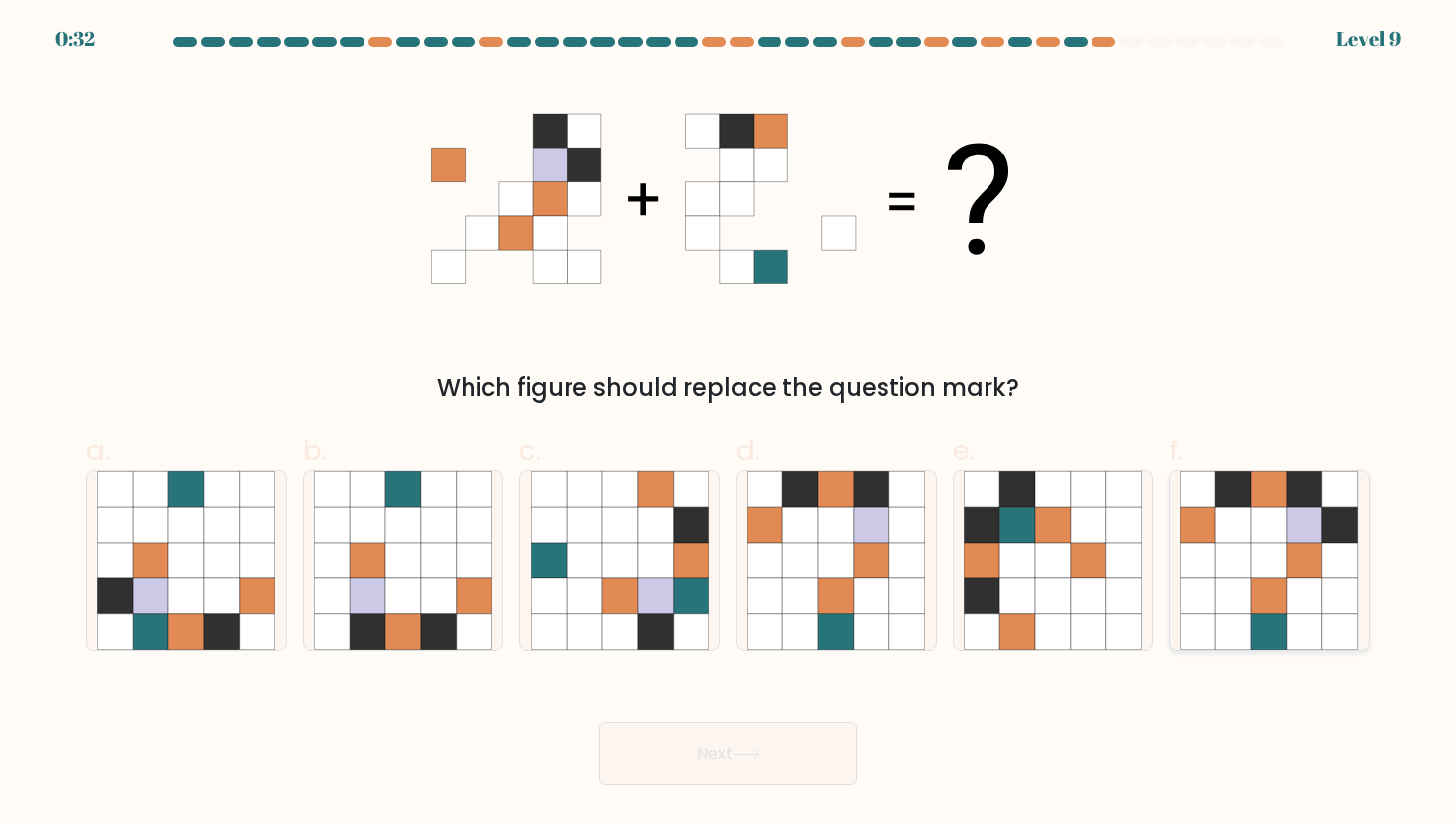 click at bounding box center (1340, 596) 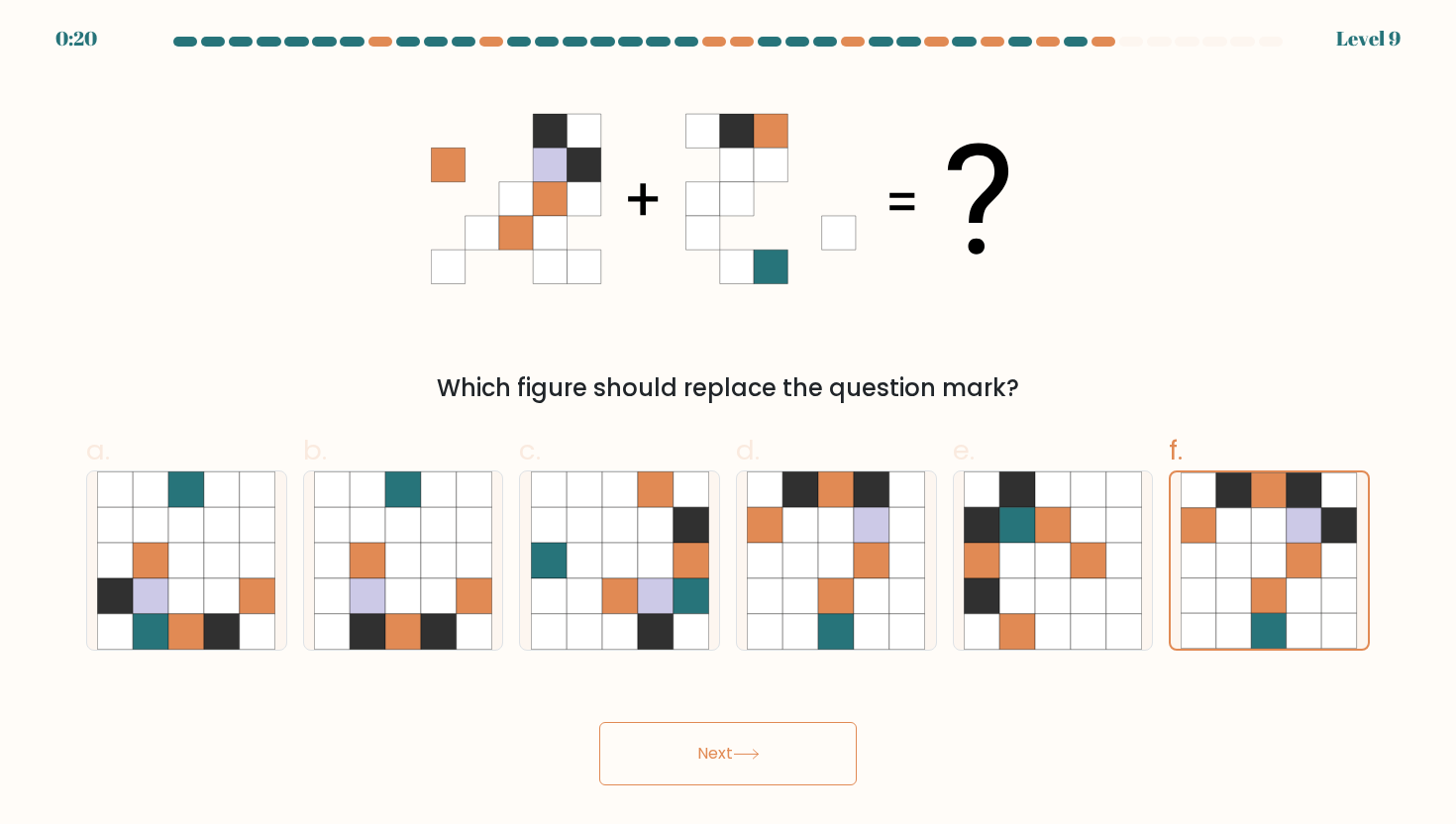 click on "Next" at bounding box center [728, 754] 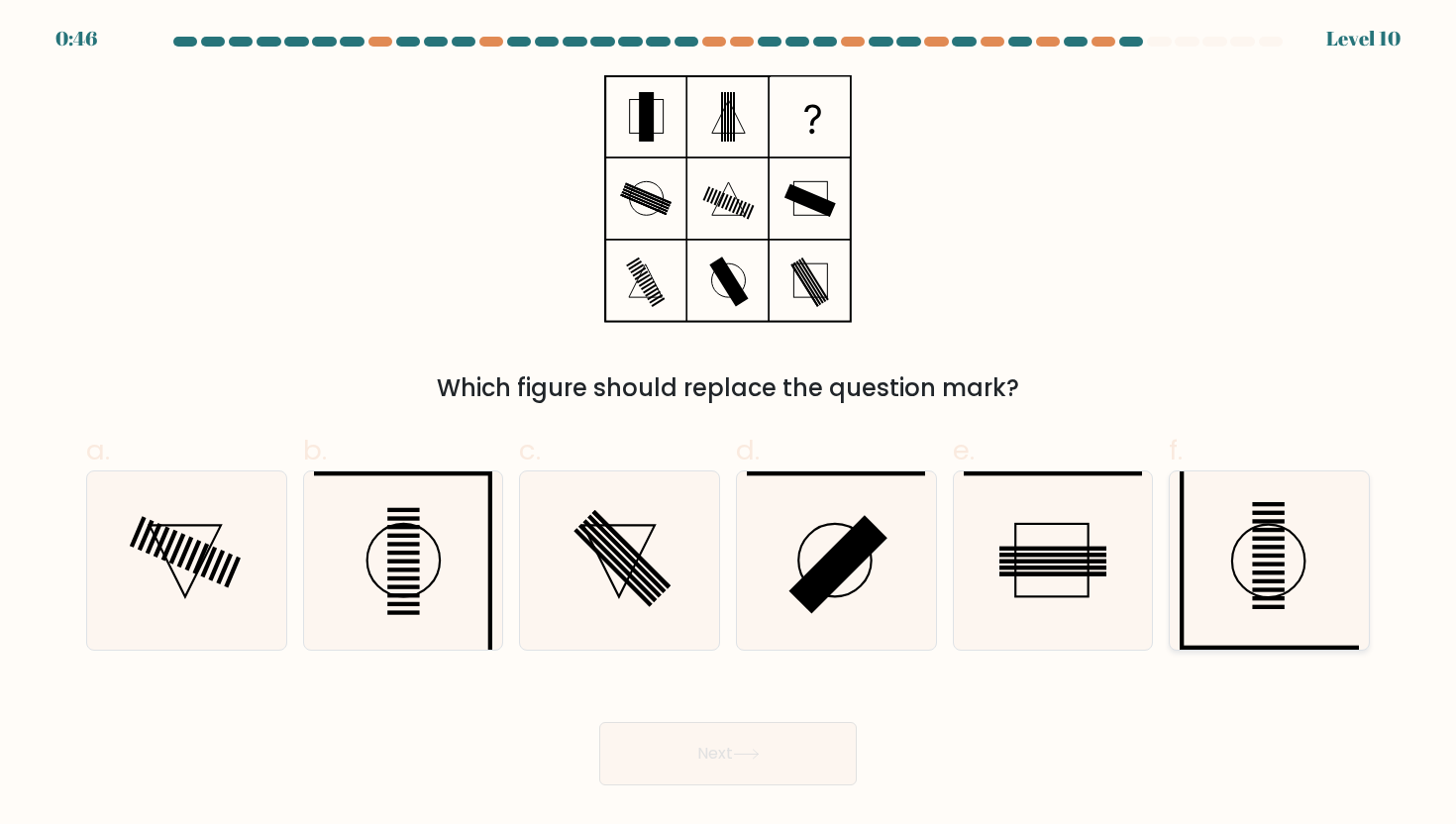click at bounding box center [1269, 561] 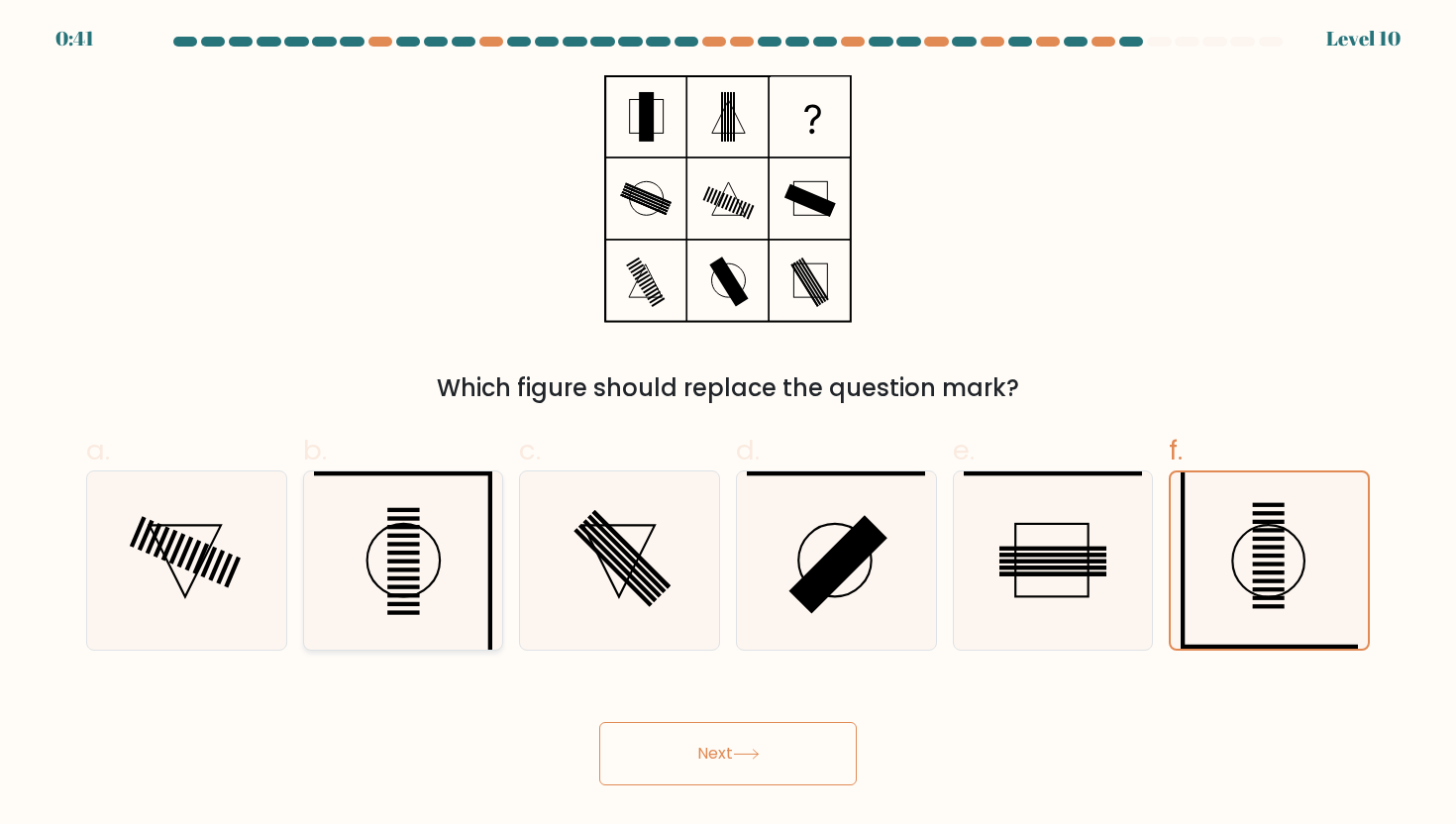 click at bounding box center [404, 561] 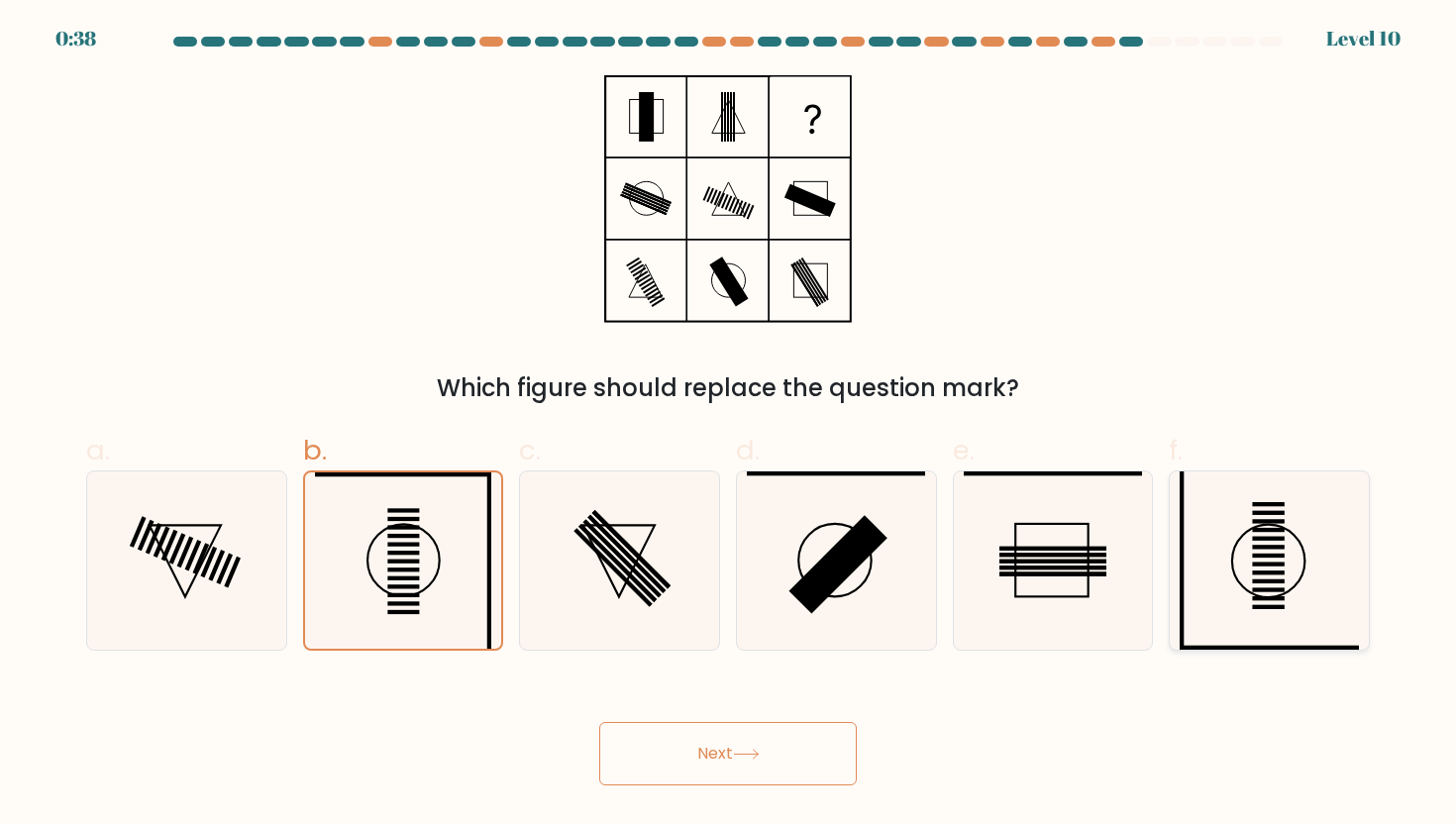 click at bounding box center (1269, 561) 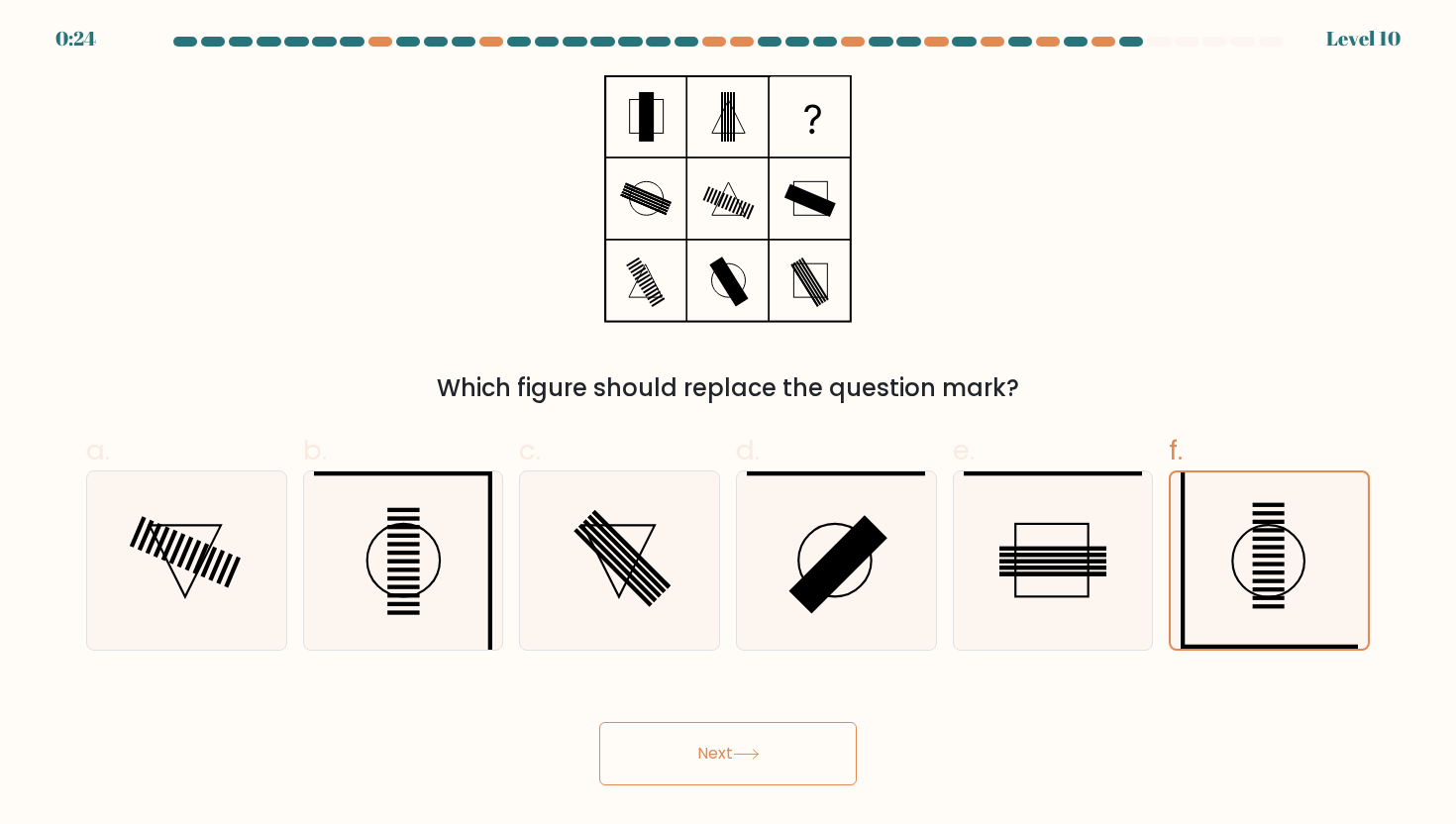 click on "Next" at bounding box center (728, 754) 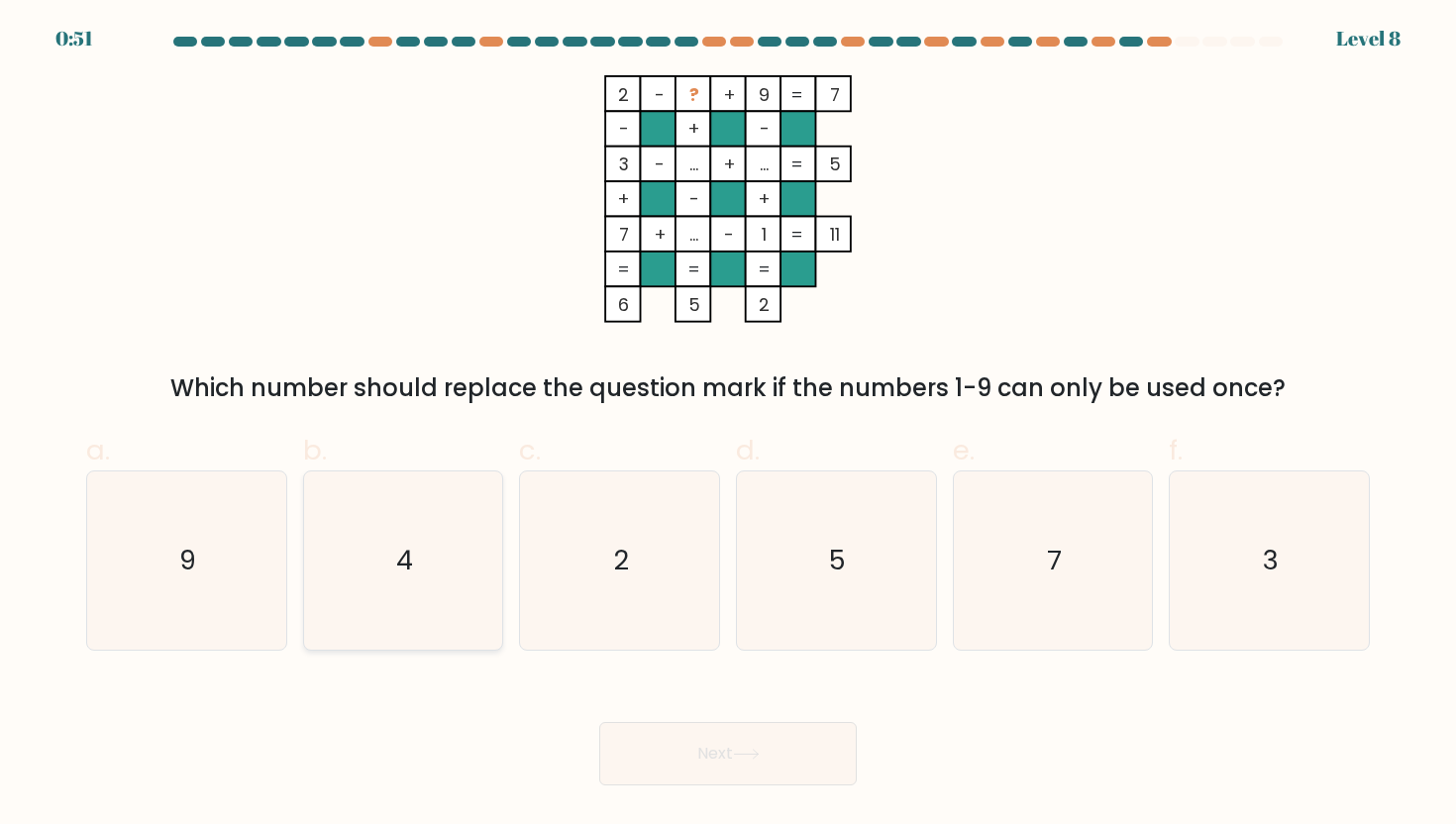 click on "4" at bounding box center (403, 561) 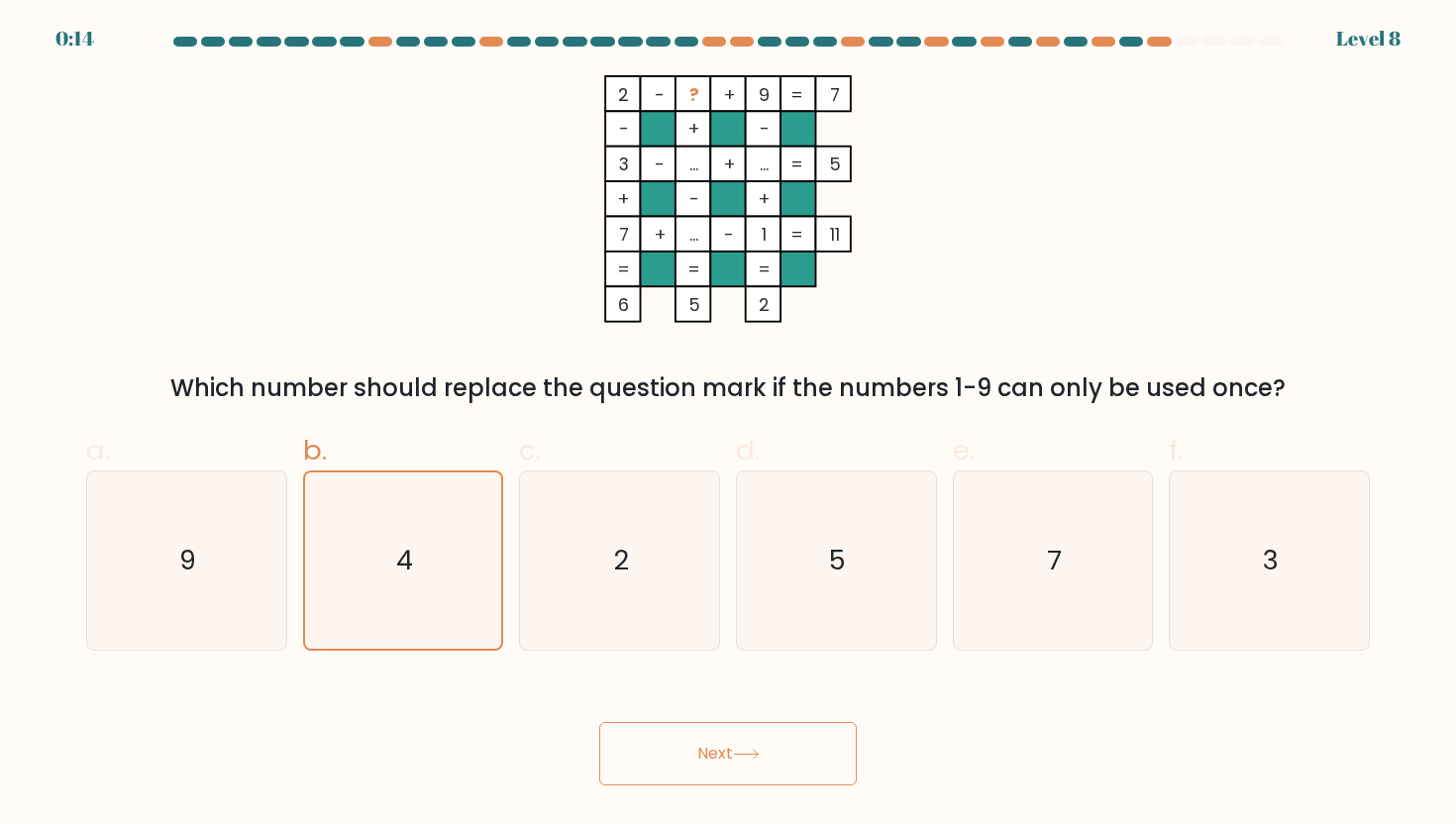 click on "Next" at bounding box center [728, 754] 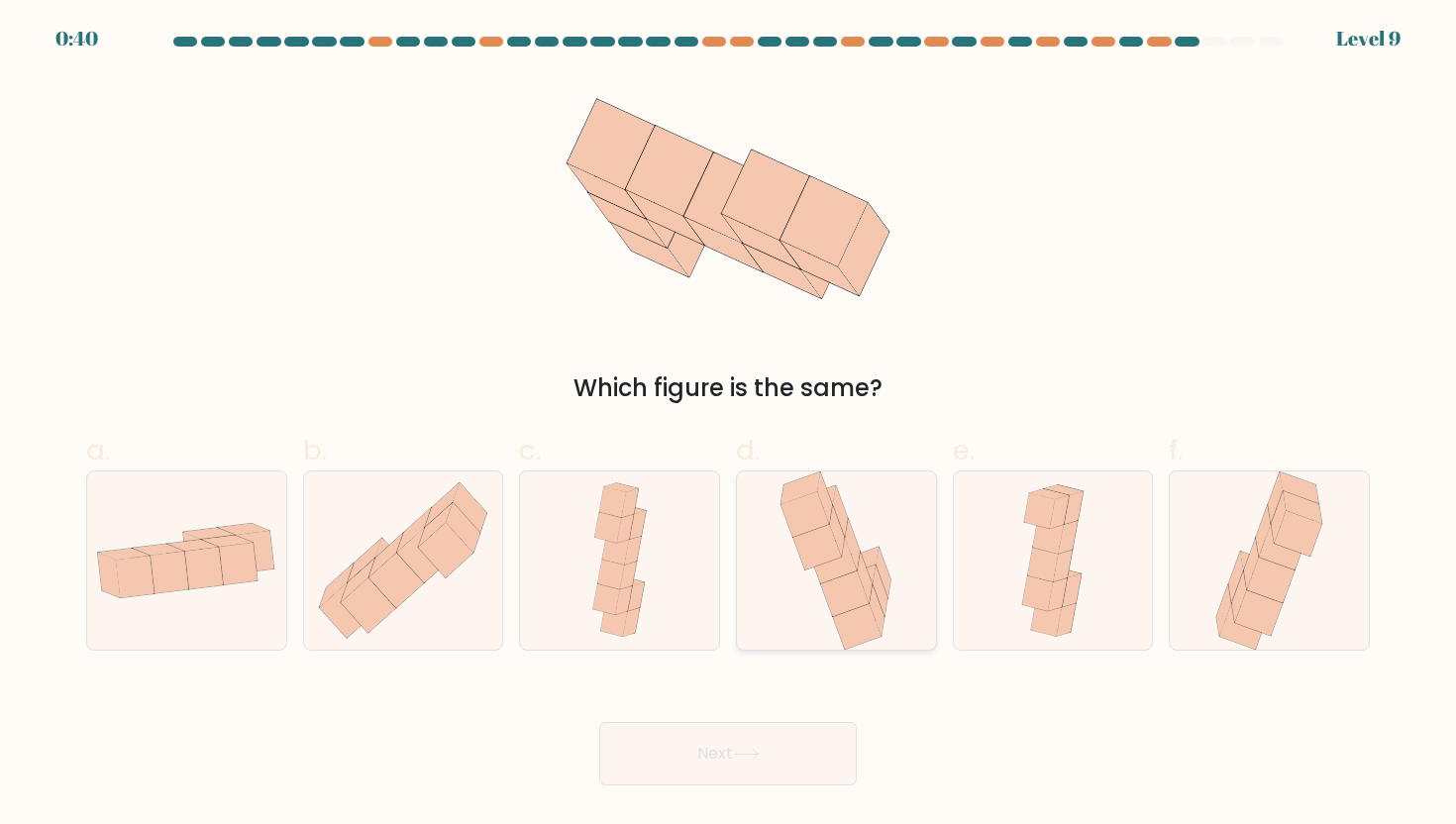 click at bounding box center (833, 561) 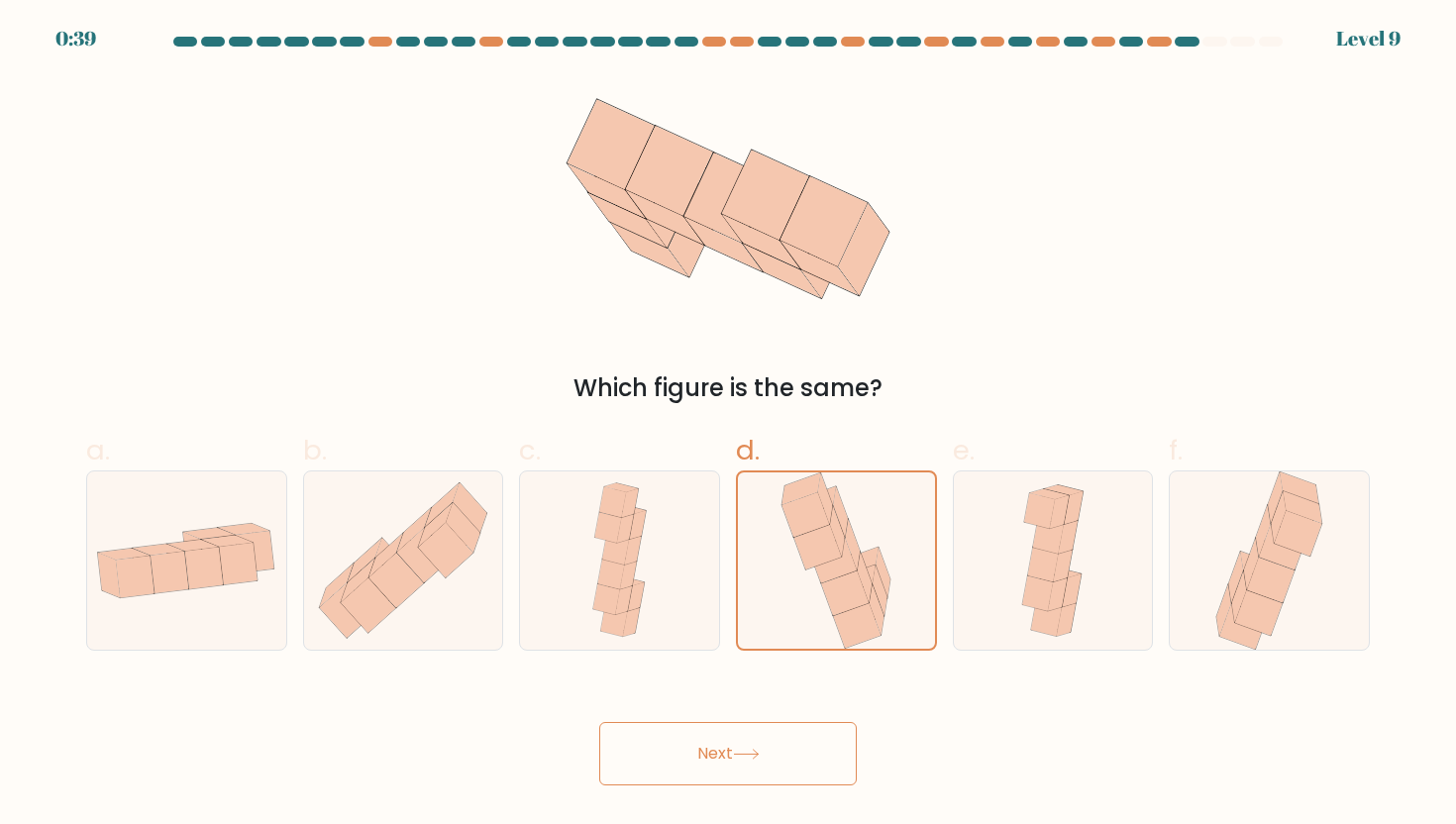 click on "Next" at bounding box center (728, 754) 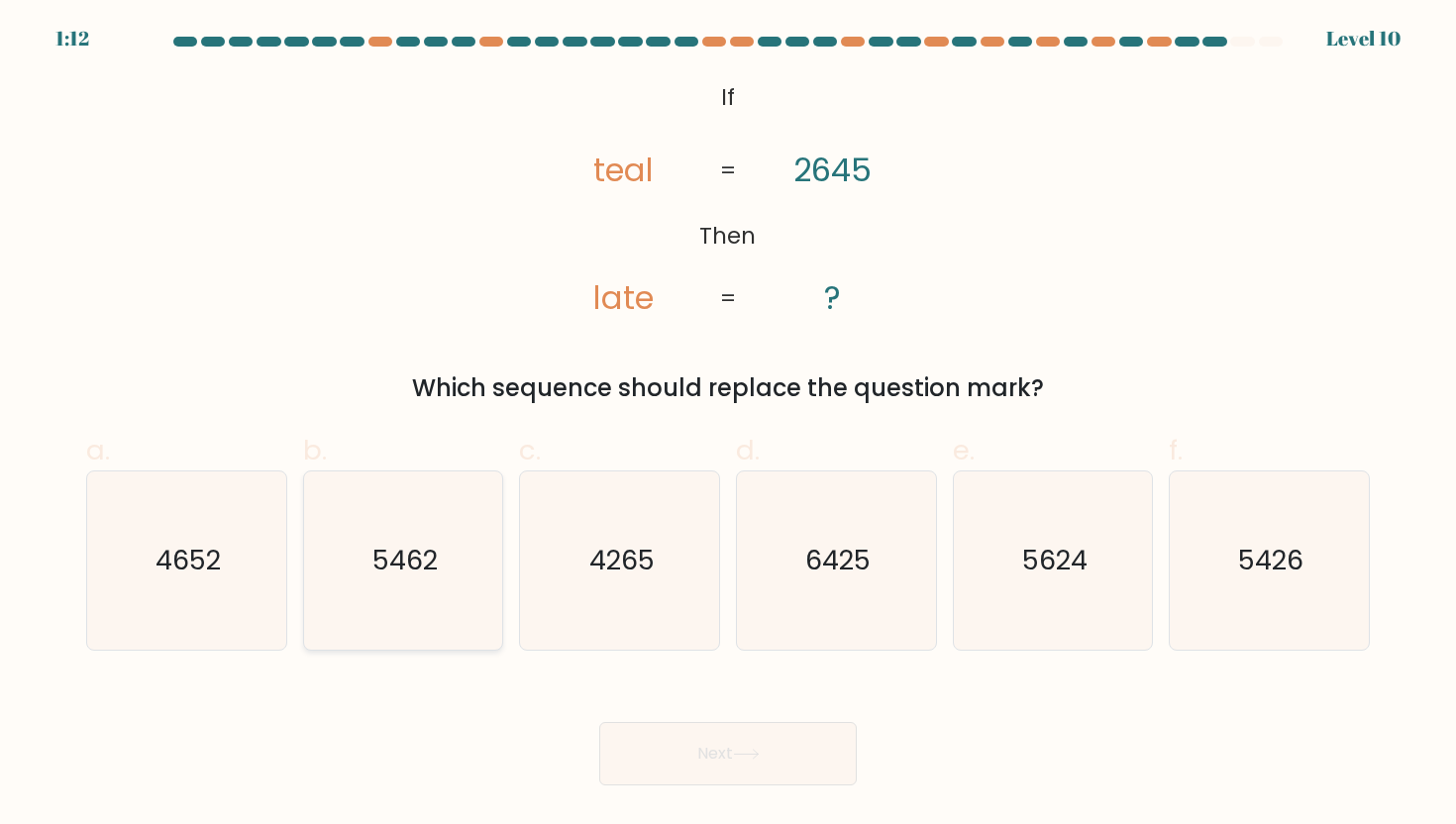 click on "5462" at bounding box center (405, 560) 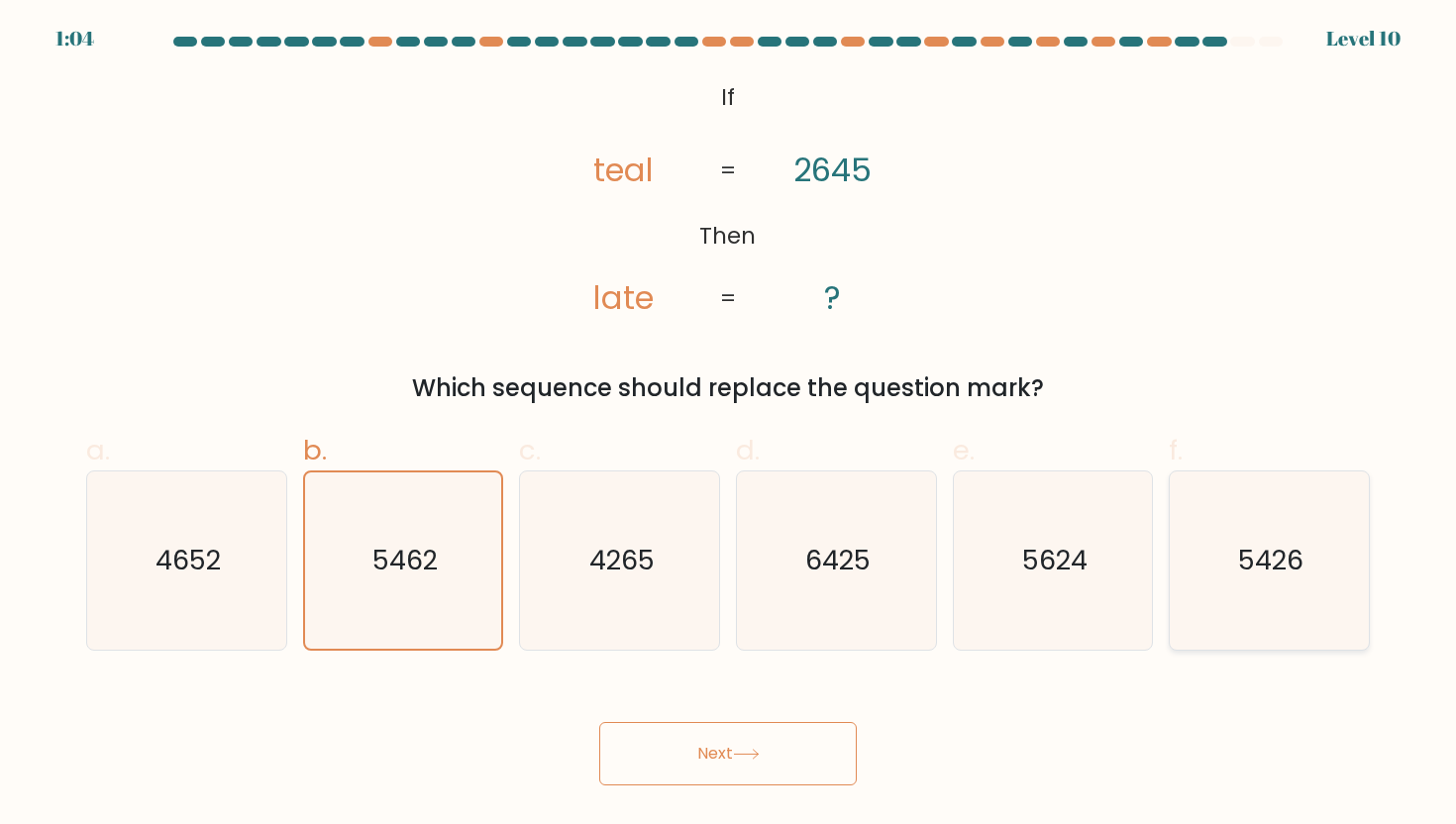 click on "5426" at bounding box center [1269, 561] 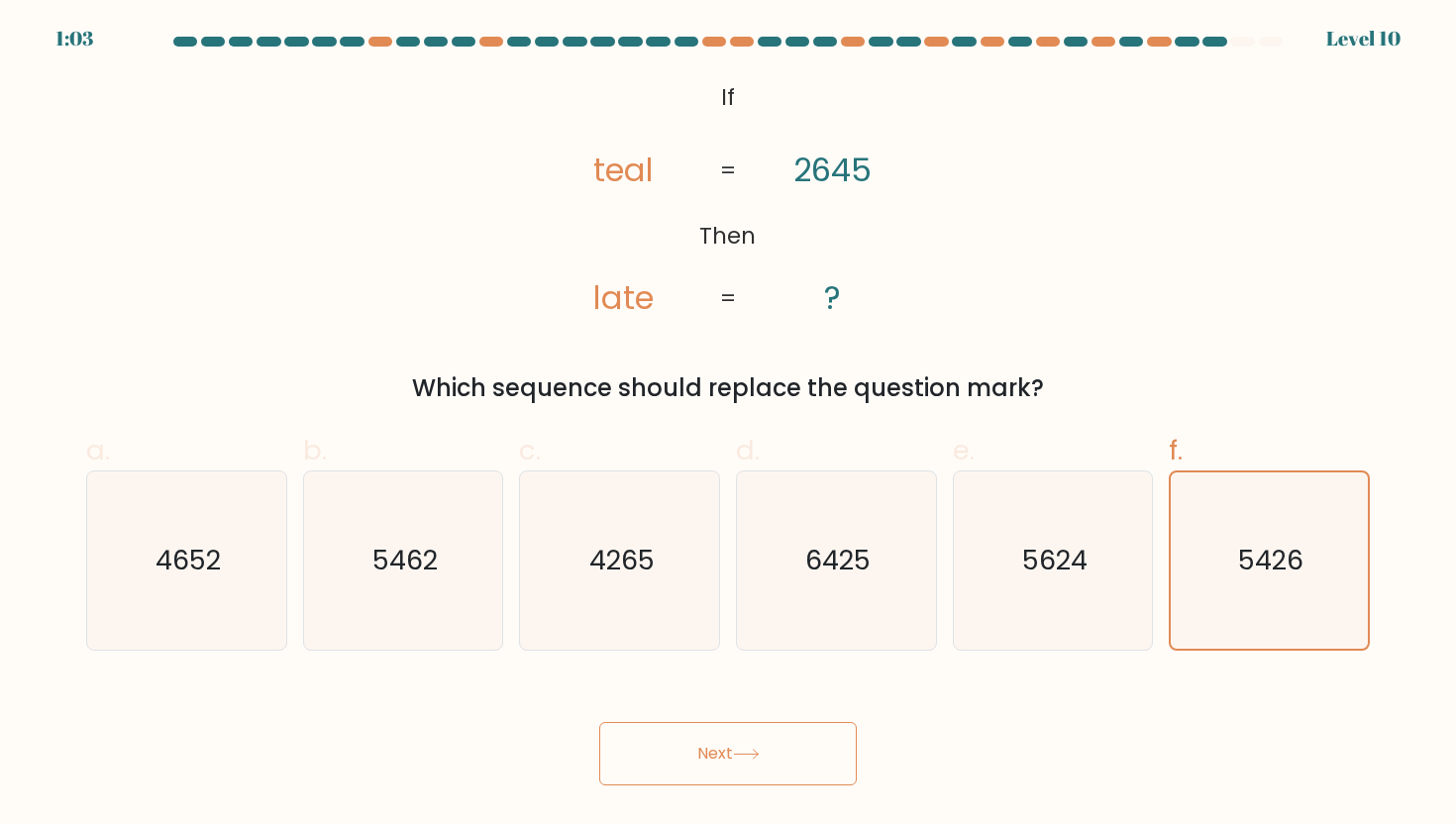 click at bounding box center (746, 754) 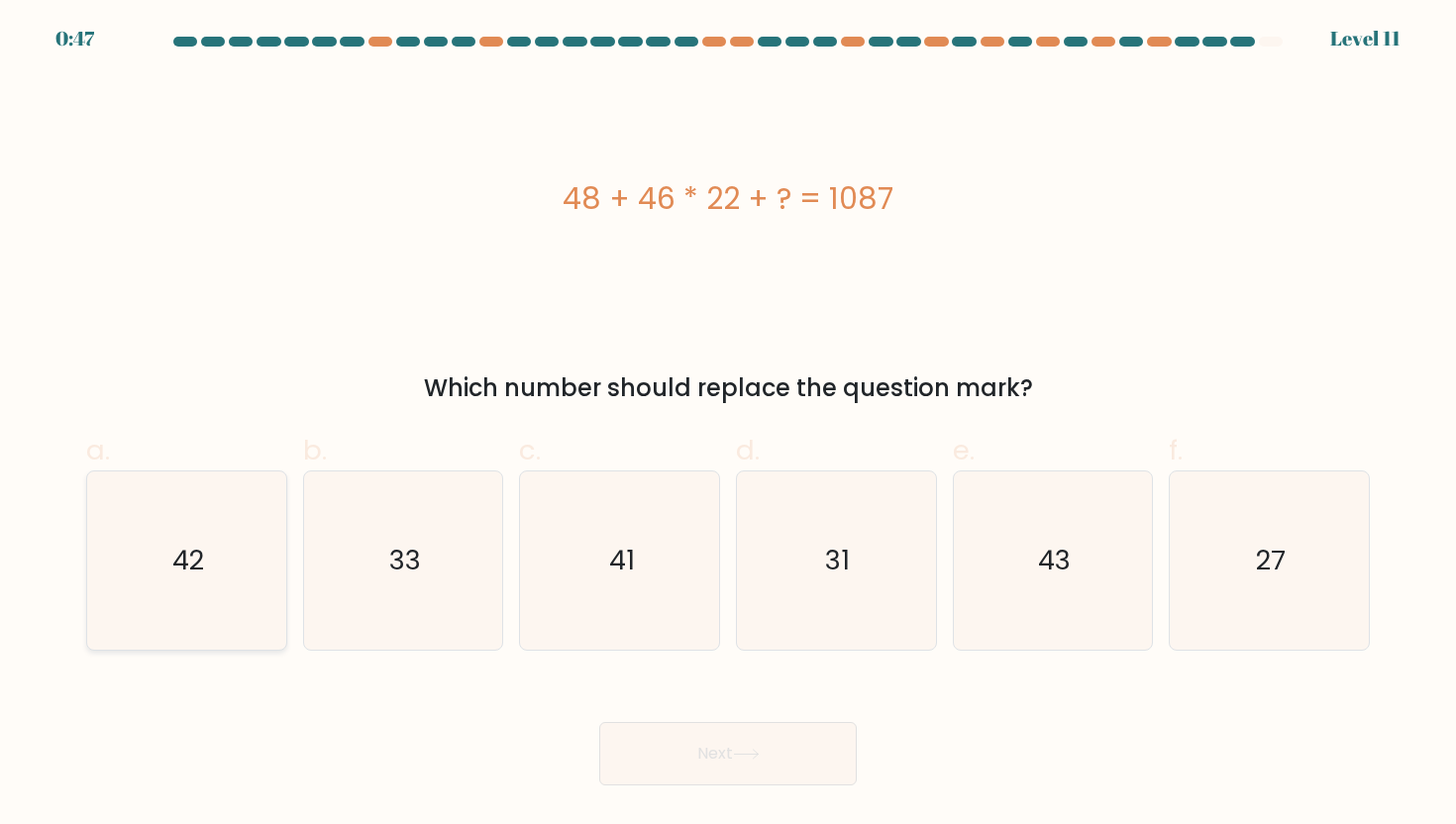 click on "42" at bounding box center (186, 561) 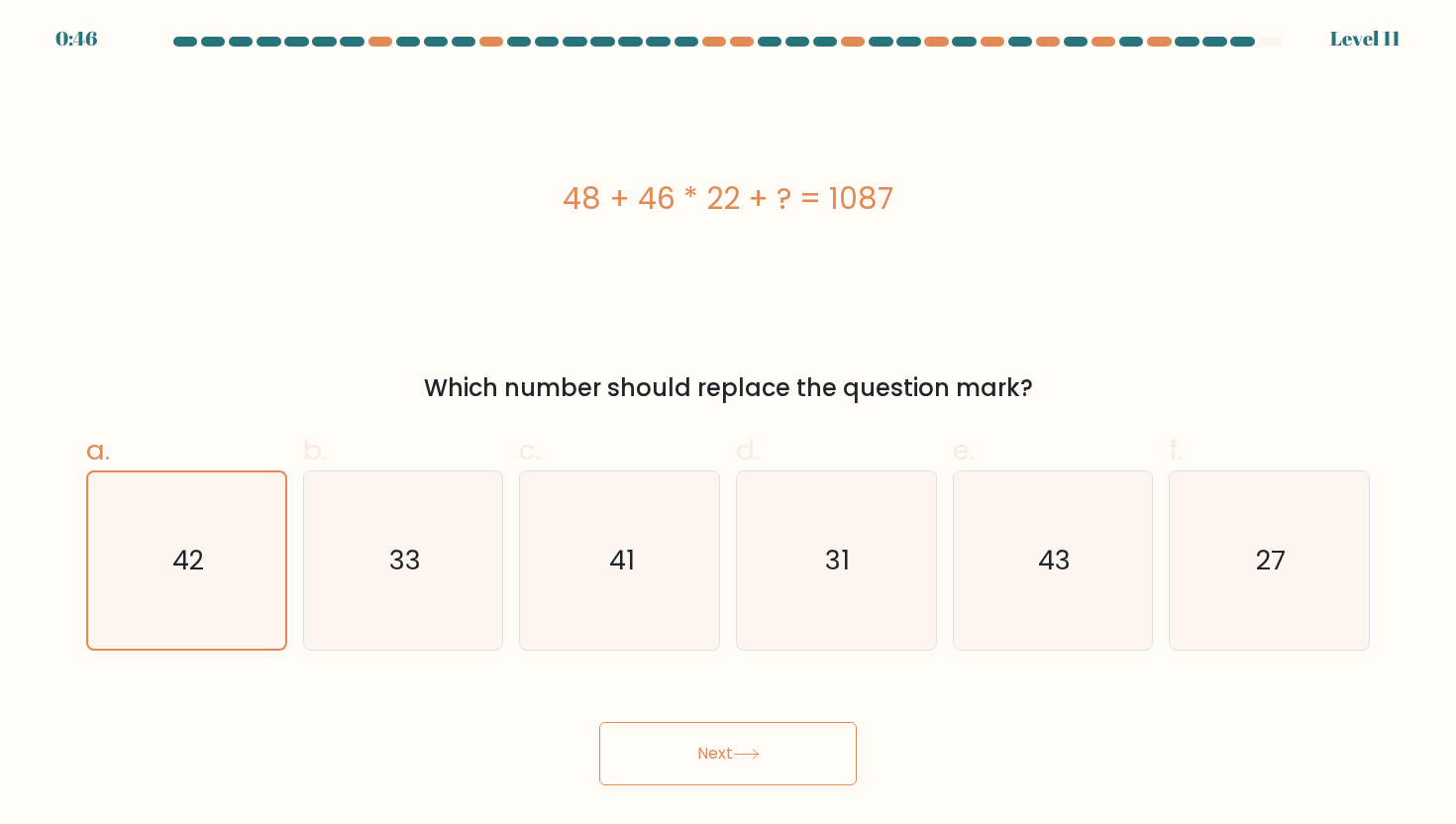click on "Next" at bounding box center [728, 754] 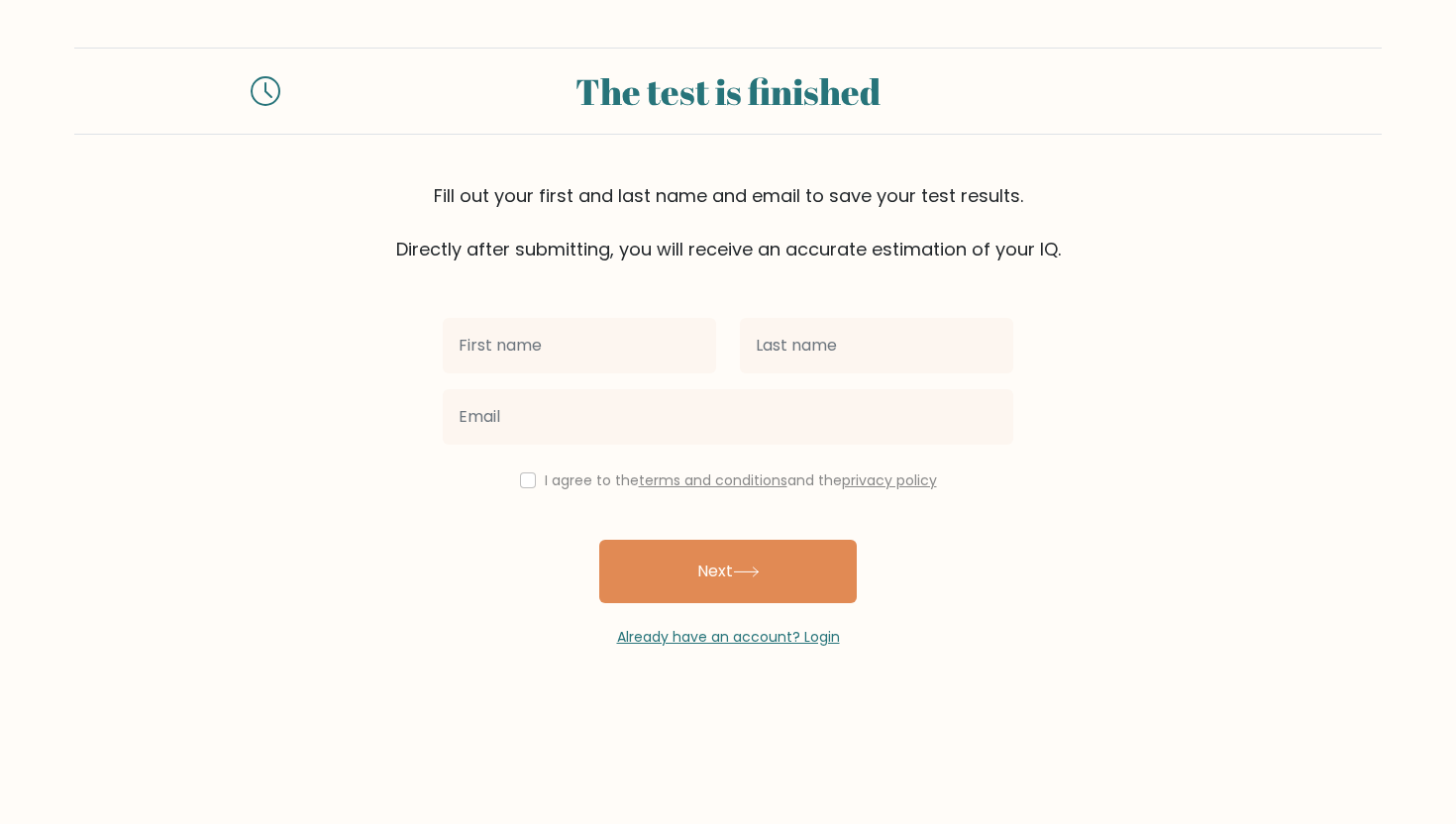 scroll, scrollTop: 0, scrollLeft: 0, axis: both 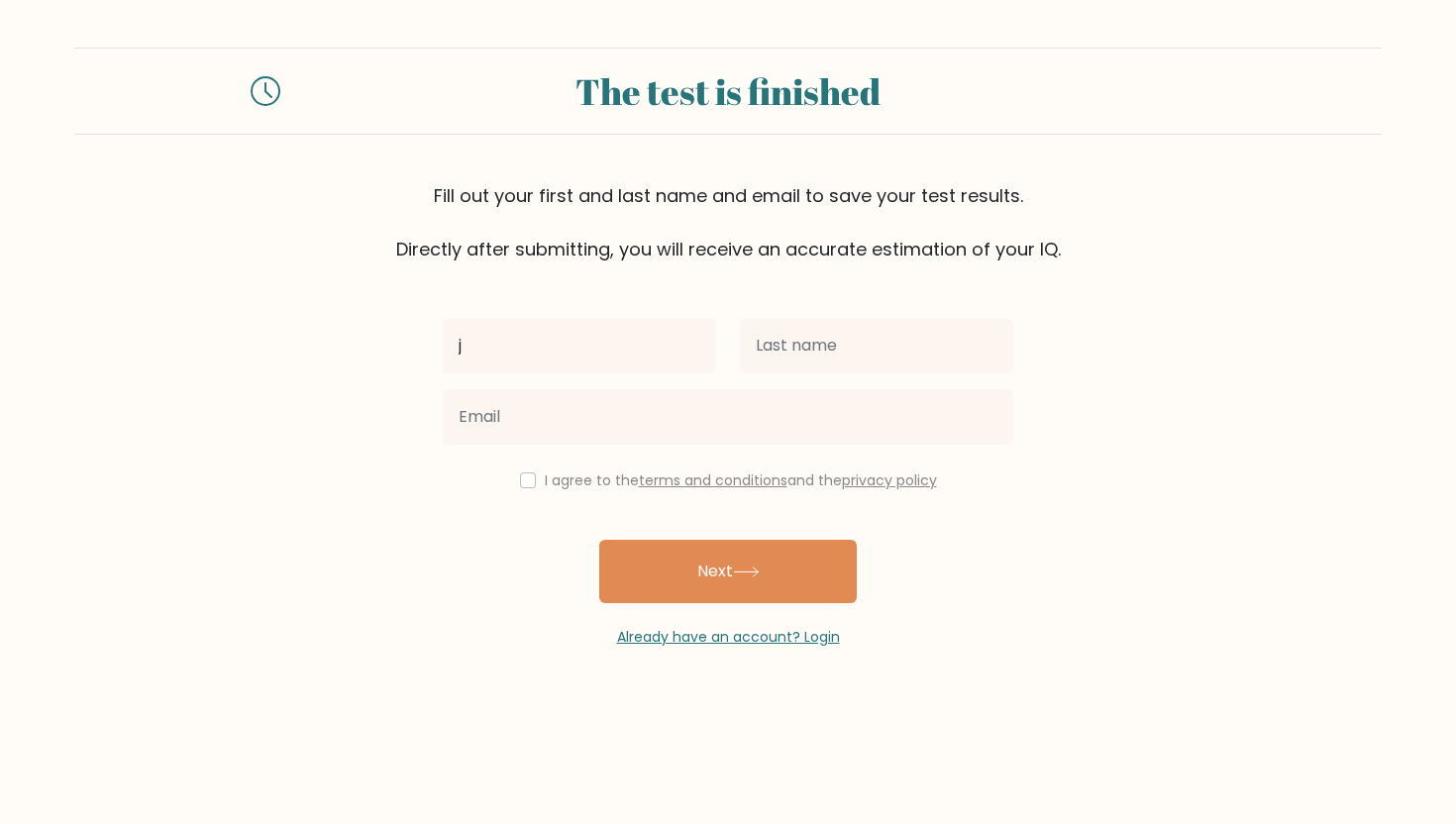 type on "[FIRST]" 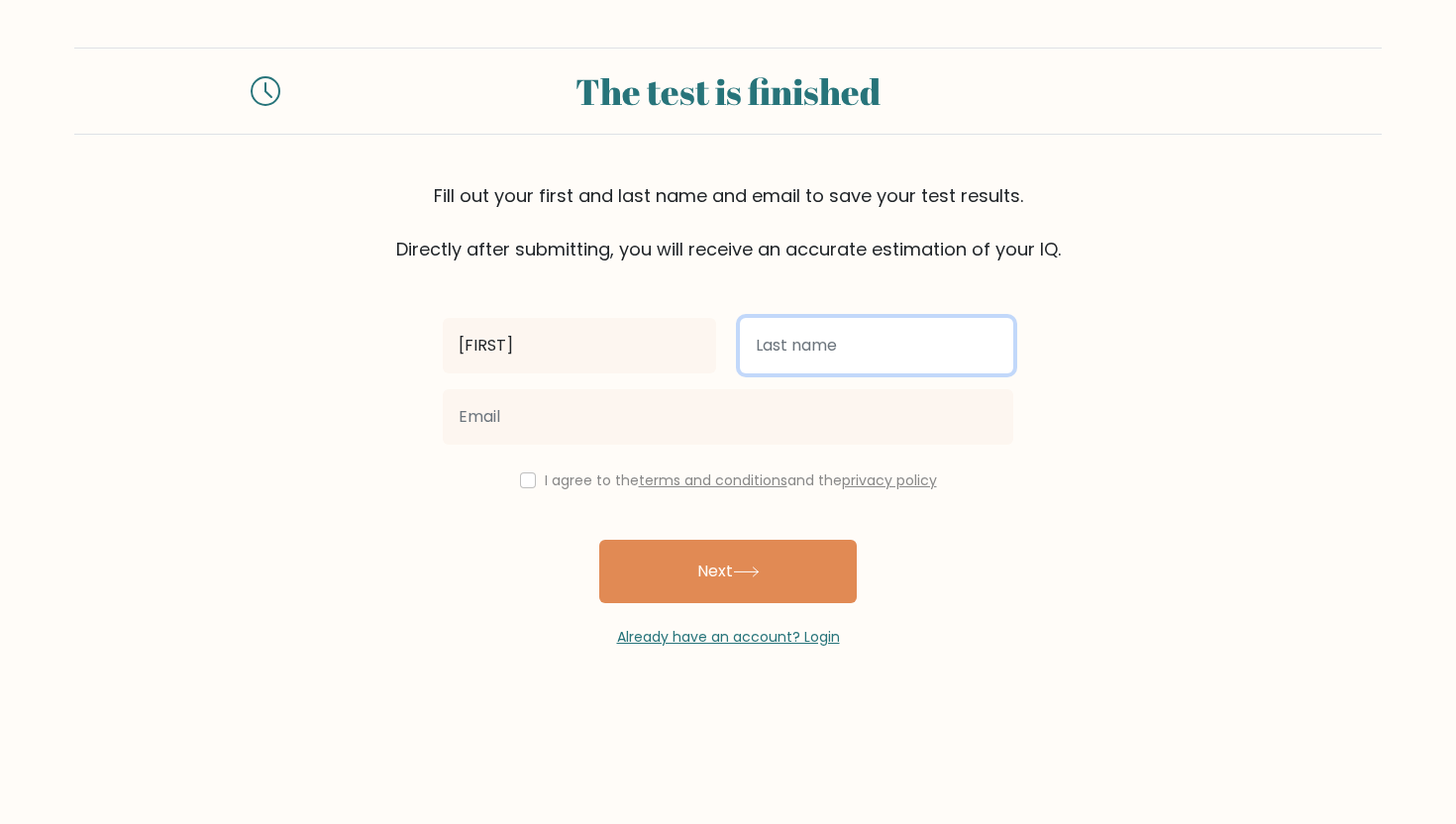 click at bounding box center [877, 346] 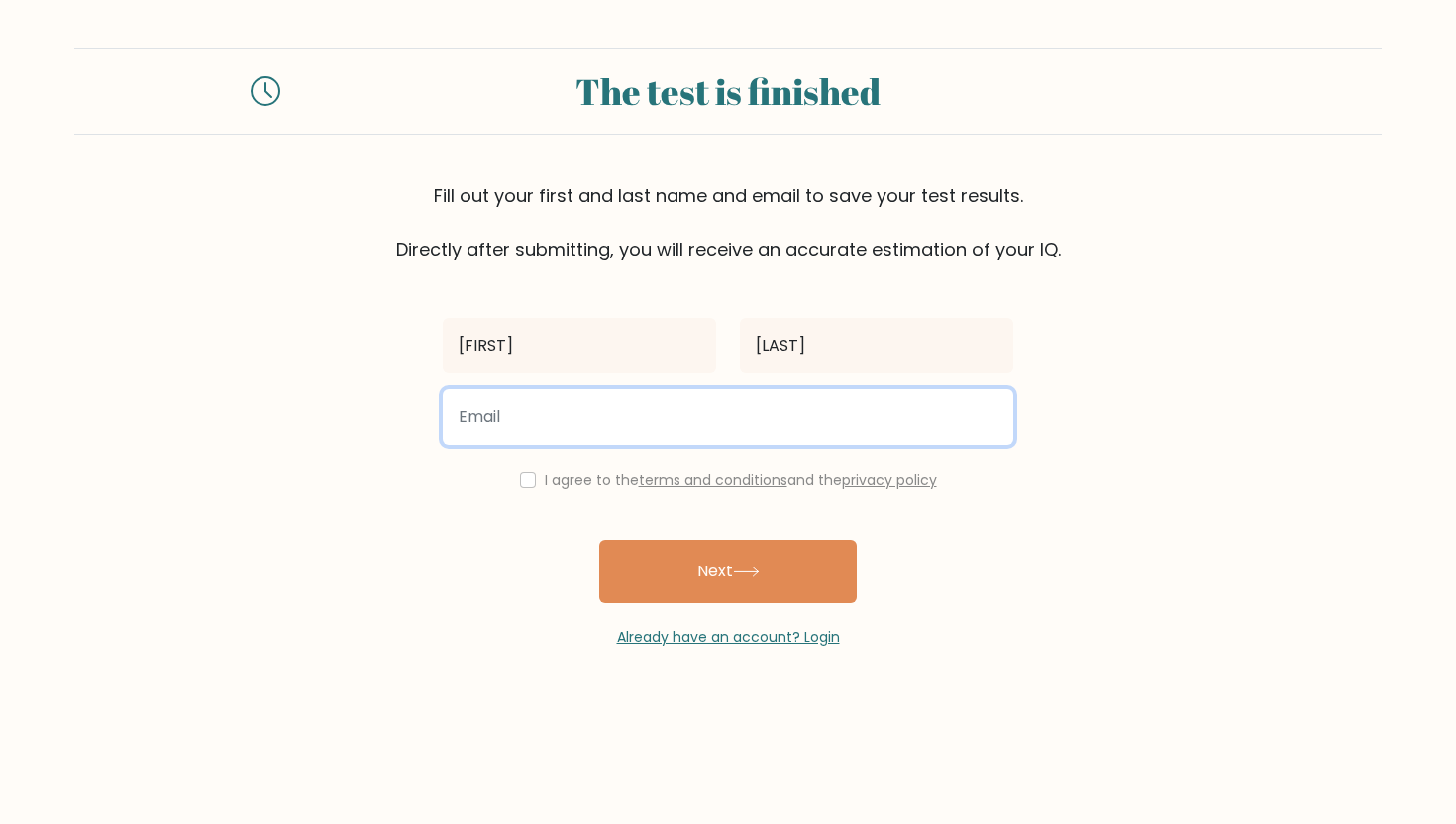 click at bounding box center (728, 417) 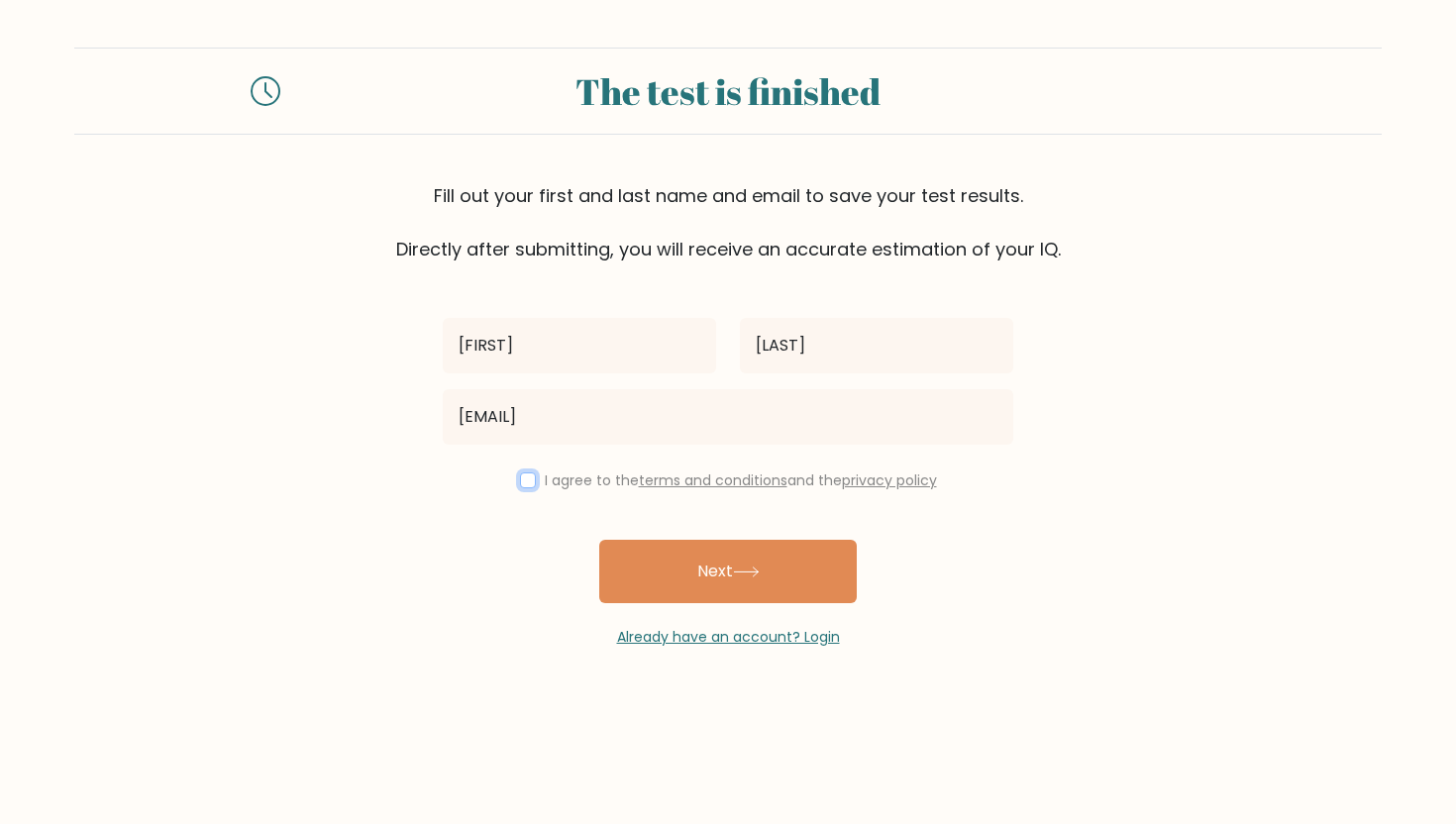 click at bounding box center (528, 480) 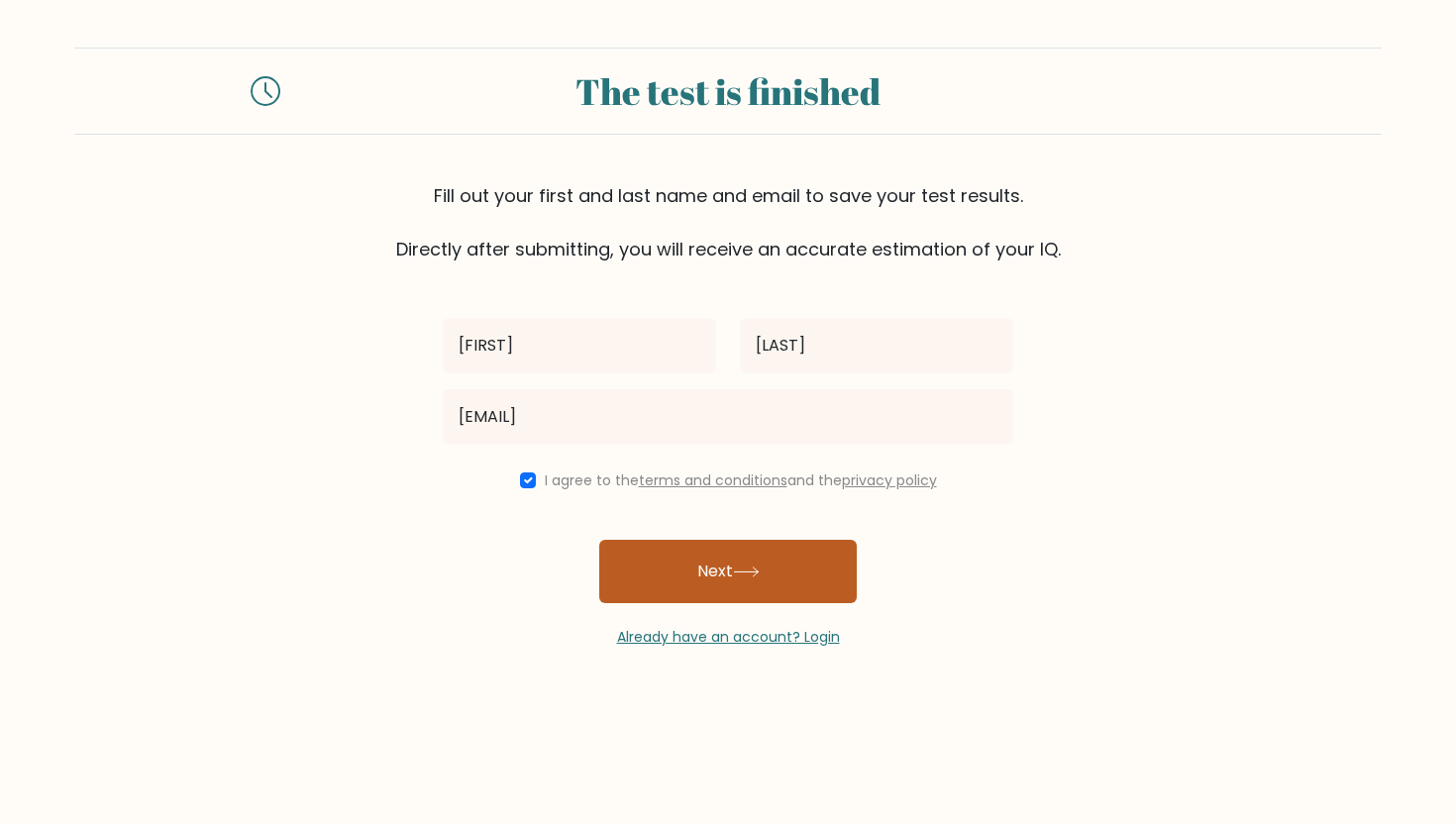 click on "Next" at bounding box center (728, 571) 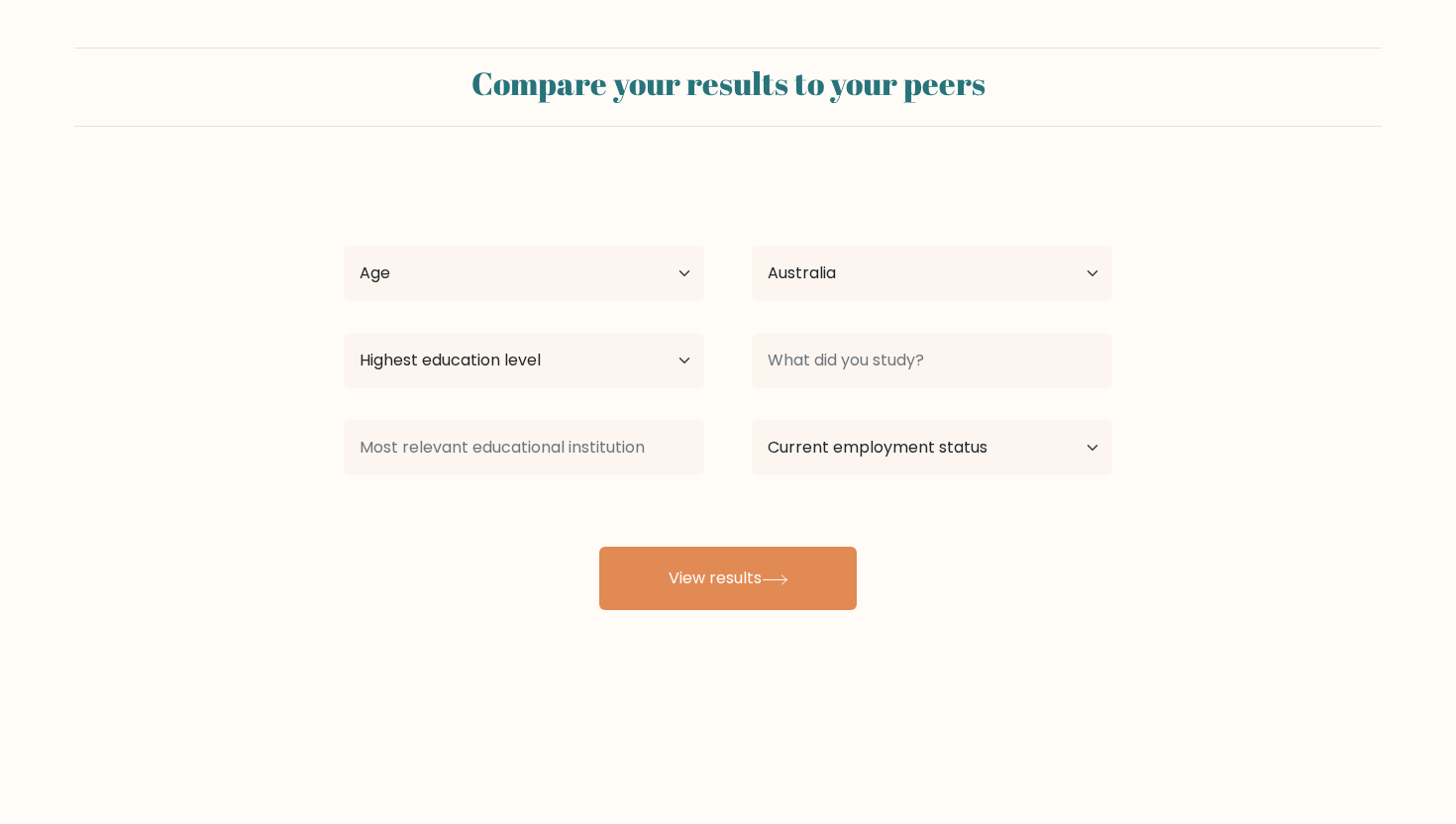 scroll, scrollTop: 0, scrollLeft: 0, axis: both 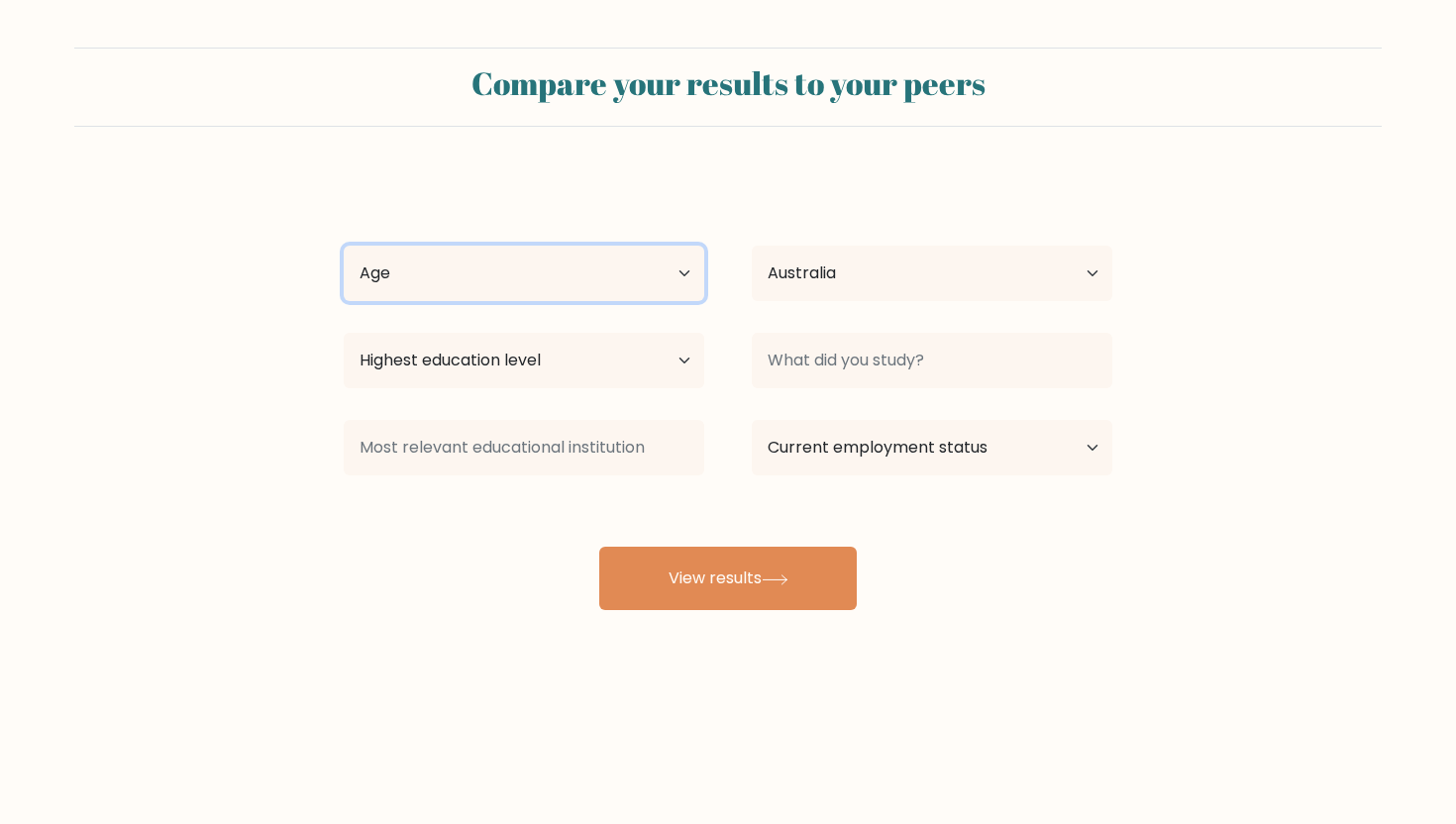 click on "Age
Under 18 years old
18-24 years old
25-34 years old
35-44 years old
45-54 years old
55-64 years old
65 years old and above" at bounding box center (524, 273) 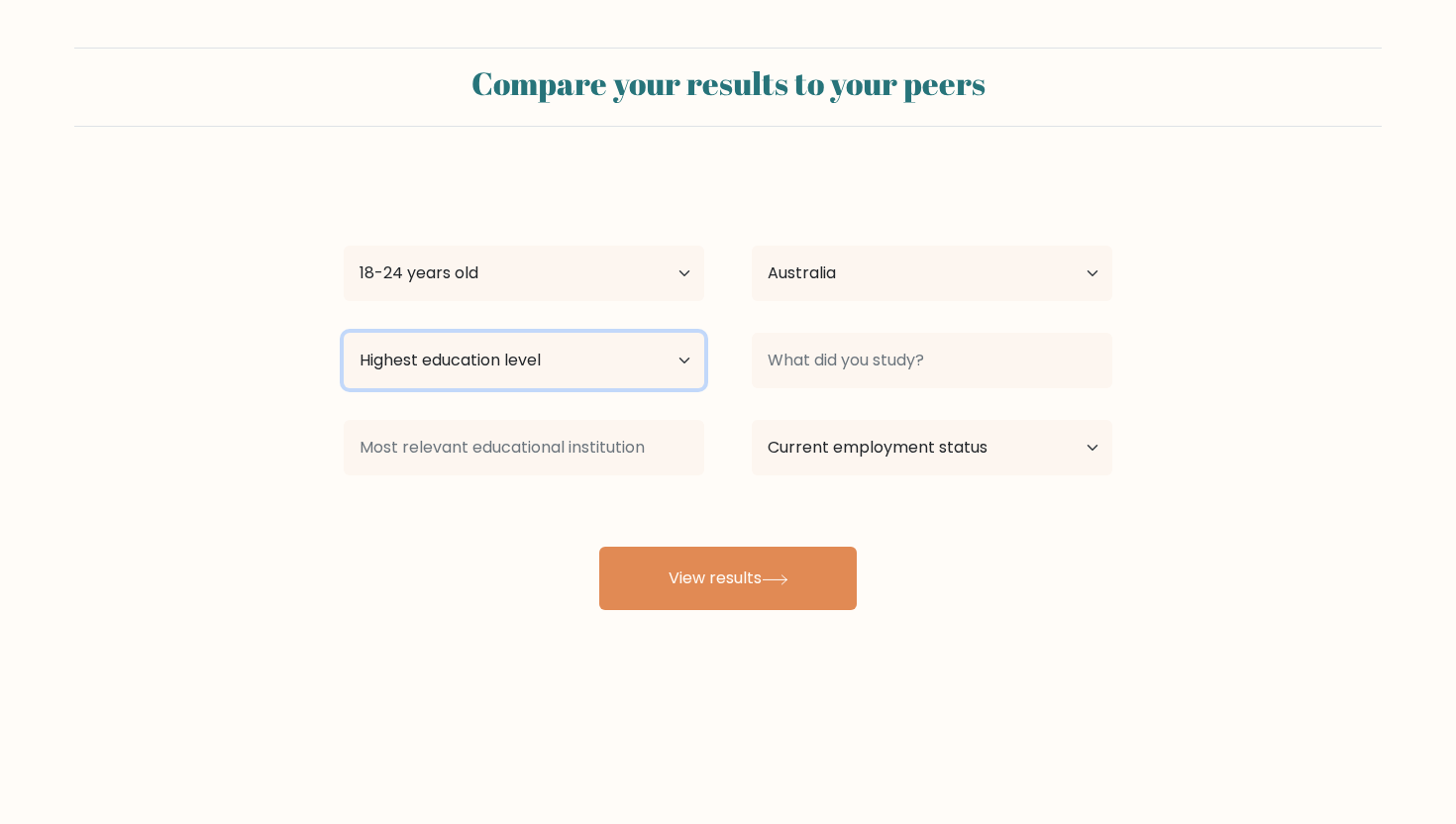 click on "Highest education level
No schooling
Primary
Lower Secondary
Upper Secondary
Occupation Specific
Bachelor's degree
Master's degree
Doctoral degree" at bounding box center [524, 360] 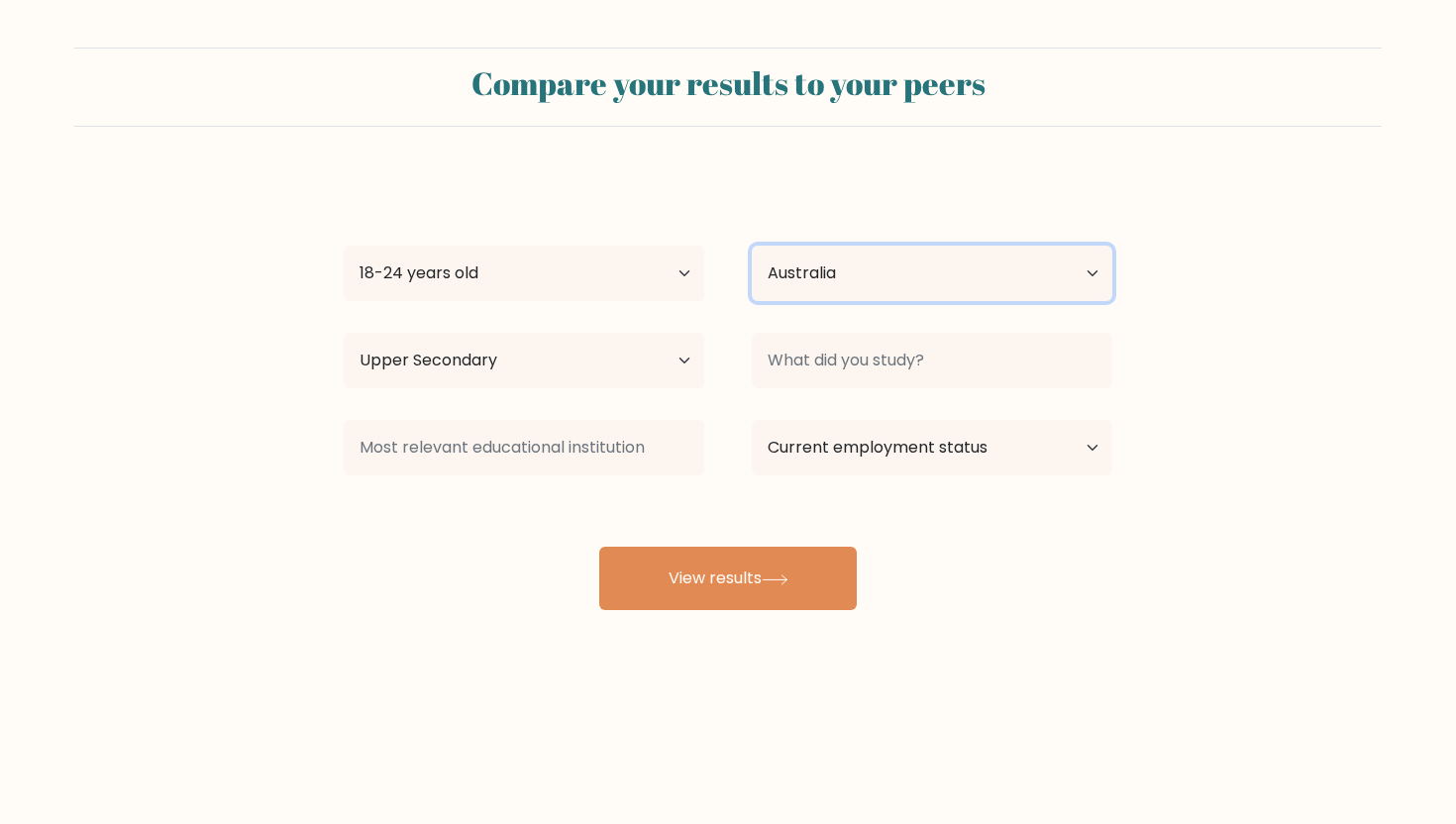 click on "Country
Afghanistan
Albania
Algeria
American Samoa
Andorra
Angola
Anguilla
Antarctica
Antigua and Barbuda
Argentina
Armenia
Aruba
Australia
Austria
Azerbaijan
Bahamas
Bahrain
Bangladesh
Barbados
Belarus
Belgium
Belize
Benin
Bermuda
Bhutan
Bolivia
Bonaire, Sint Eustatius and Saba
Bosnia and Herzegovina
Botswana
Bouvet Island
Brazil
British Indian Ocean Territory
Brunei
Bulgaria
Burkina Faso
Burundi
Cabo Verde
Cambodia
Cameroon
Canada
Cayman Islands
Central African Republic
Chad
Chile
China
Christmas Island
Cocos (Keeling) Islands
Colombia
Comoros
Congo
Congo (the Democratic Republic of the)
Cook Islands
Costa Rica
Côte d'Ivoire
Croatia
Cuba" at bounding box center [932, 273] 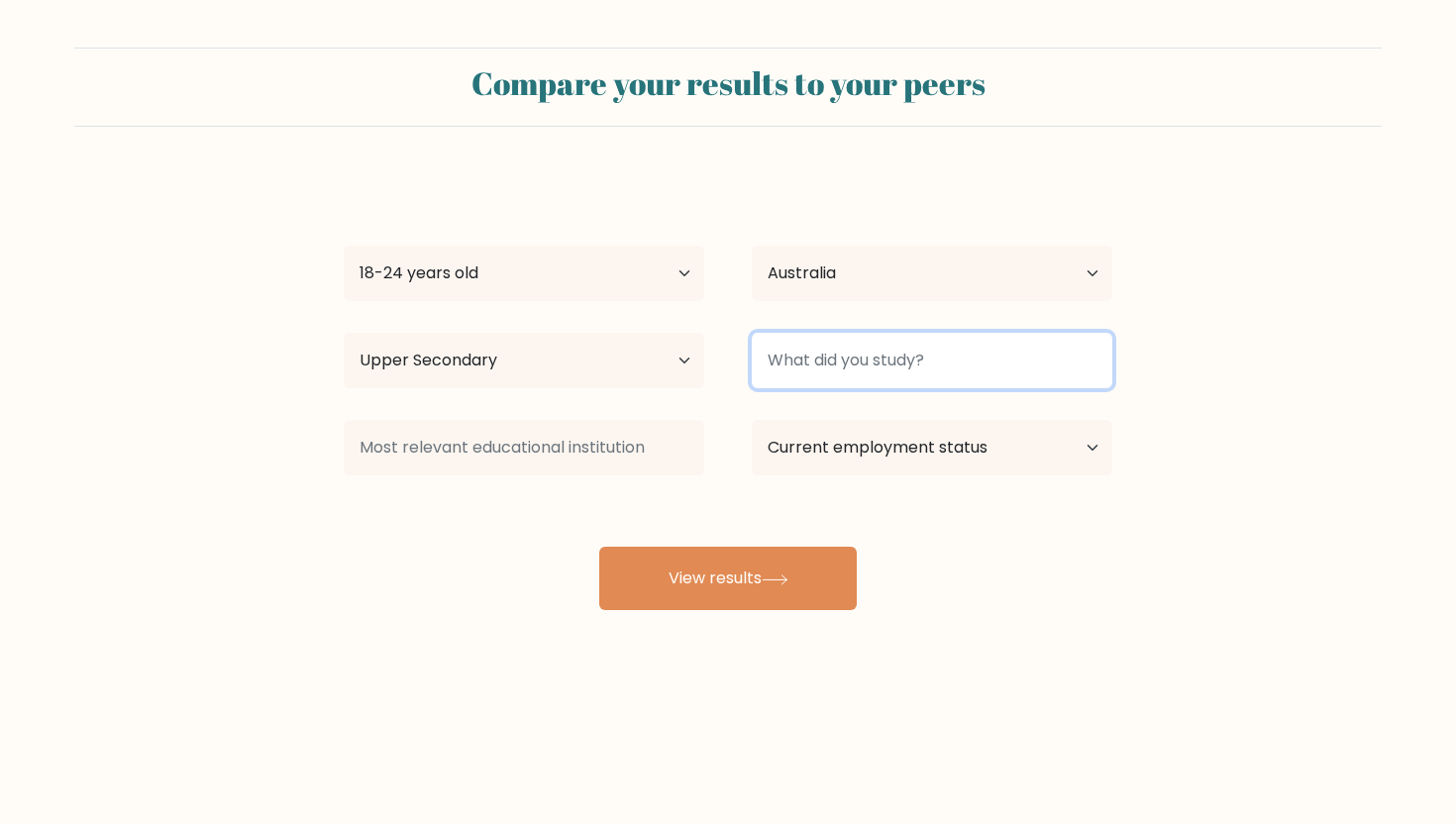 click at bounding box center (932, 360) 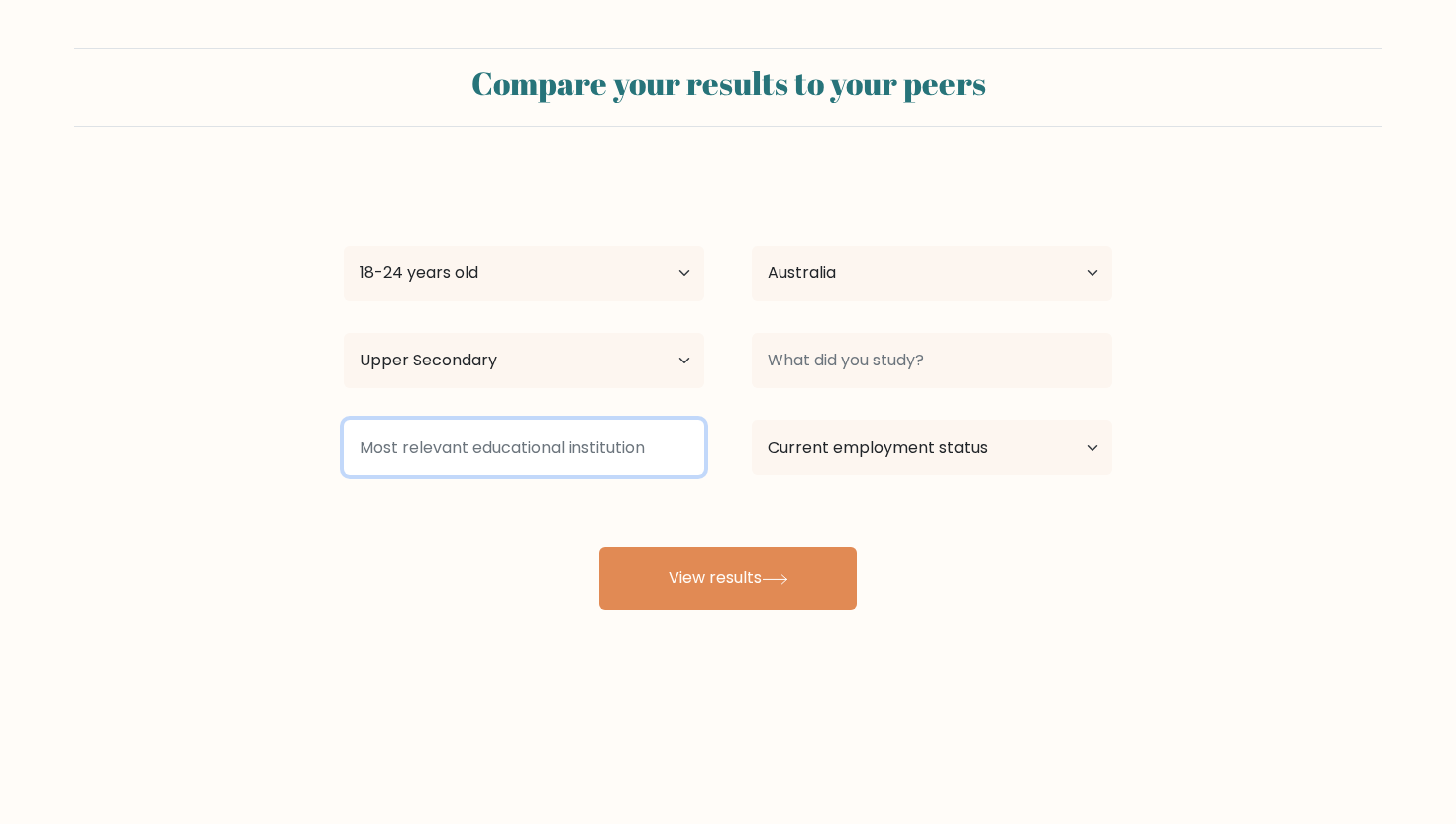 click at bounding box center [524, 448] 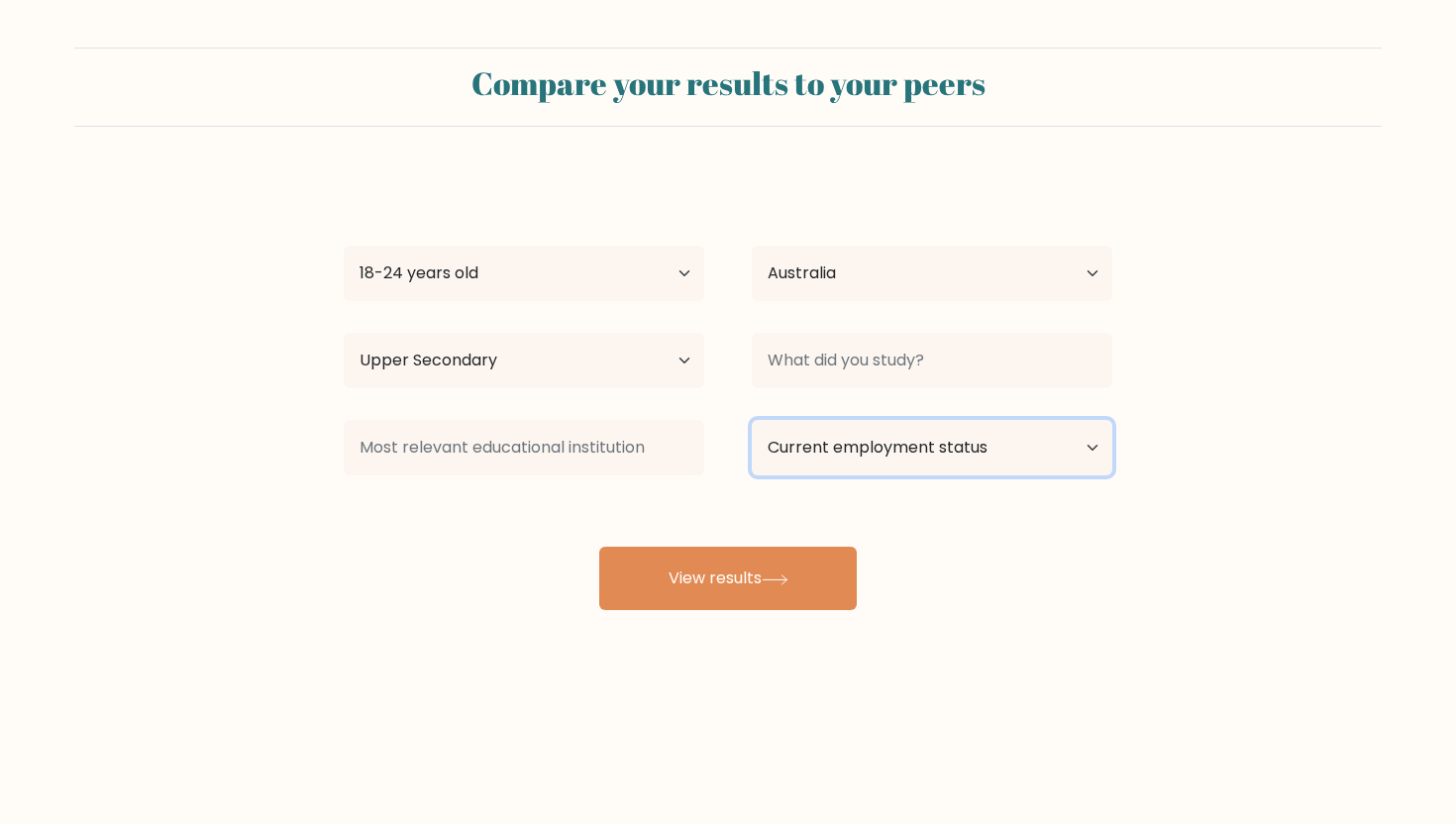 click on "Current employment status
Employed
Student
Retired
Other / prefer not to answer" at bounding box center [932, 448] 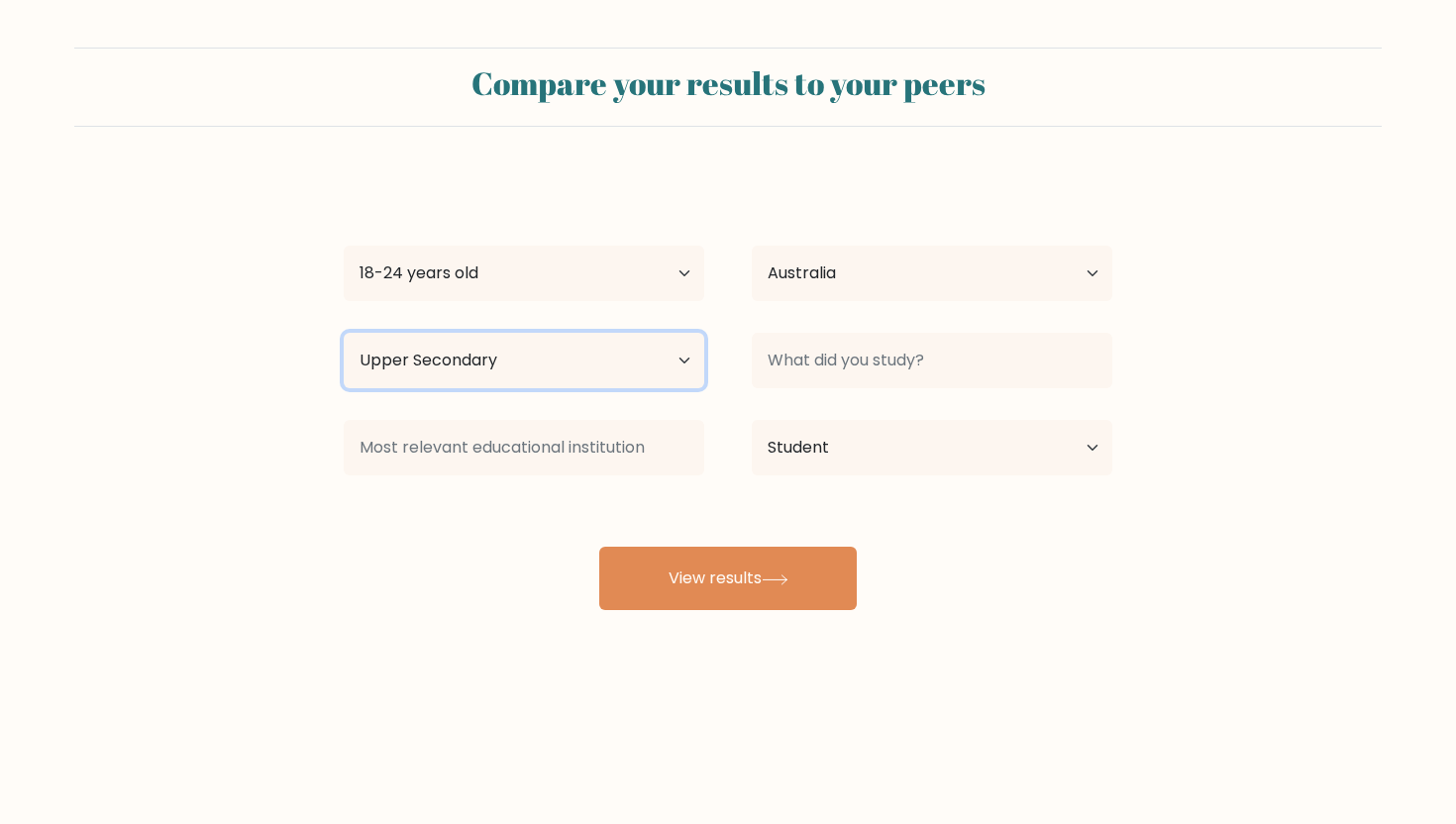 click on "Highest education level
No schooling
Primary
Lower Secondary
Upper Secondary
Occupation Specific
Bachelor's degree
Master's degree
Doctoral degree" at bounding box center (524, 360) 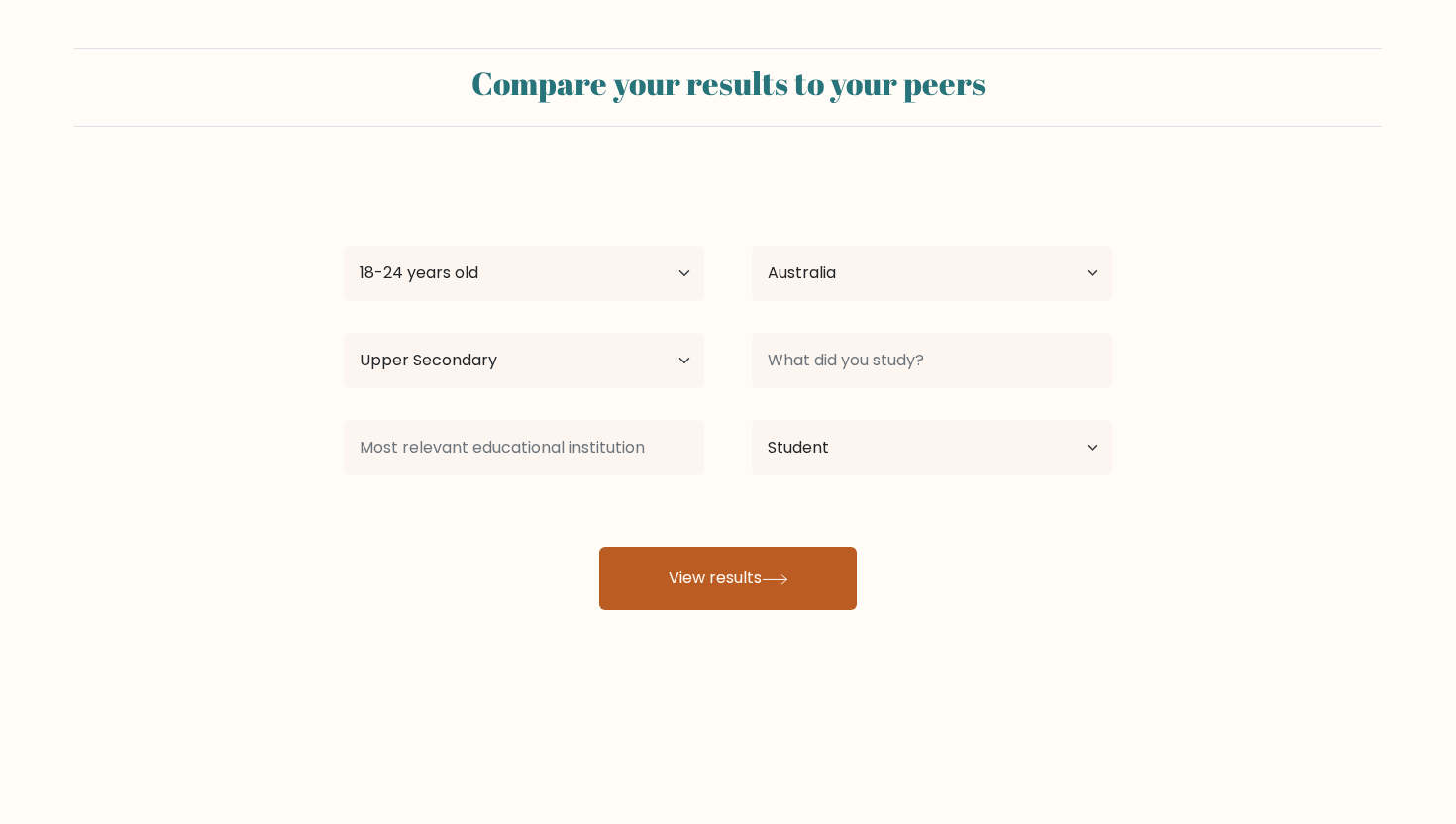 click on "View results" at bounding box center [728, 578] 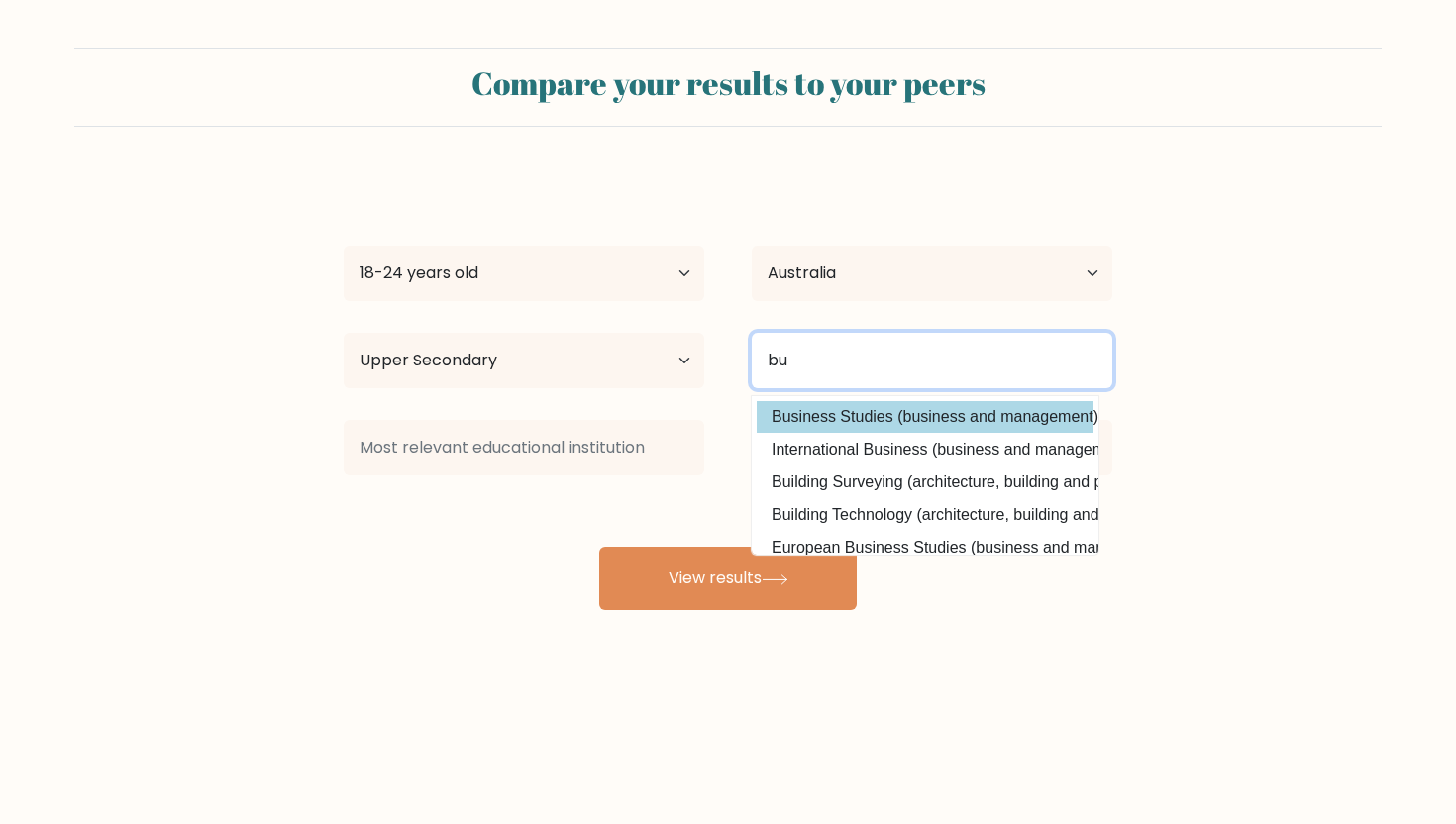 type on "bu" 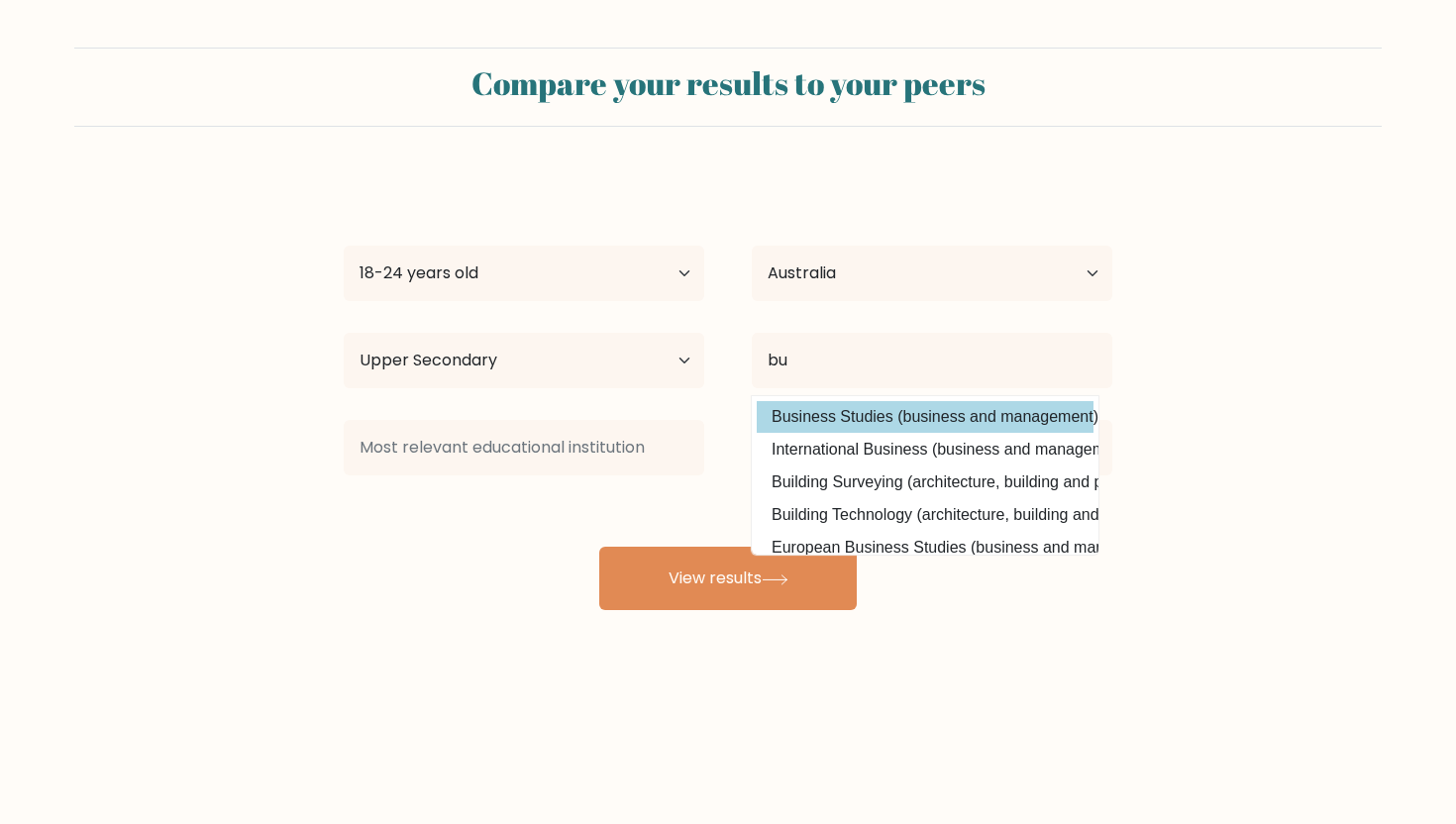 click on "Jemilla
Kennard
Age
Under 18 years old
18-24 years old
25-34 years old
35-44 years old
45-54 years old
55-64 years old
65 years old and above
Country
Afghanistan
Albania
Algeria
American Samoa
Andorra
Angola
Anguilla
Antarctica
Antigua and Barbuda
Argentina
Armenia
Aruba
Australia
Austria
Azerbaijan
Bahamas
Bahrain
Bangladesh
Barbados
Belarus
Belgium
Belize
Benin
Bermuda
Bhutan
Bolivia
Bonaire, Sint Eustatius and Saba
Bosnia and Herzegovina
Botswana
Bouvet Island
Brazil
Brunei" at bounding box center (728, 392) 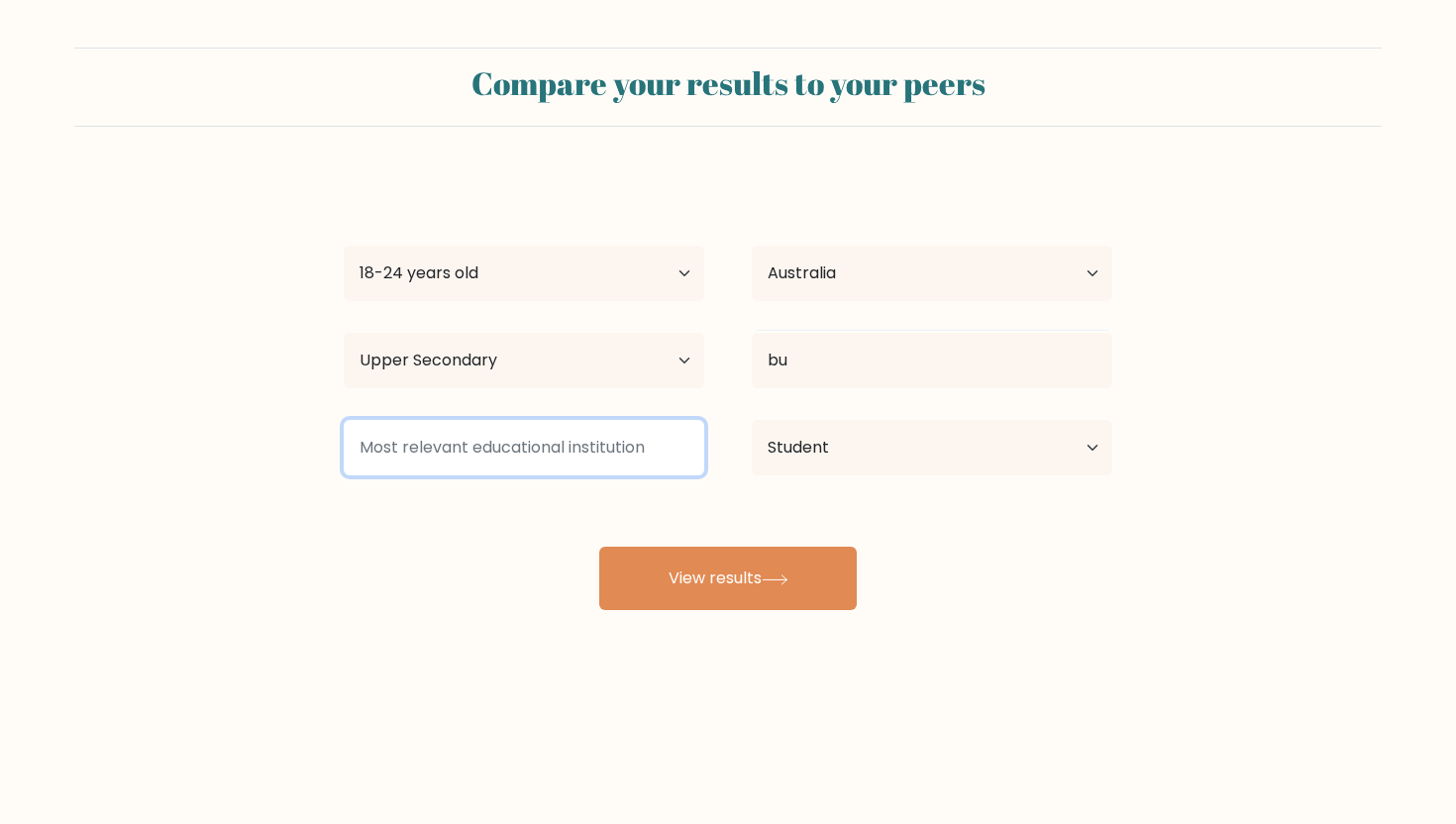 click at bounding box center [524, 448] 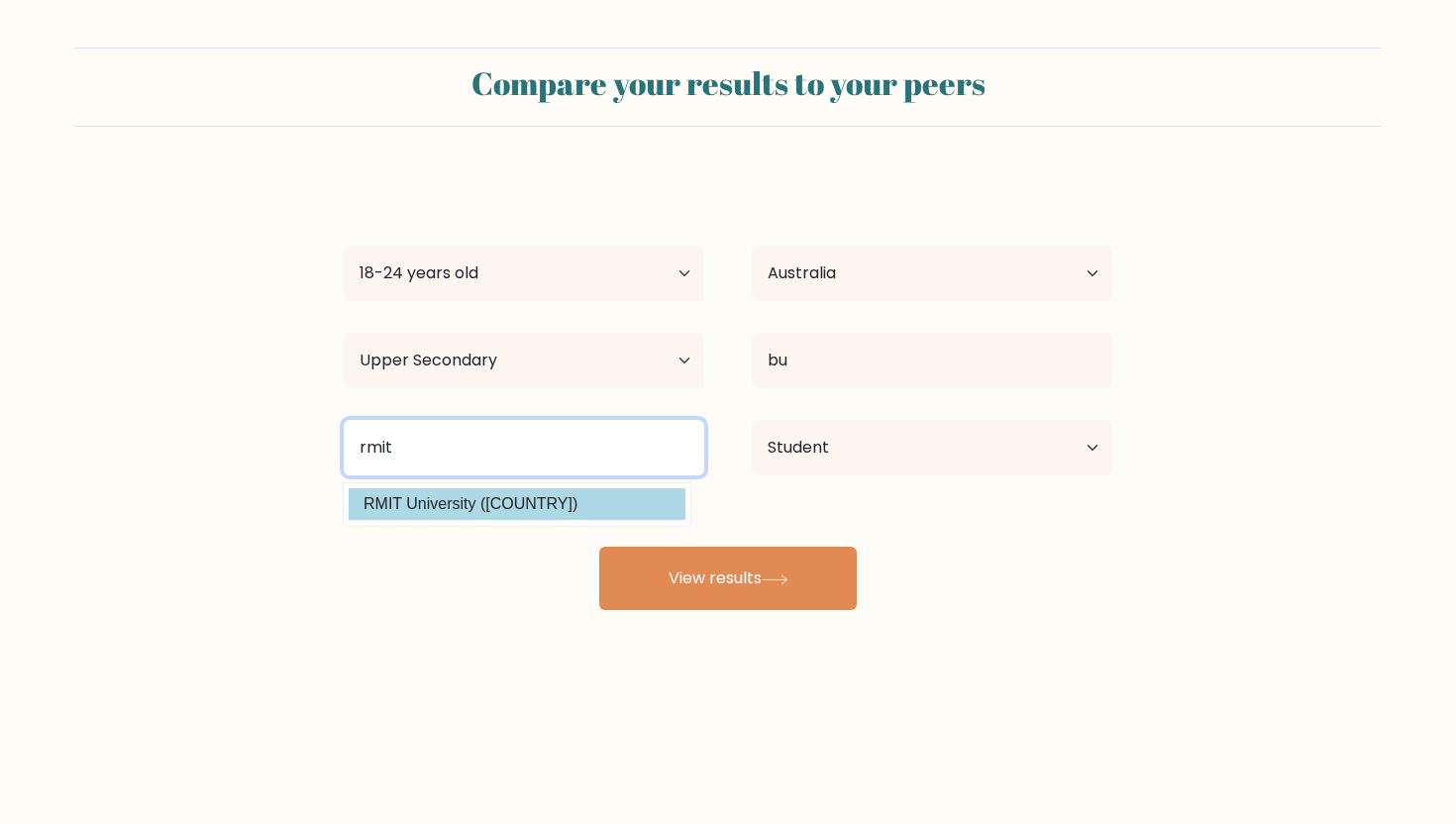 type on "rmit" 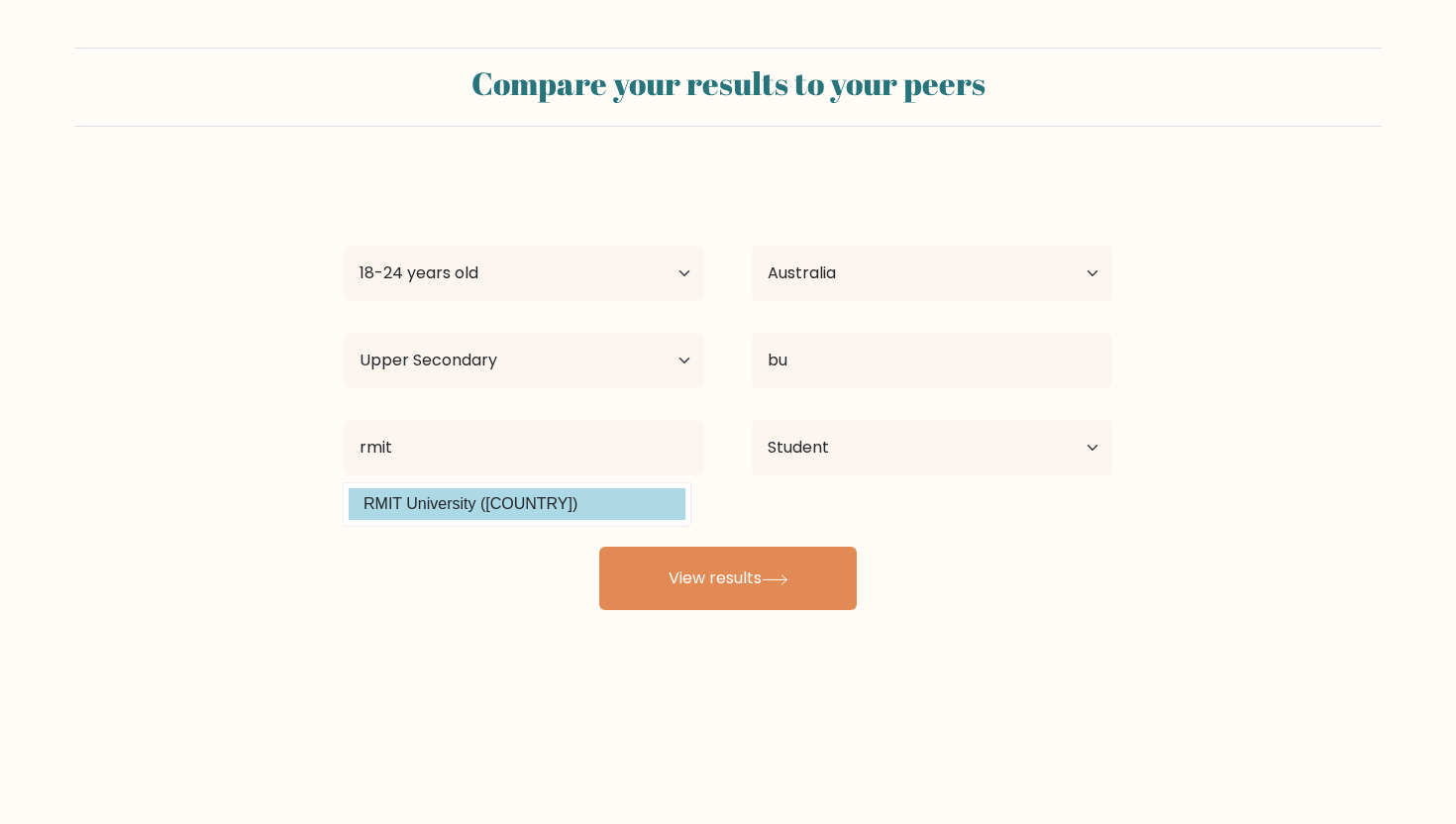 click on "RMIT University (Australia)" at bounding box center [517, 504] 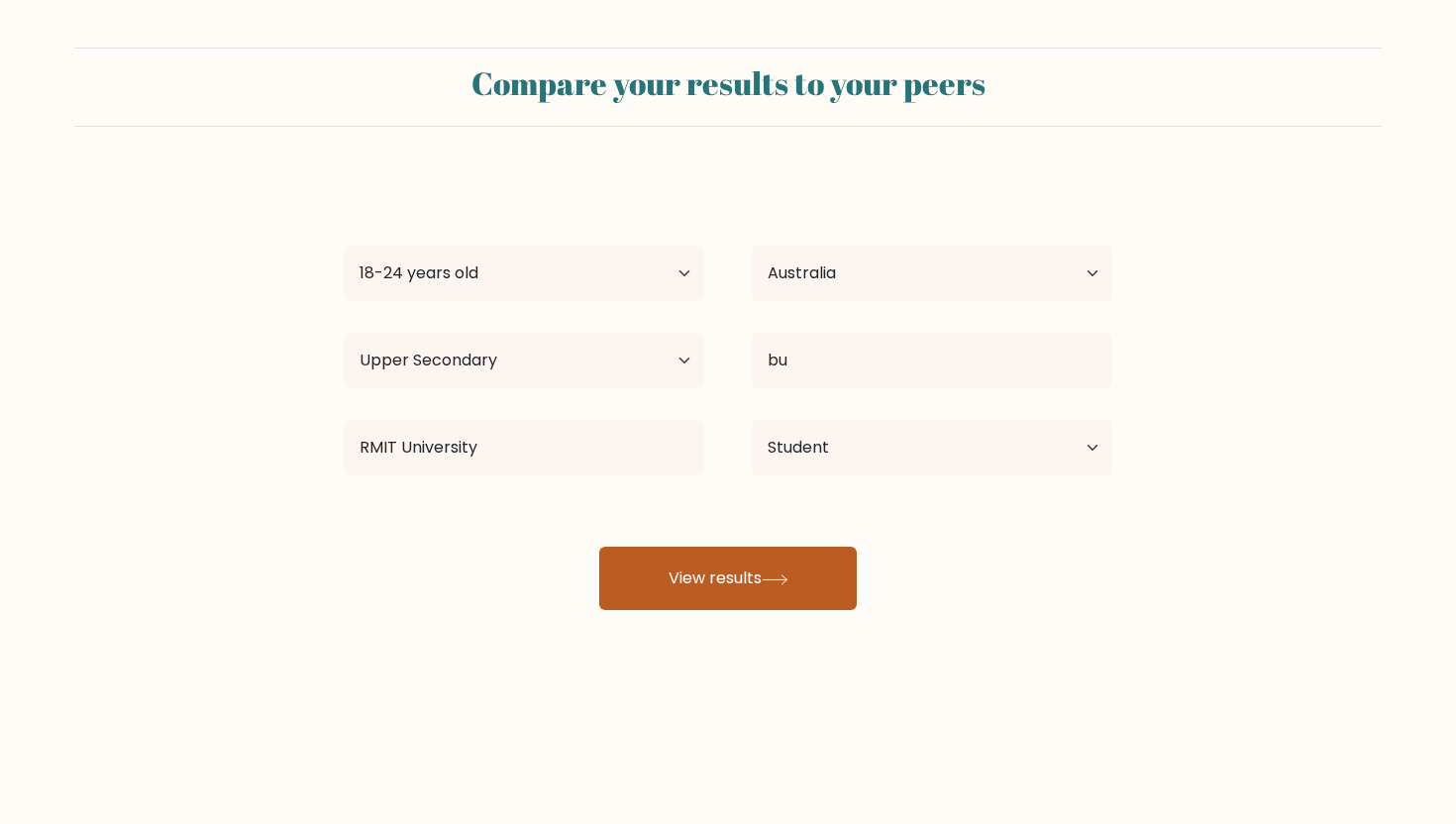 click on "View results" at bounding box center [728, 578] 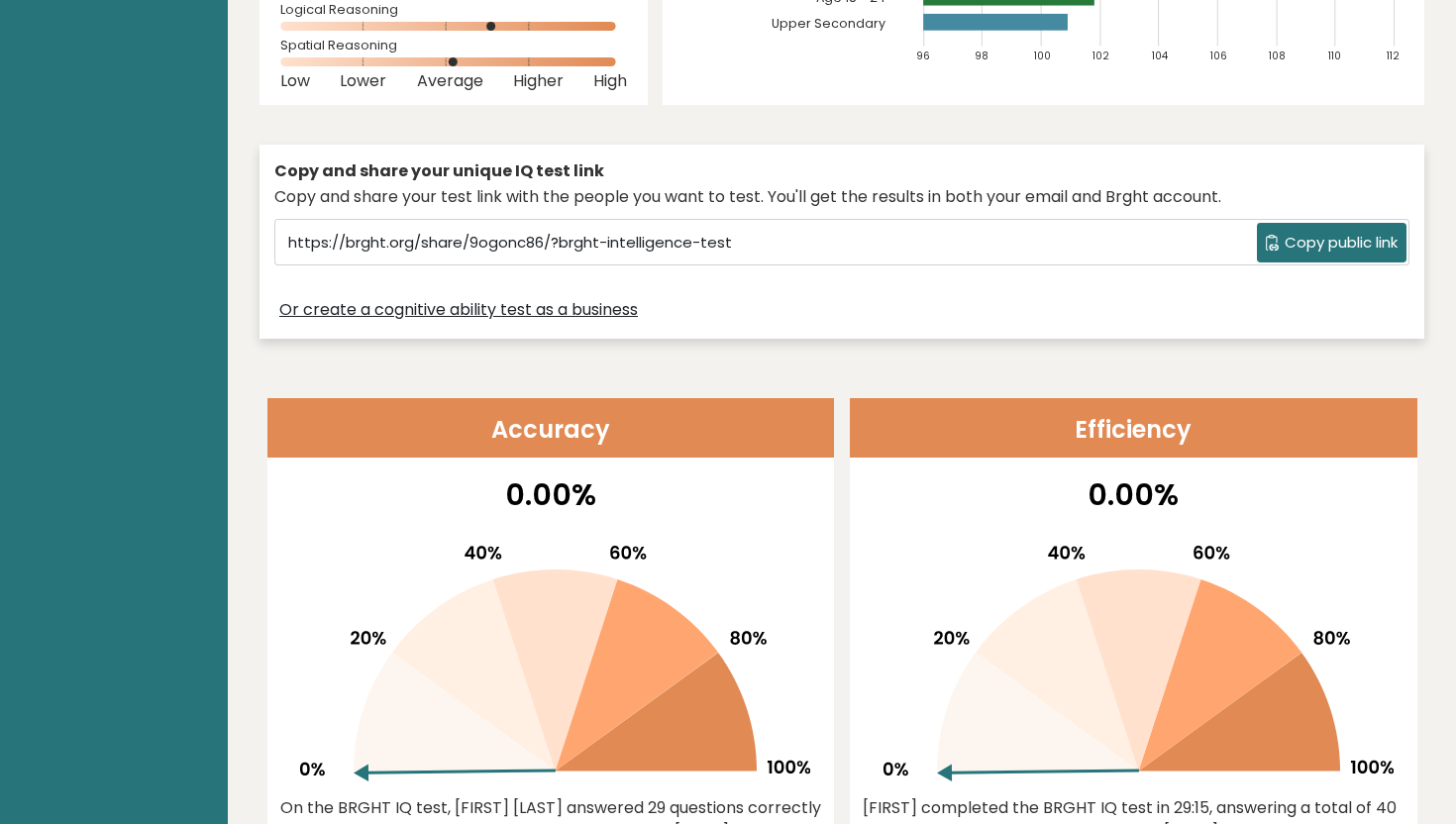 scroll, scrollTop: 0, scrollLeft: 0, axis: both 